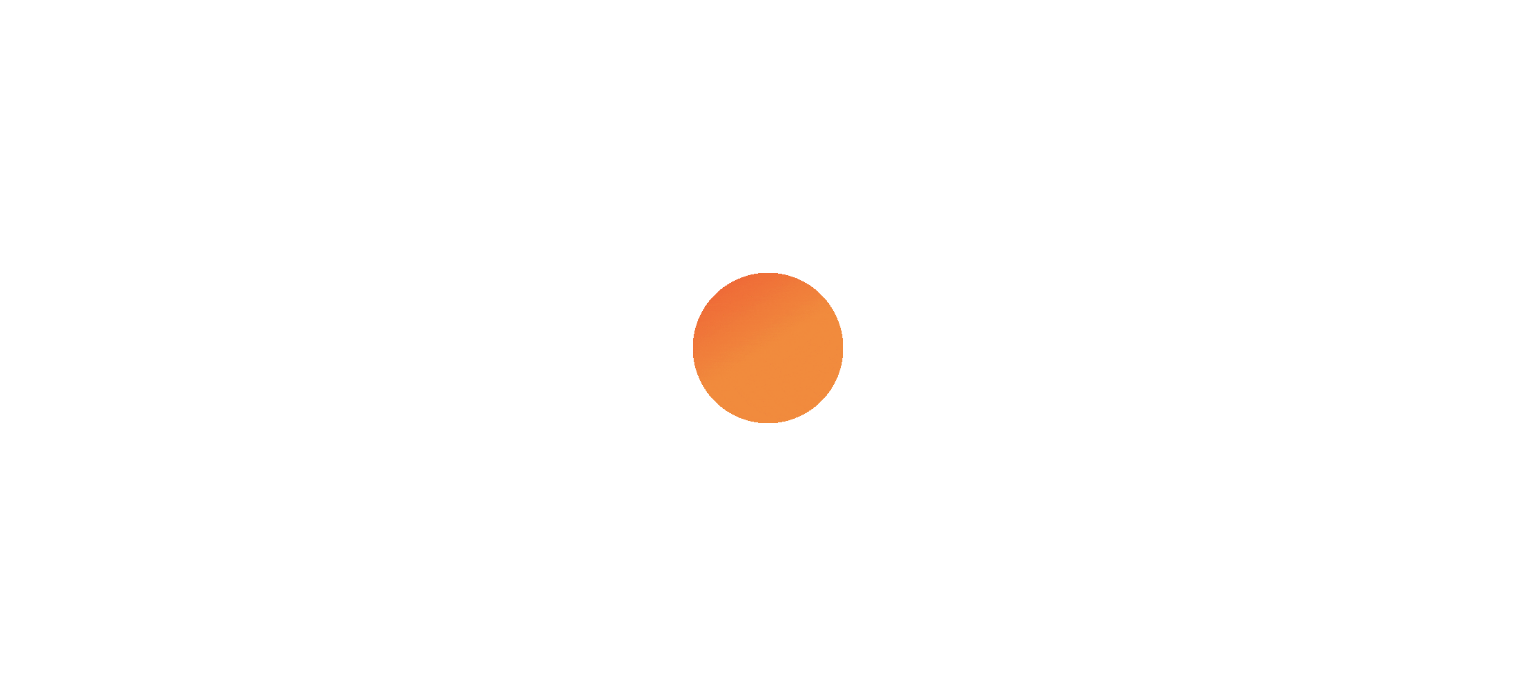 scroll, scrollTop: 0, scrollLeft: 0, axis: both 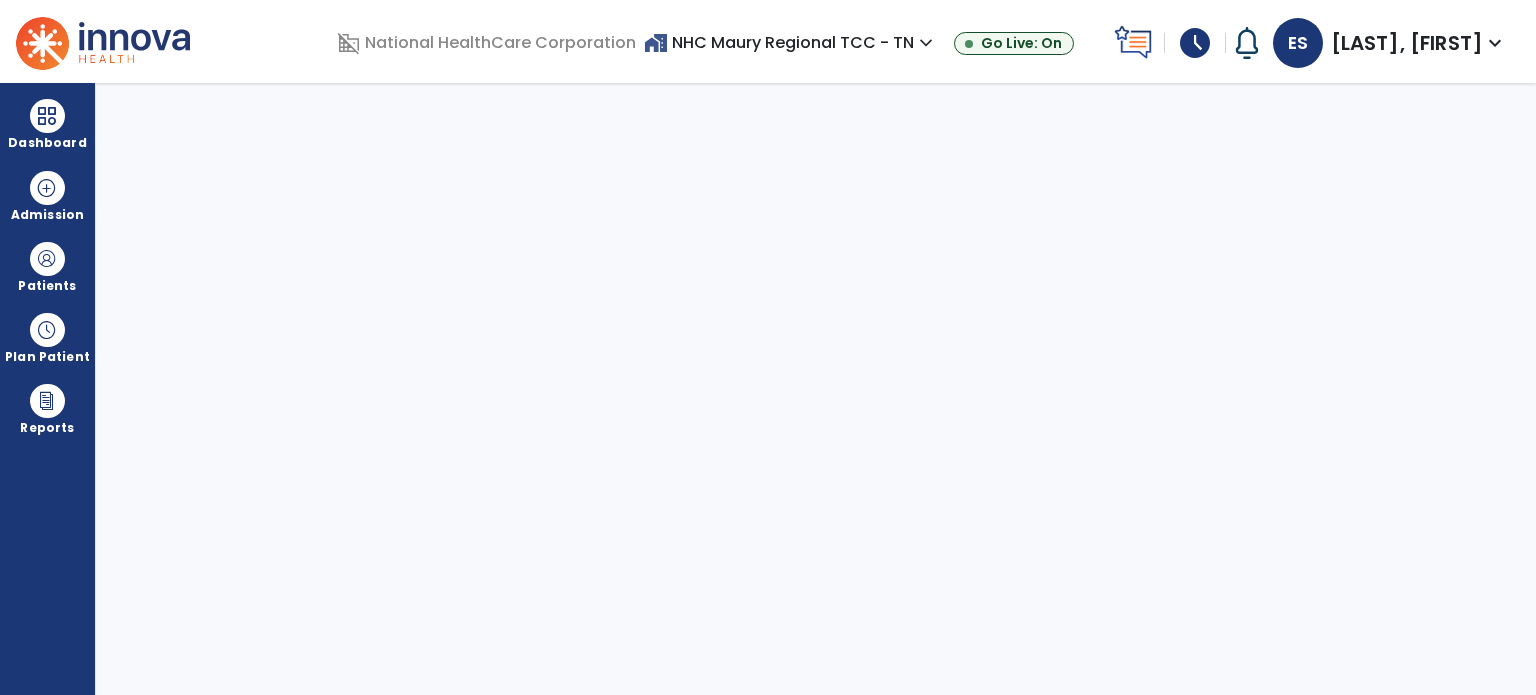 select on "****" 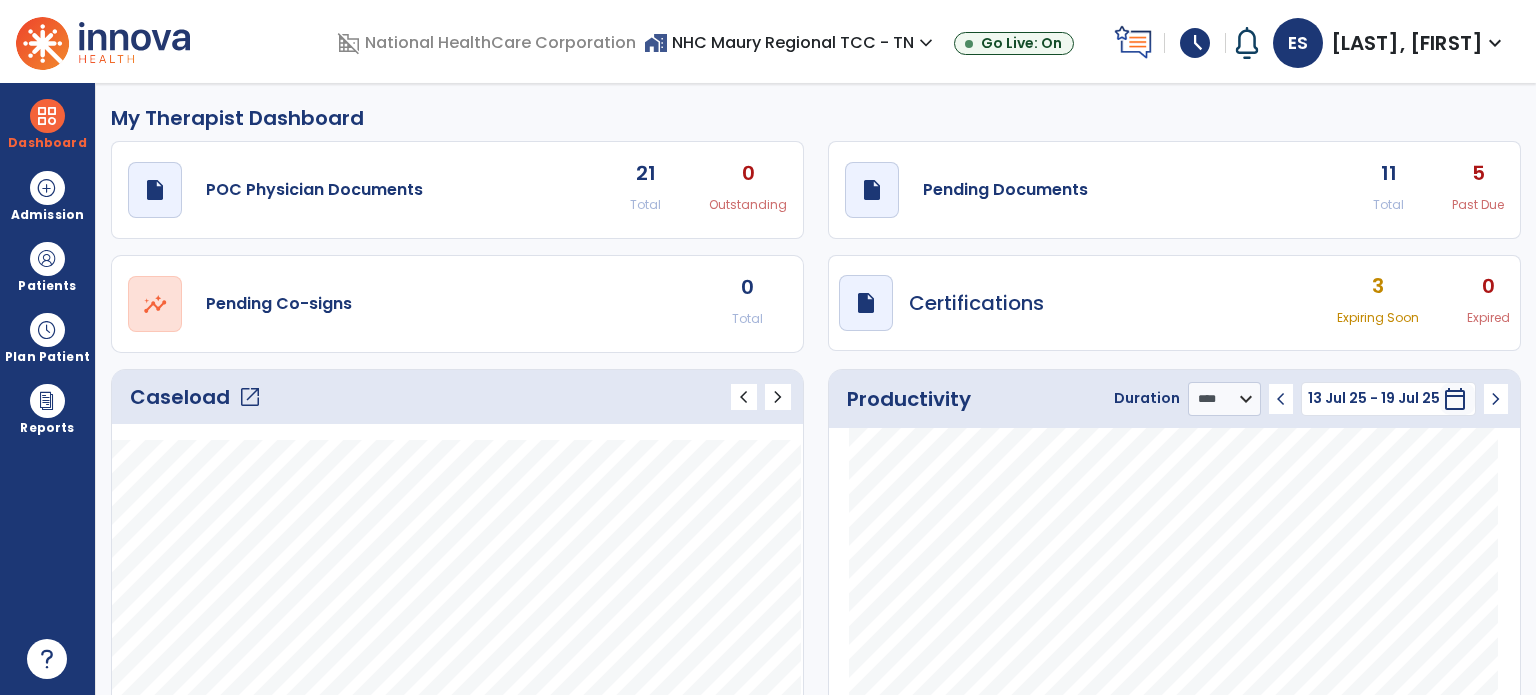 click on "open_in_new" 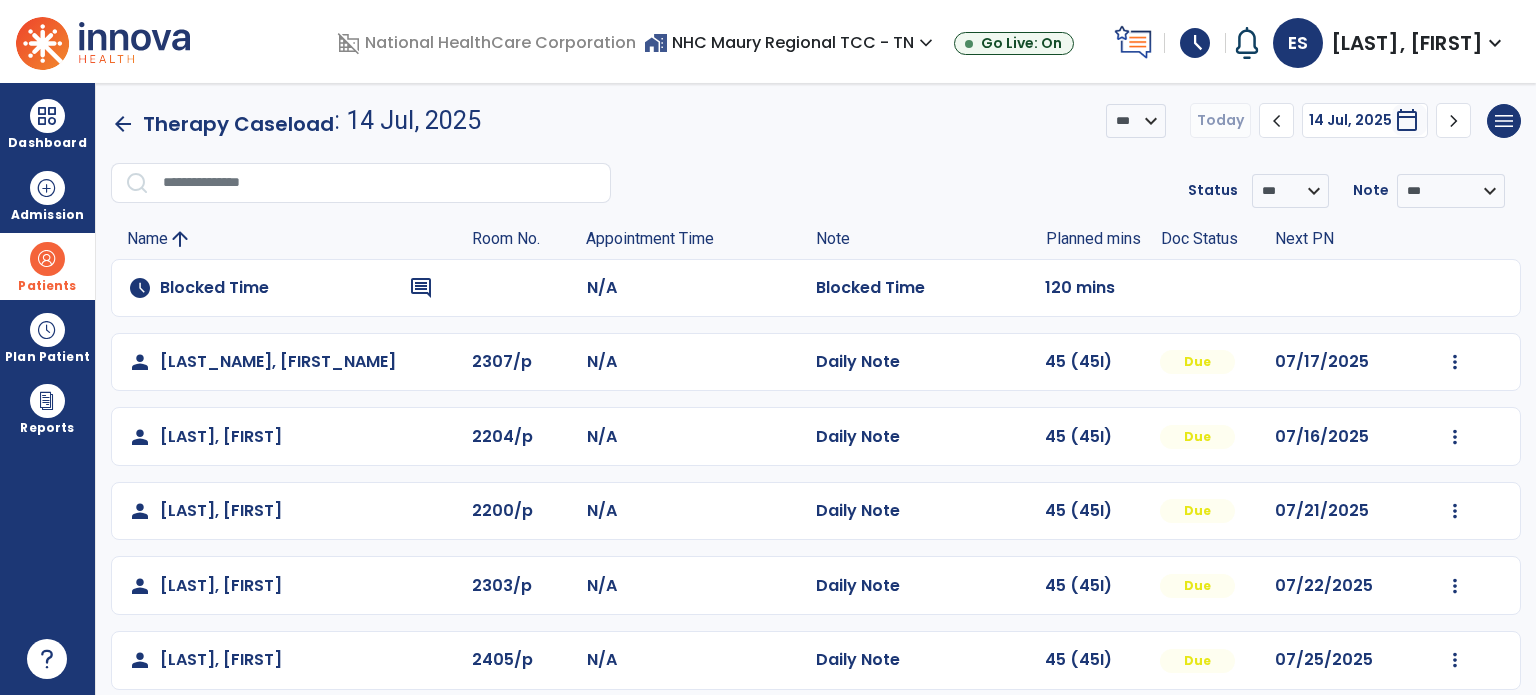 click on "Patients" at bounding box center (47, 266) 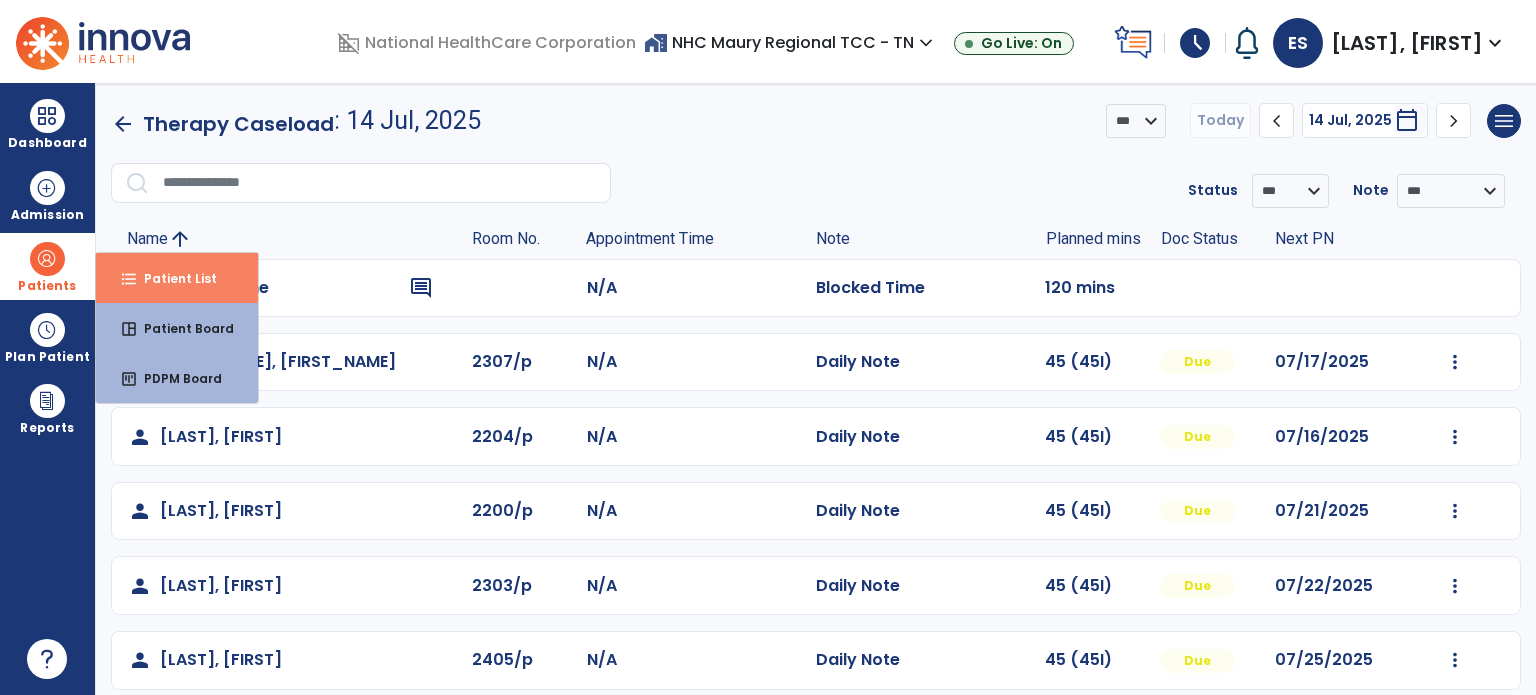 click on "Patient List" at bounding box center (172, 278) 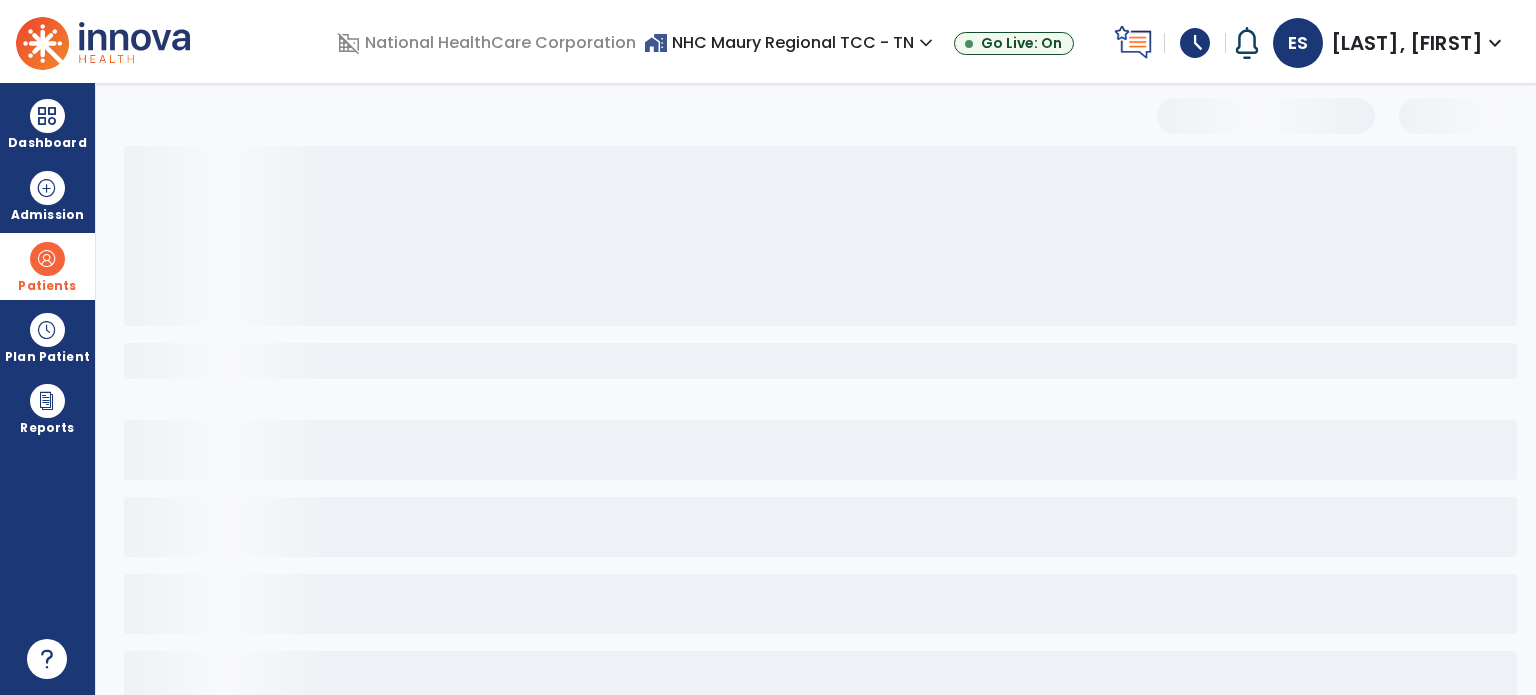 select on "***" 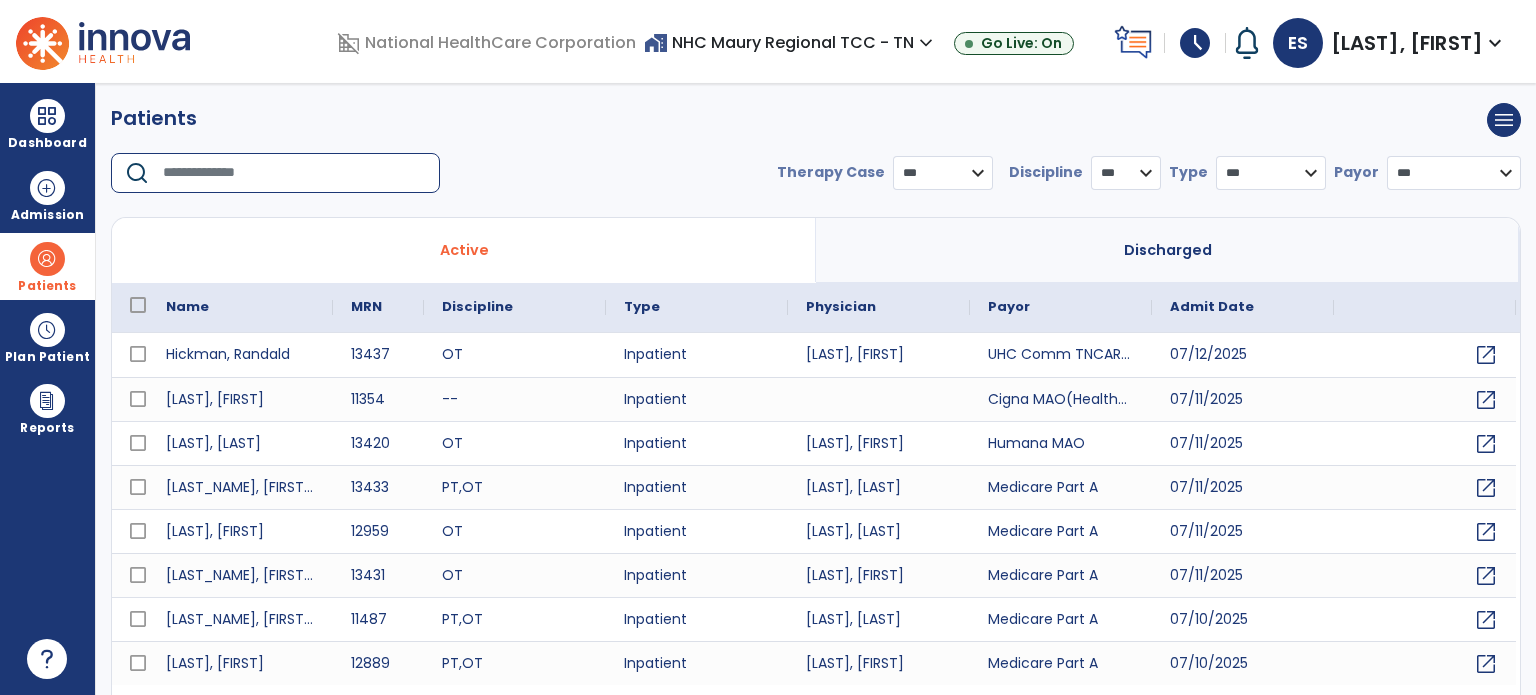 click at bounding box center (294, 173) 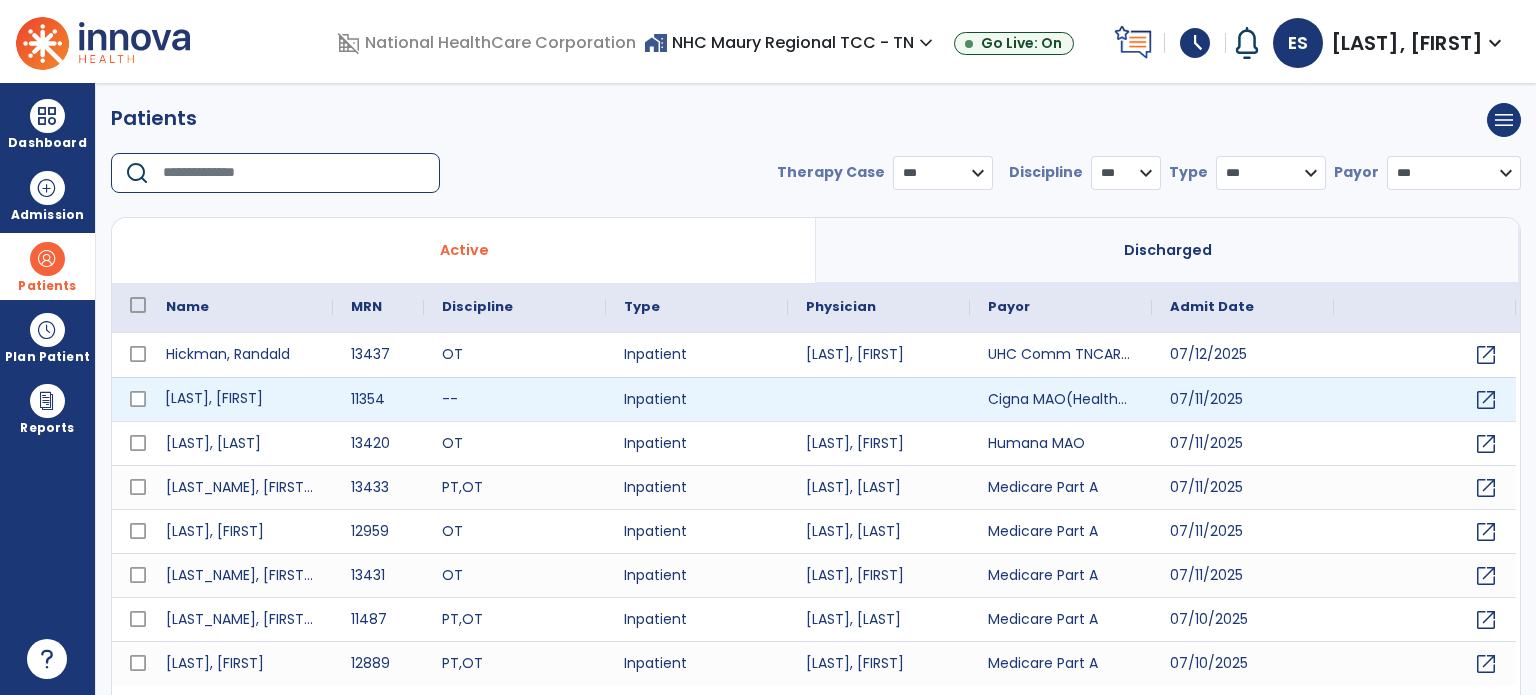 click on "[LAST], [FIRST]" at bounding box center [240, 399] 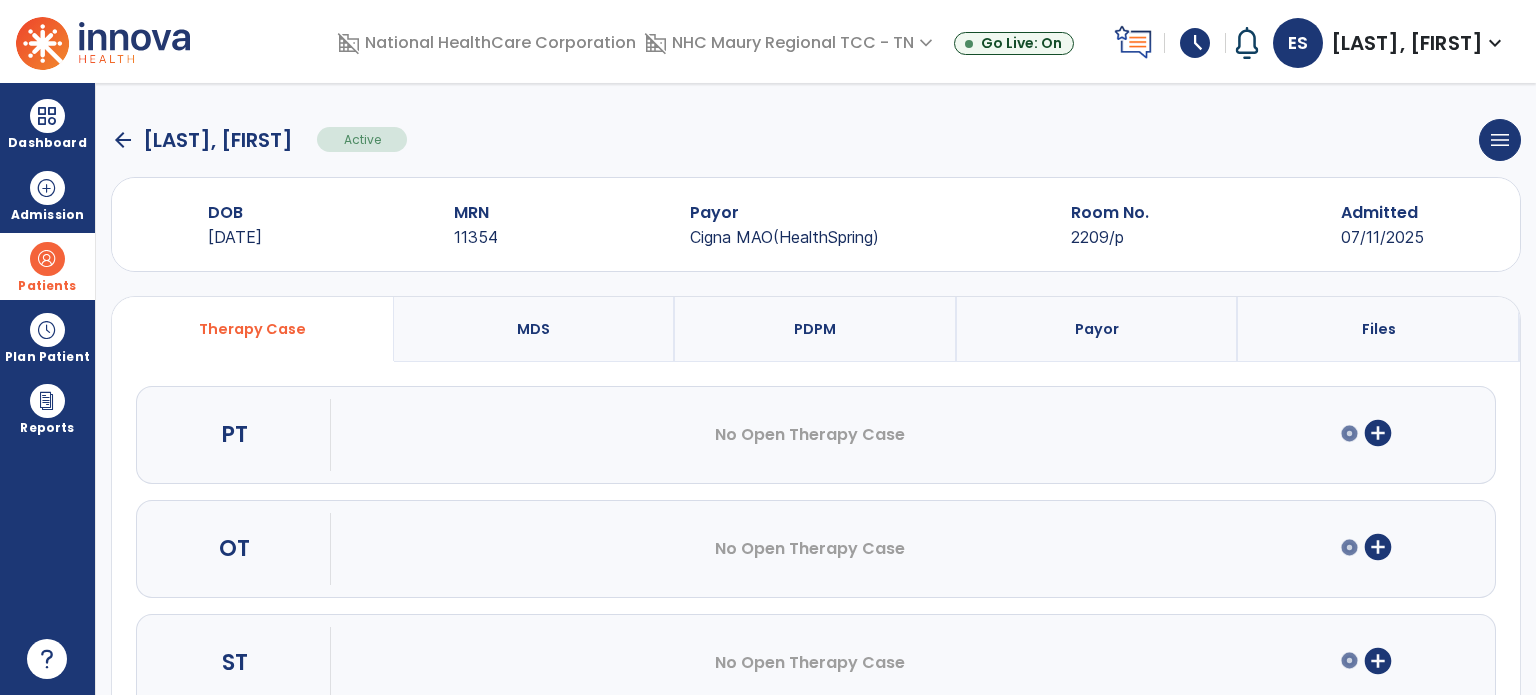 click on "add_circle" at bounding box center (1378, 547) 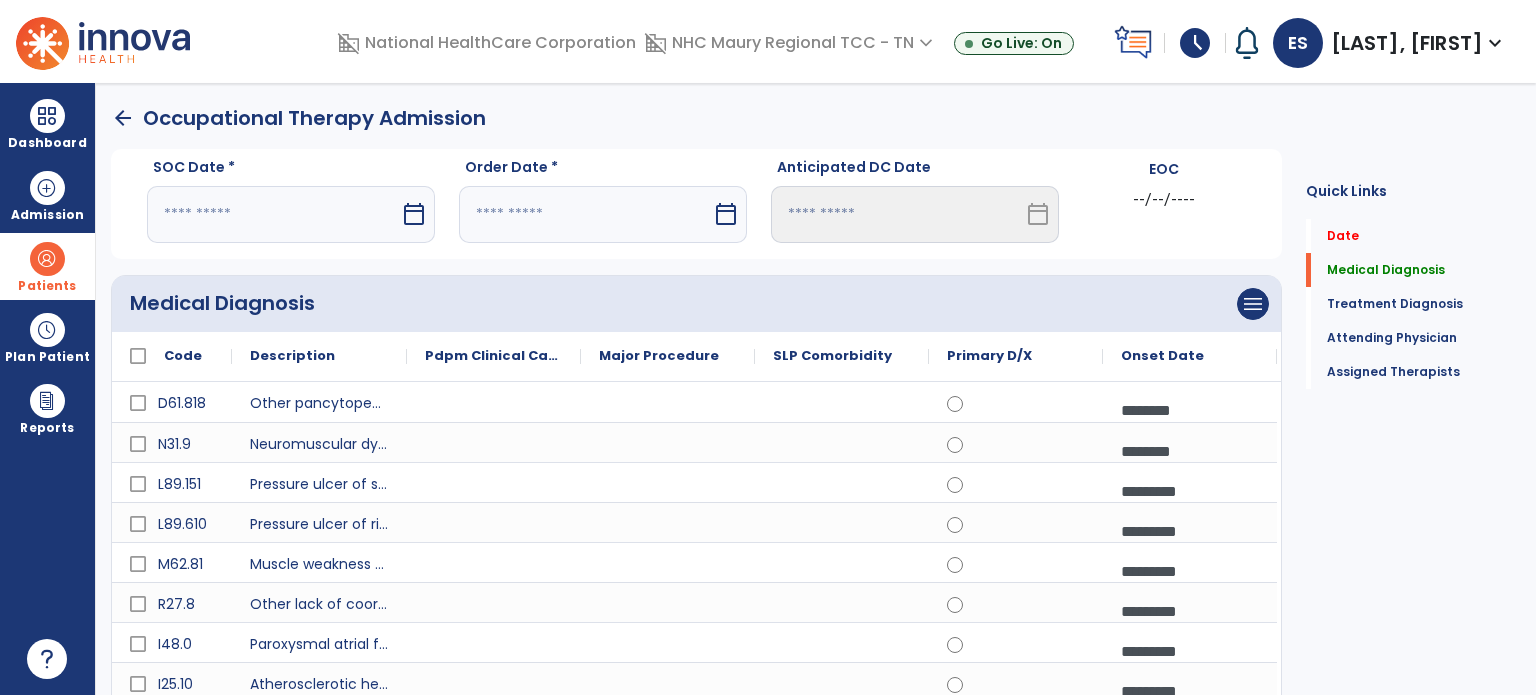click on "calendar_today" at bounding box center (414, 214) 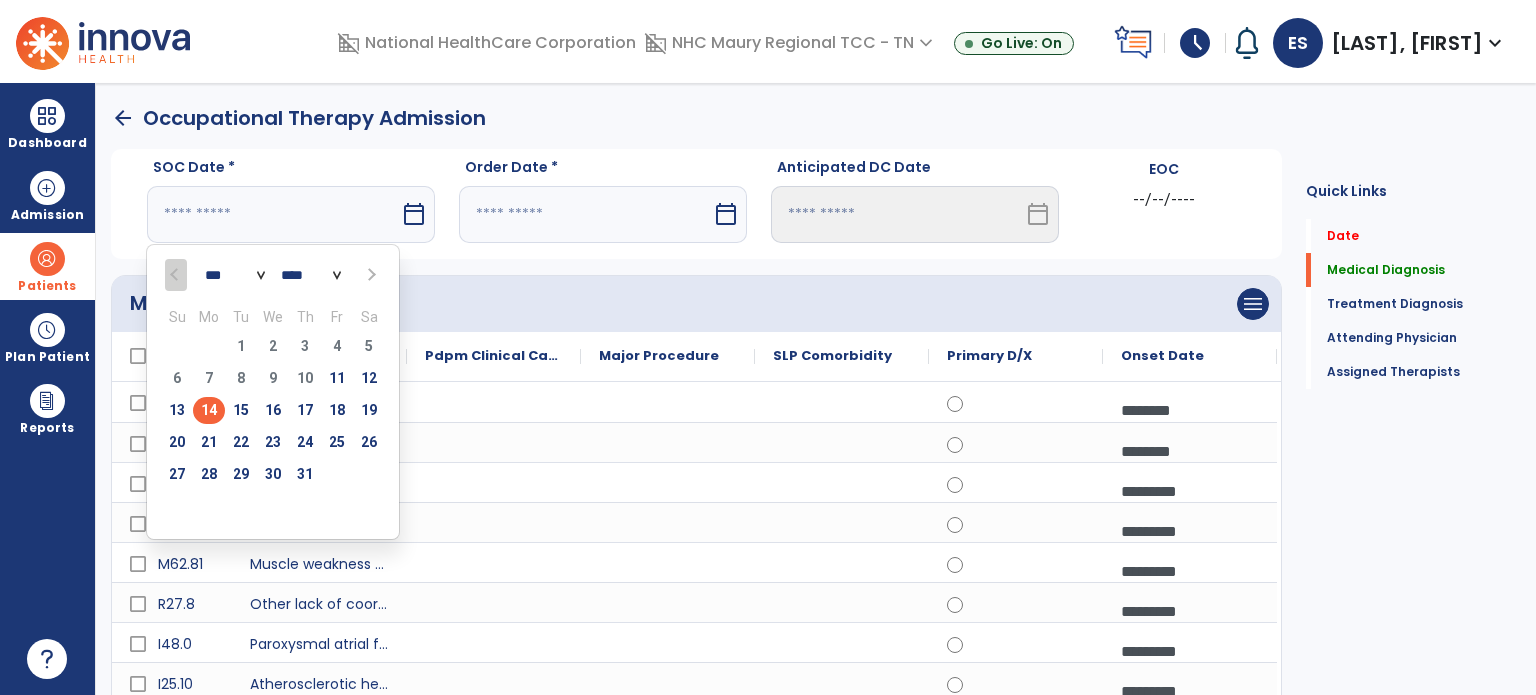click on "14" at bounding box center (209, 410) 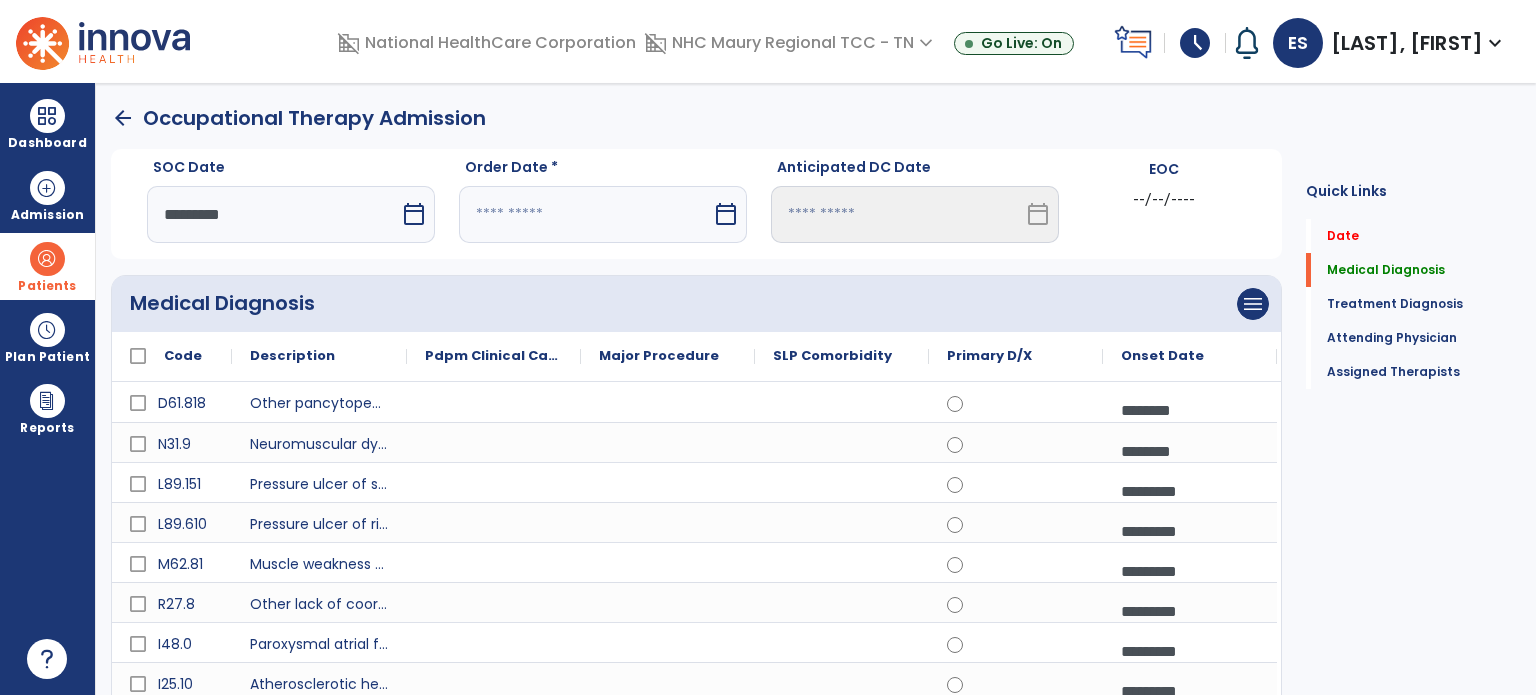 click on "calendar_today" at bounding box center [726, 214] 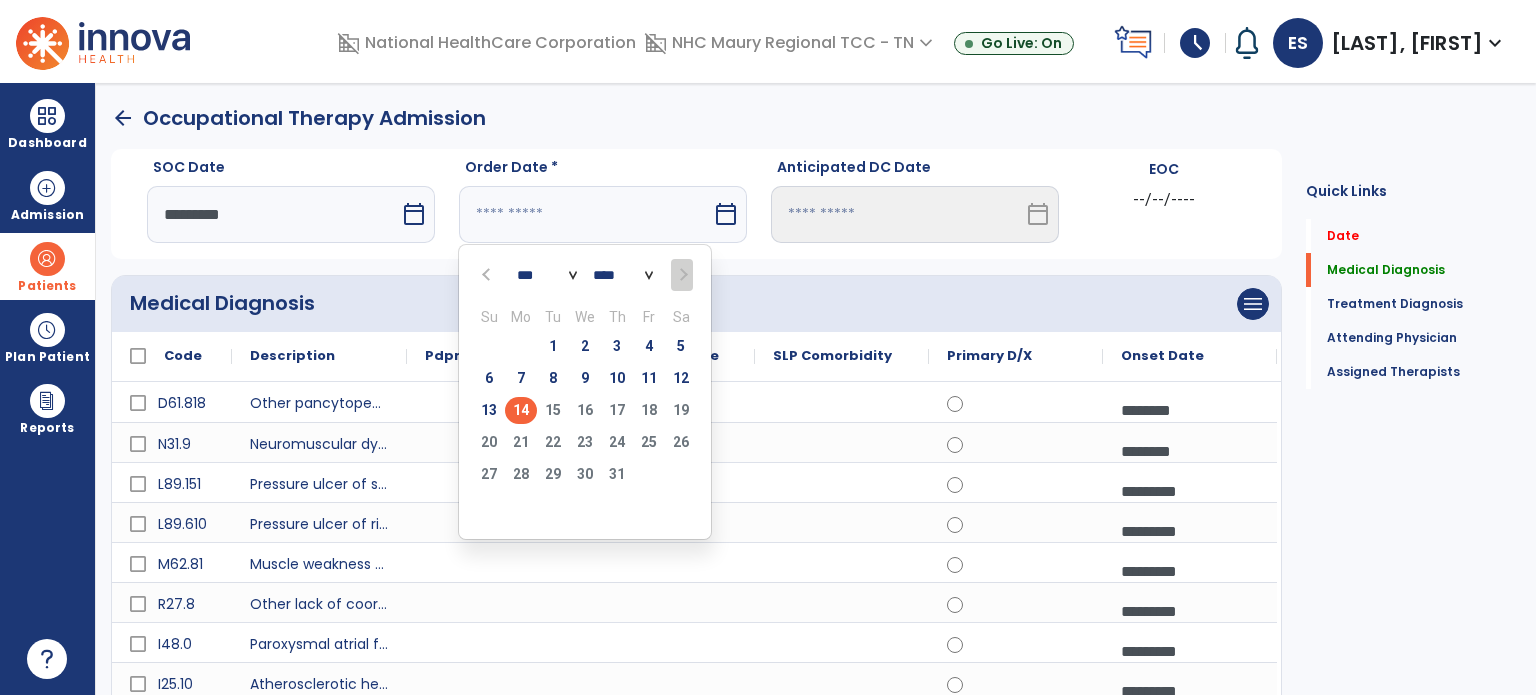 click on "14" at bounding box center [521, 410] 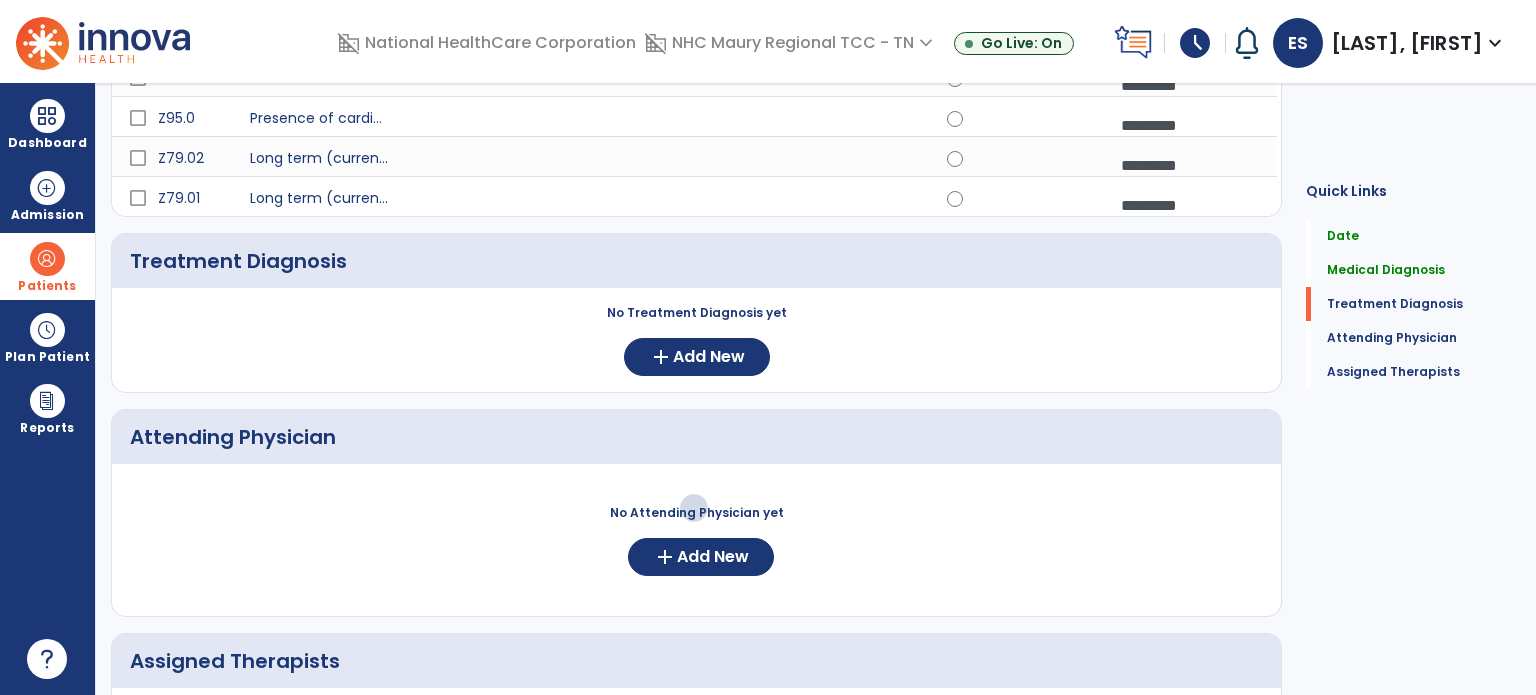 scroll, scrollTop: 1248, scrollLeft: 0, axis: vertical 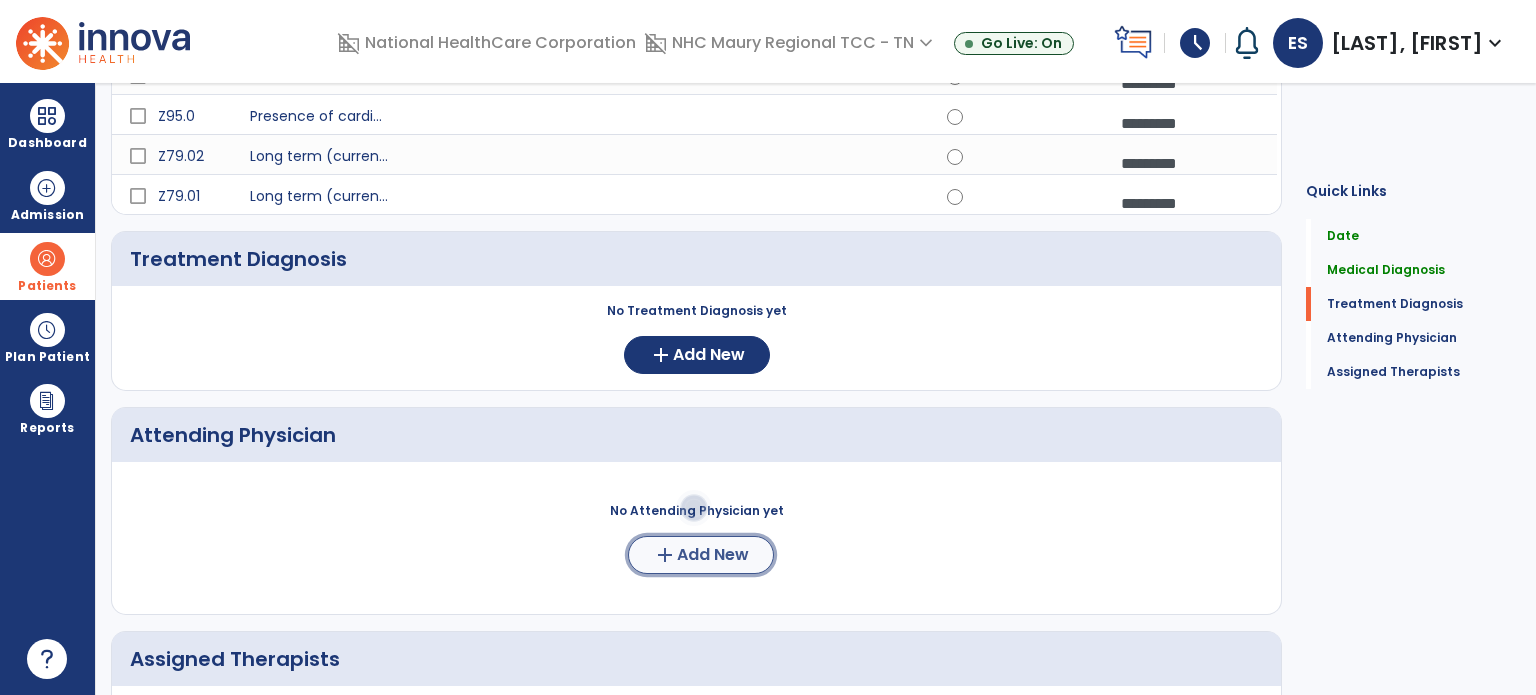 click on "Add New" 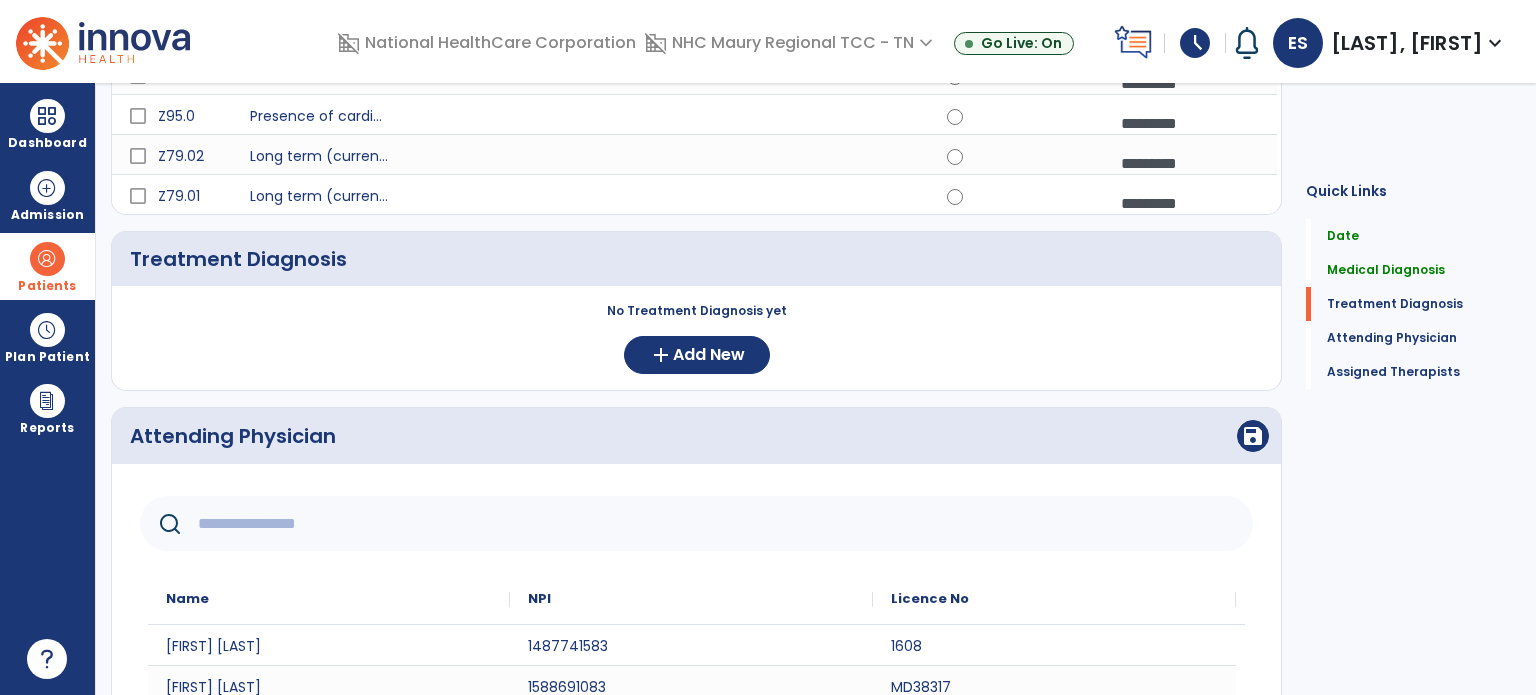 click 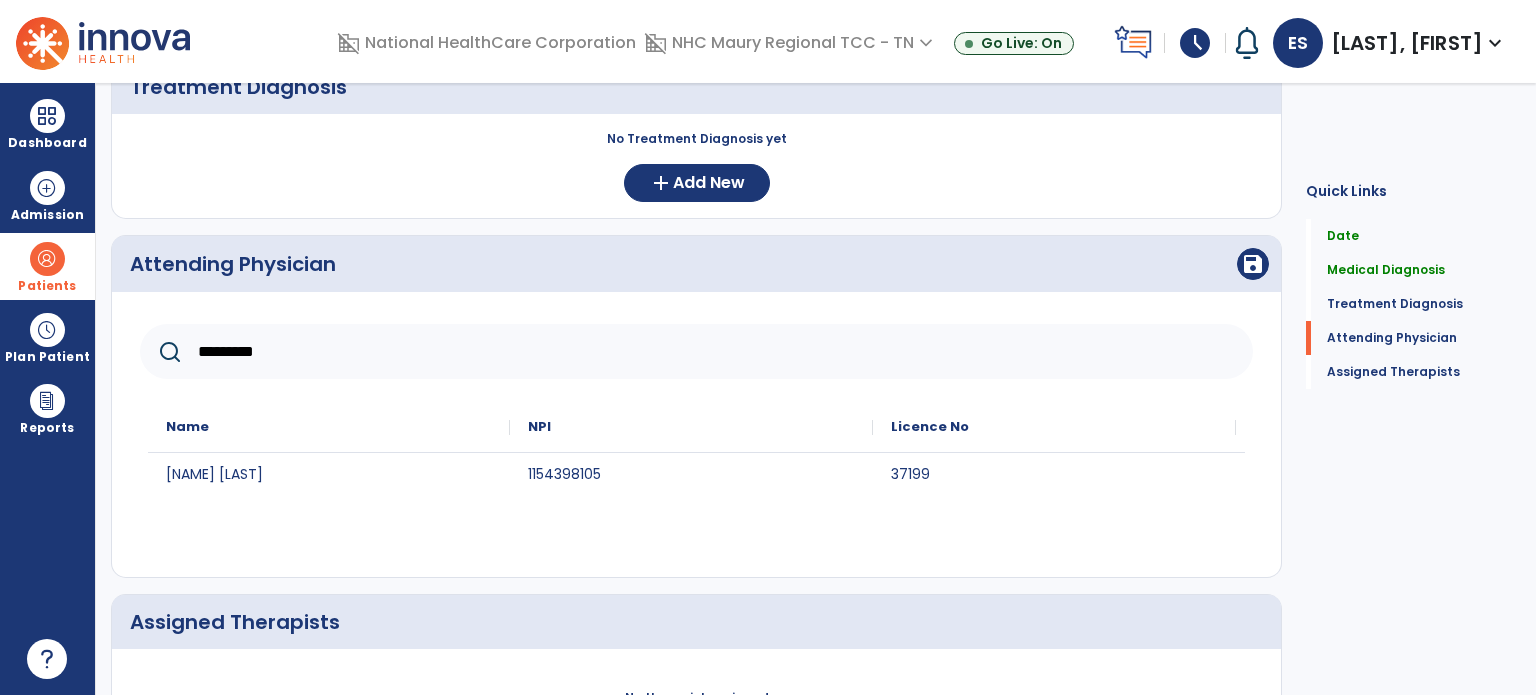 scroll, scrollTop: 1448, scrollLeft: 0, axis: vertical 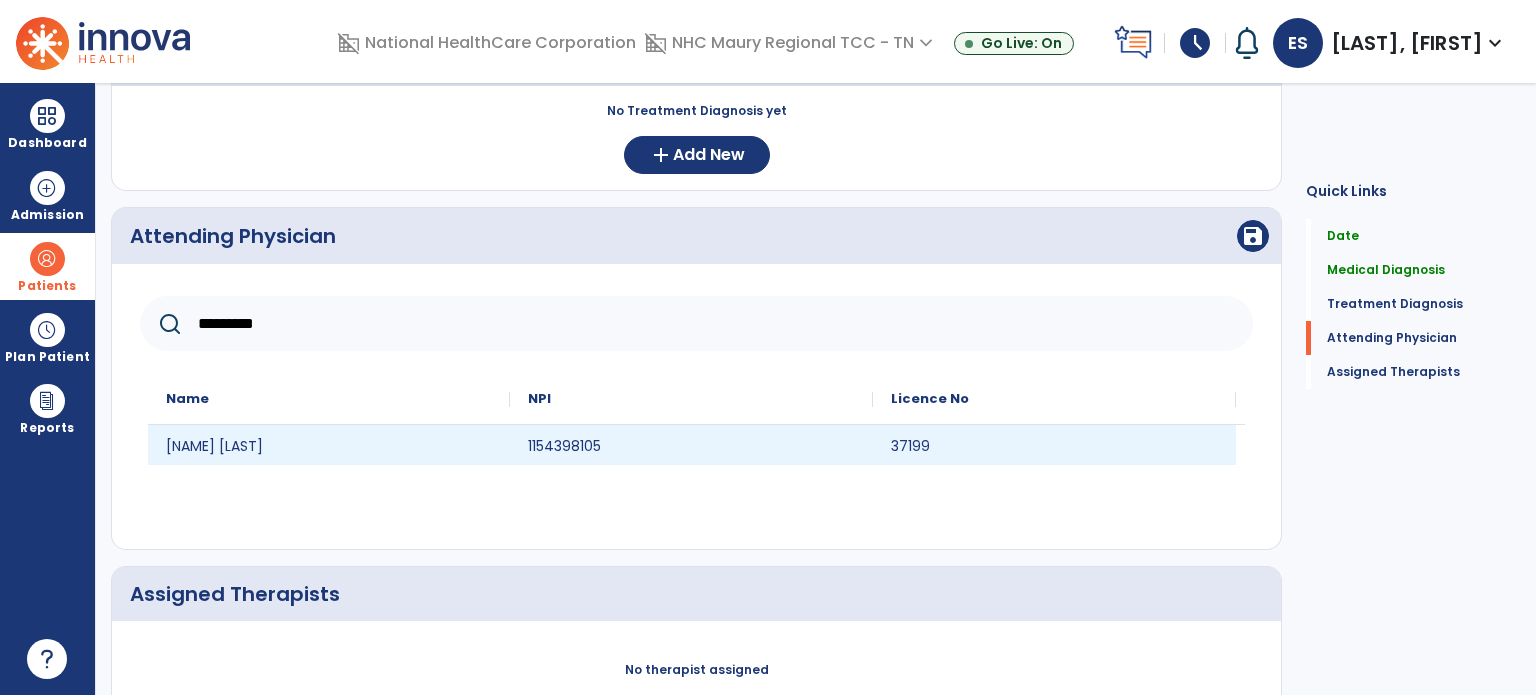 type on "*********" 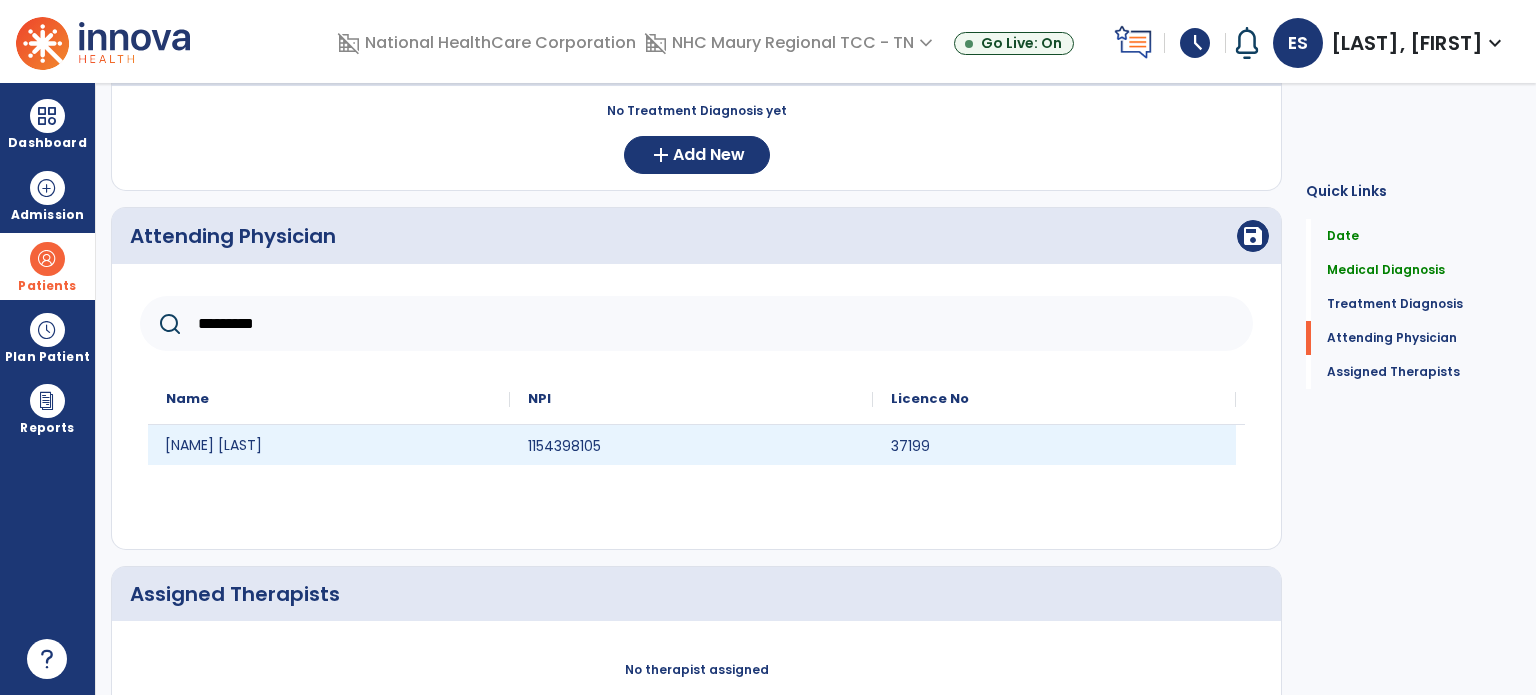 click on "[NAME] [LAST]" 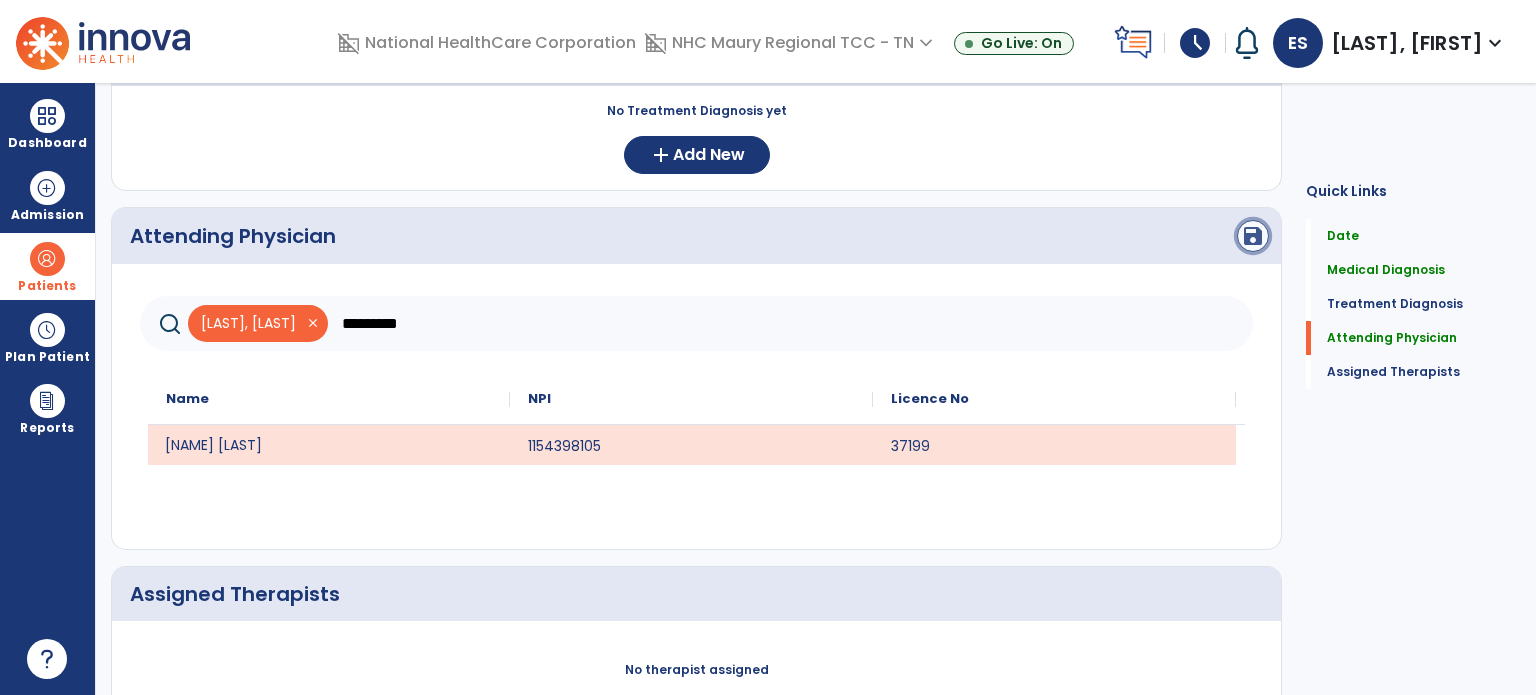 click on "save" 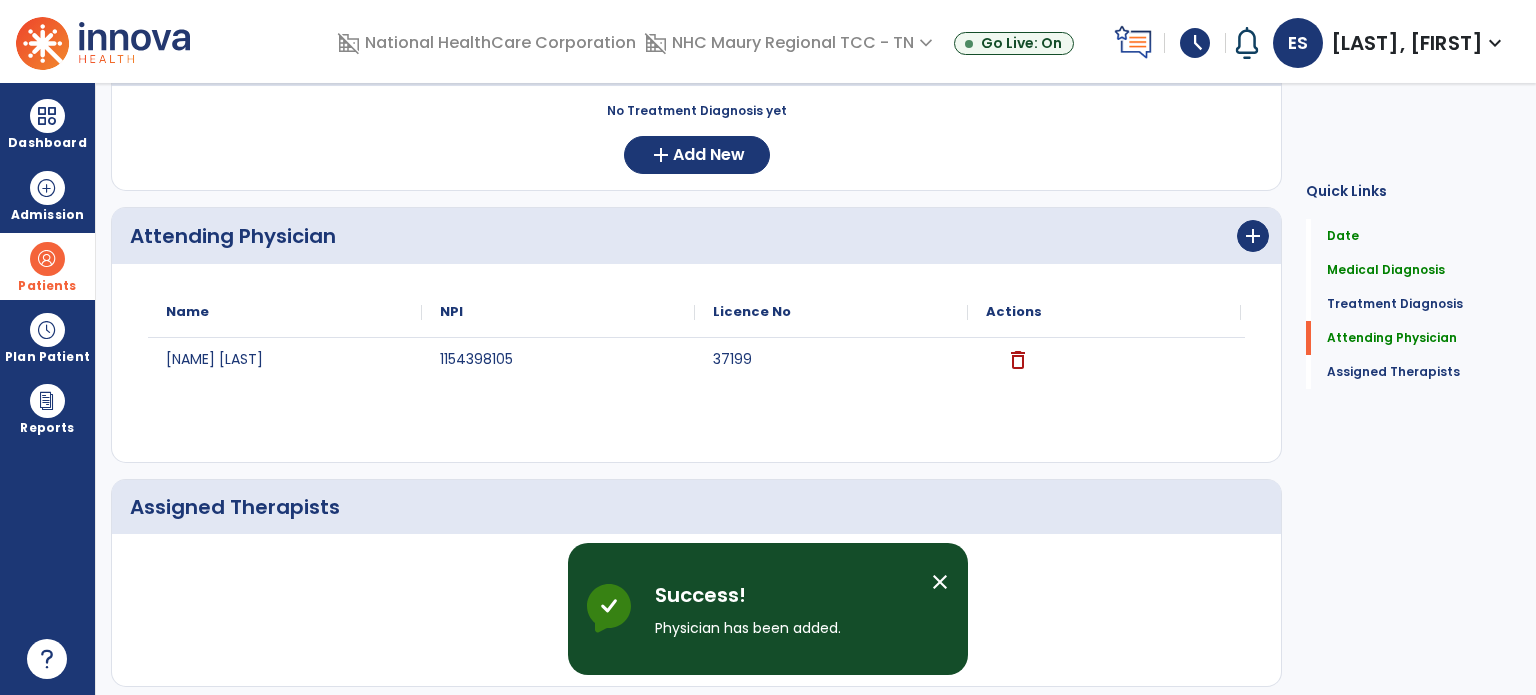 scroll, scrollTop: 1529, scrollLeft: 0, axis: vertical 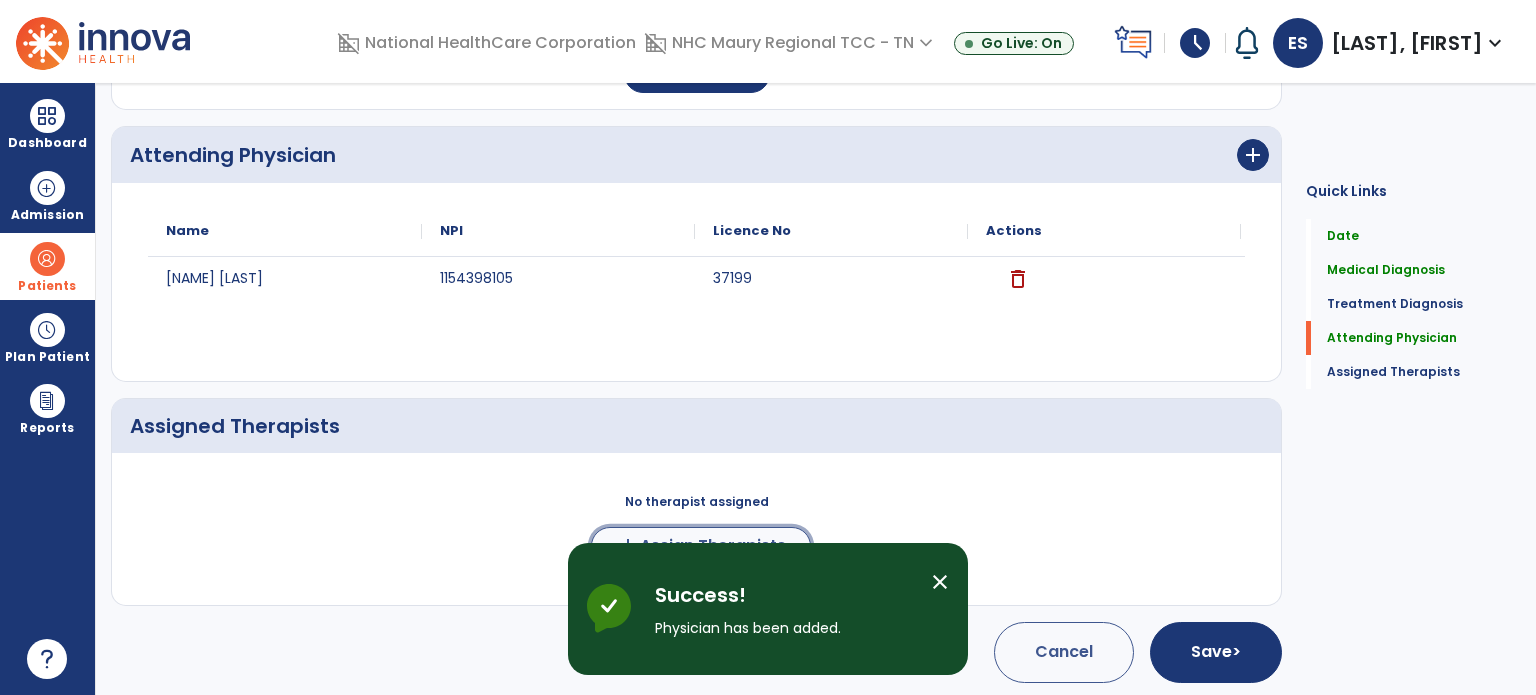 click on "Assign Therapists" 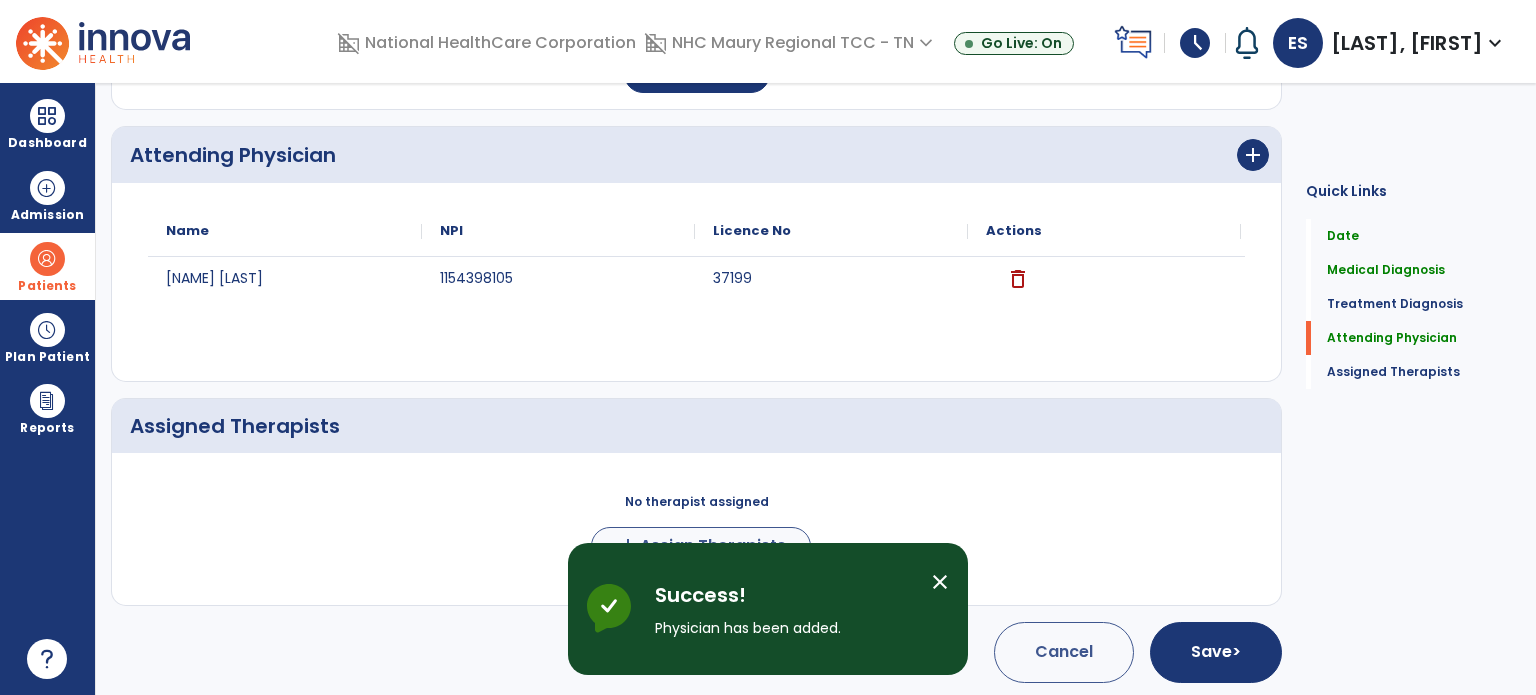 scroll, scrollTop: 1525, scrollLeft: 0, axis: vertical 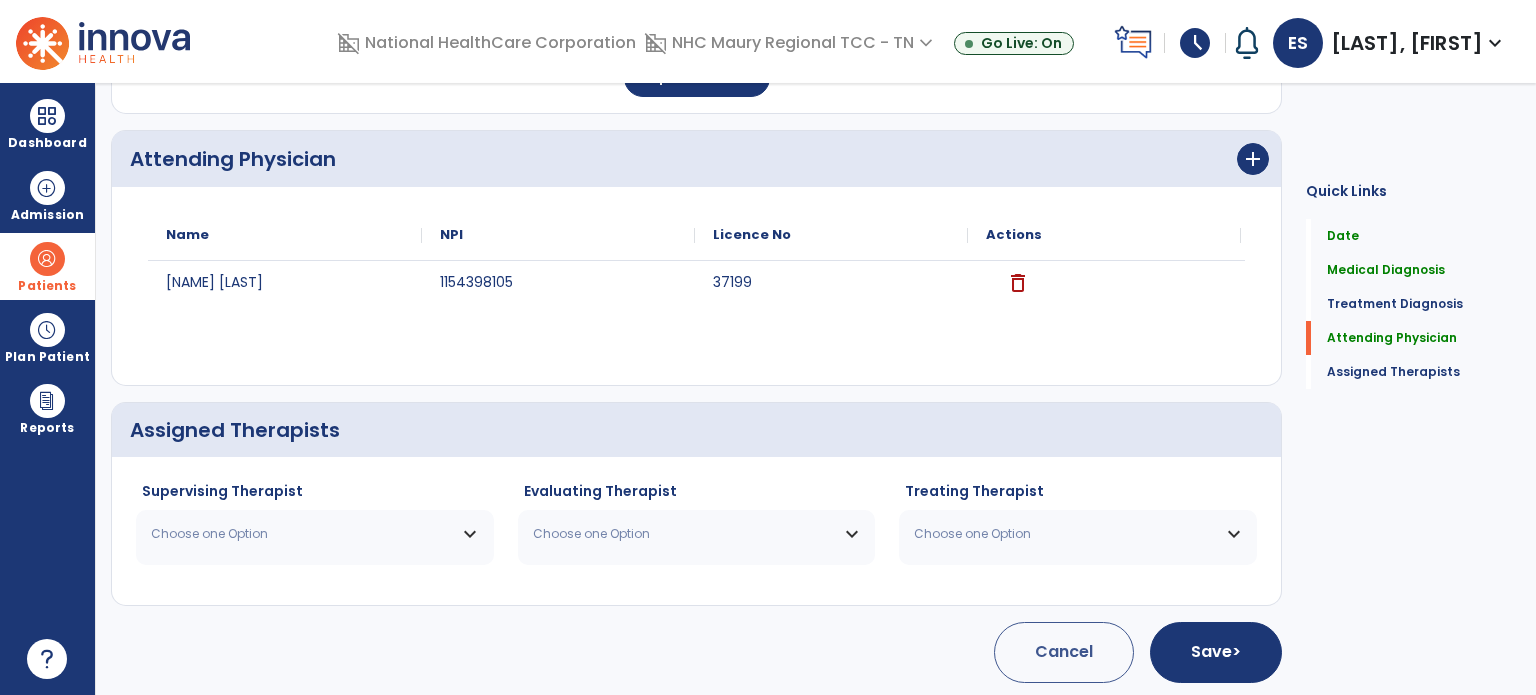 click on "Choose one Option" at bounding box center (315, 534) 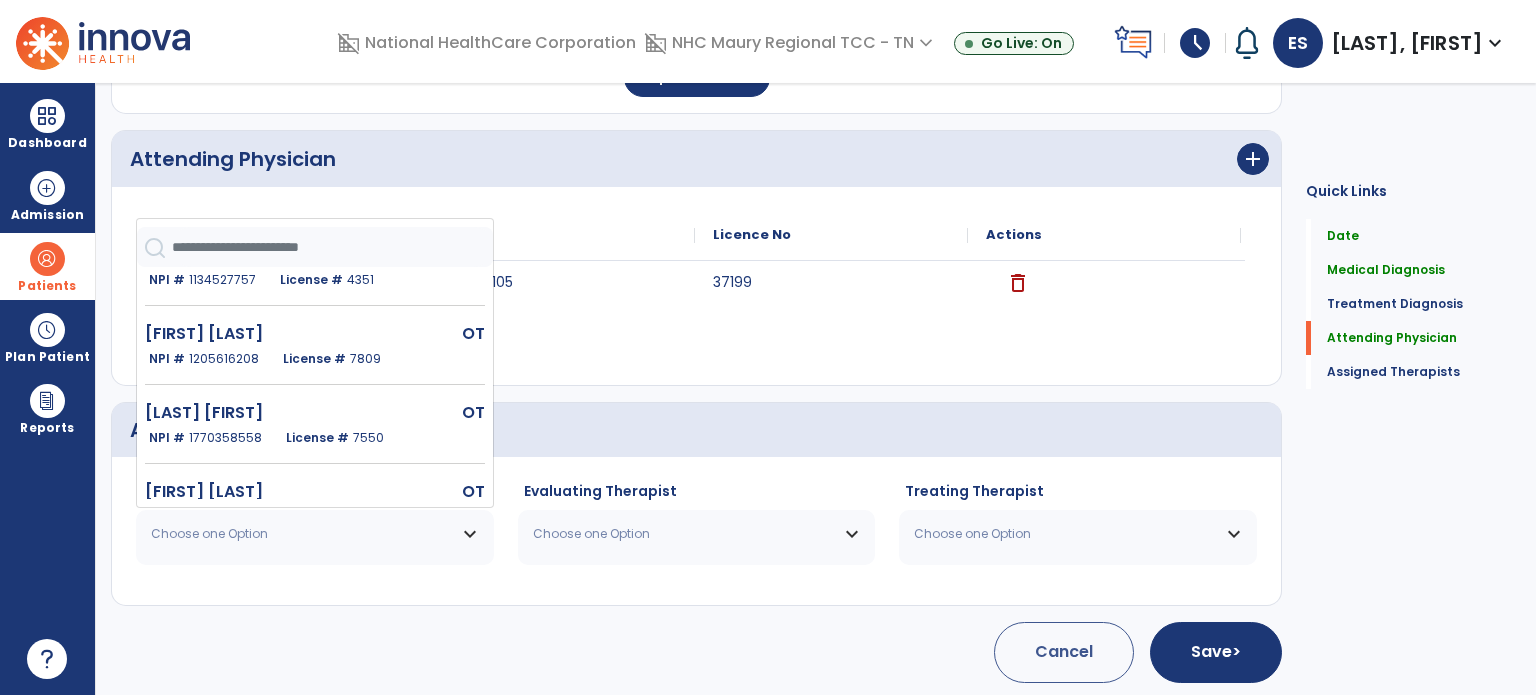 scroll, scrollTop: 511, scrollLeft: 0, axis: vertical 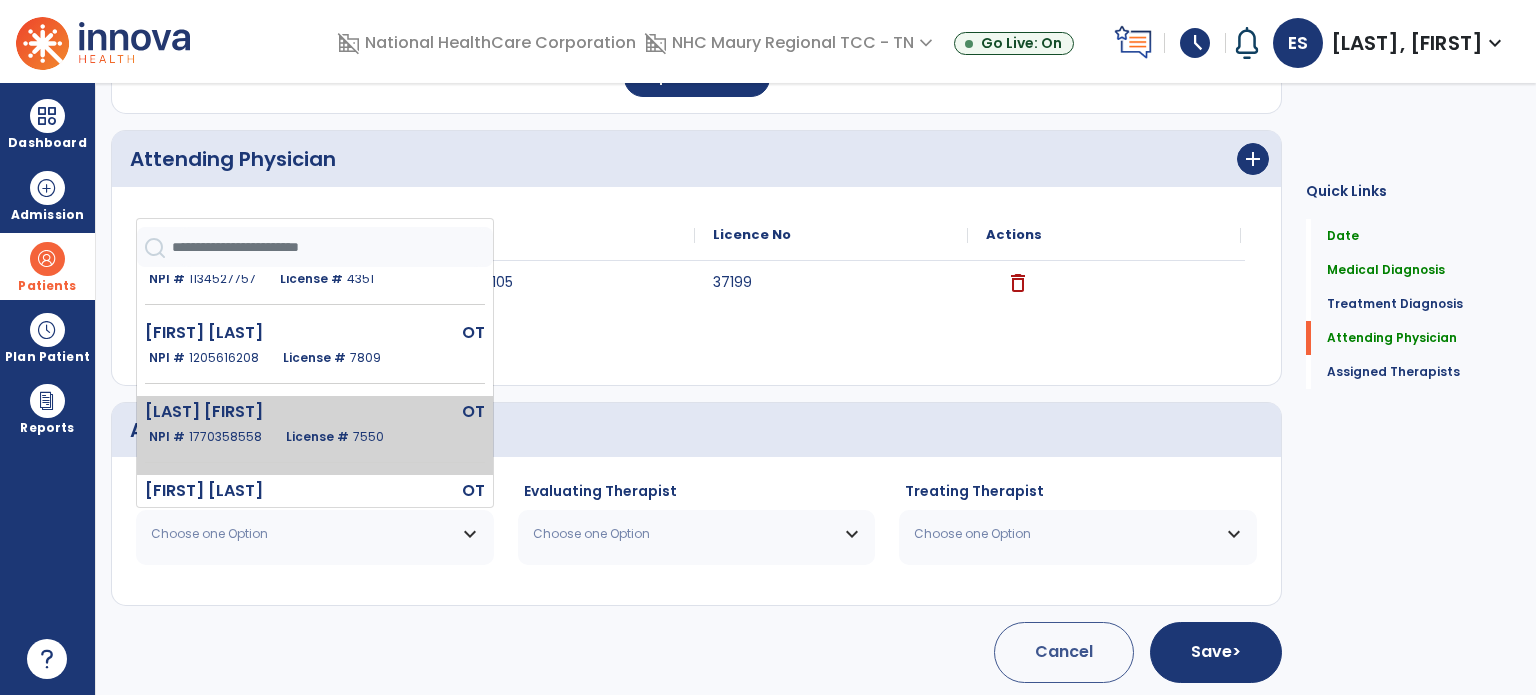 click on "[LAST] [FIRST]" 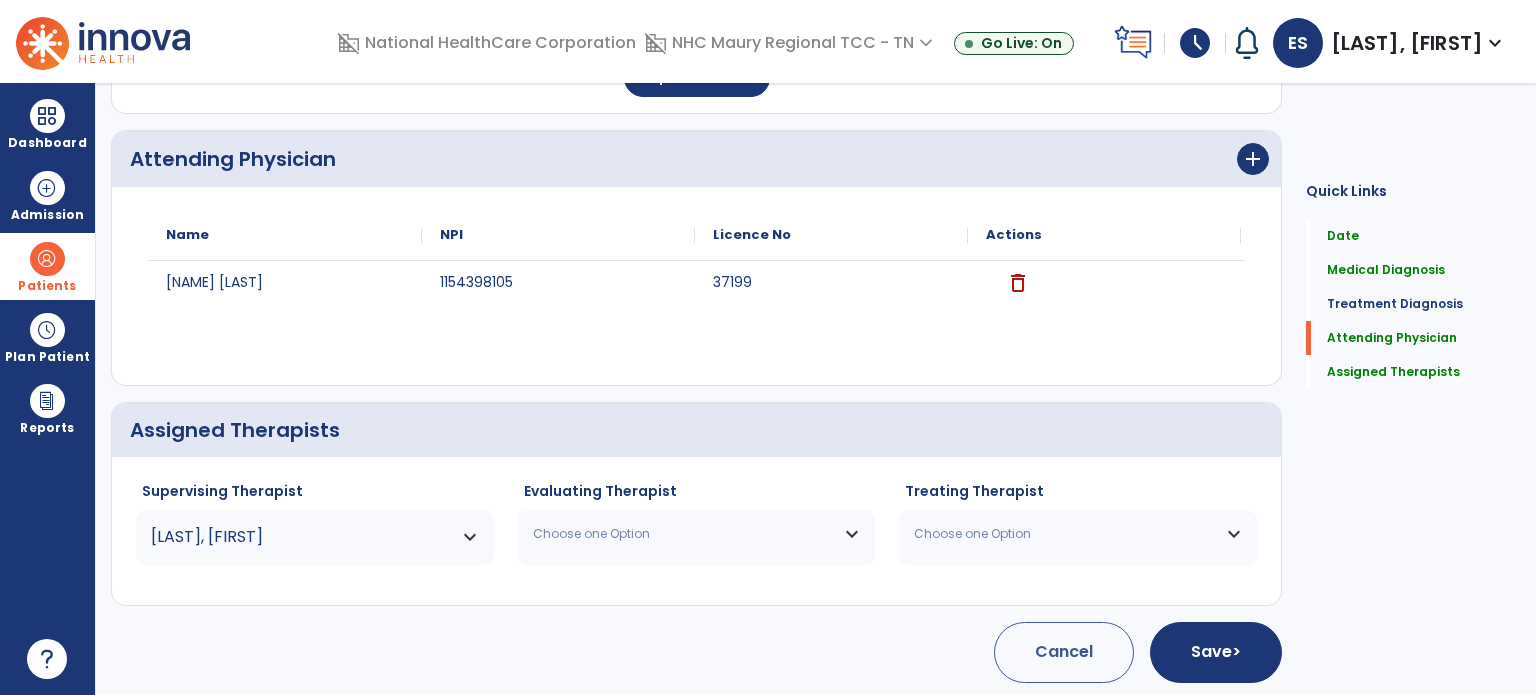 click on "Choose one Option" at bounding box center (697, 534) 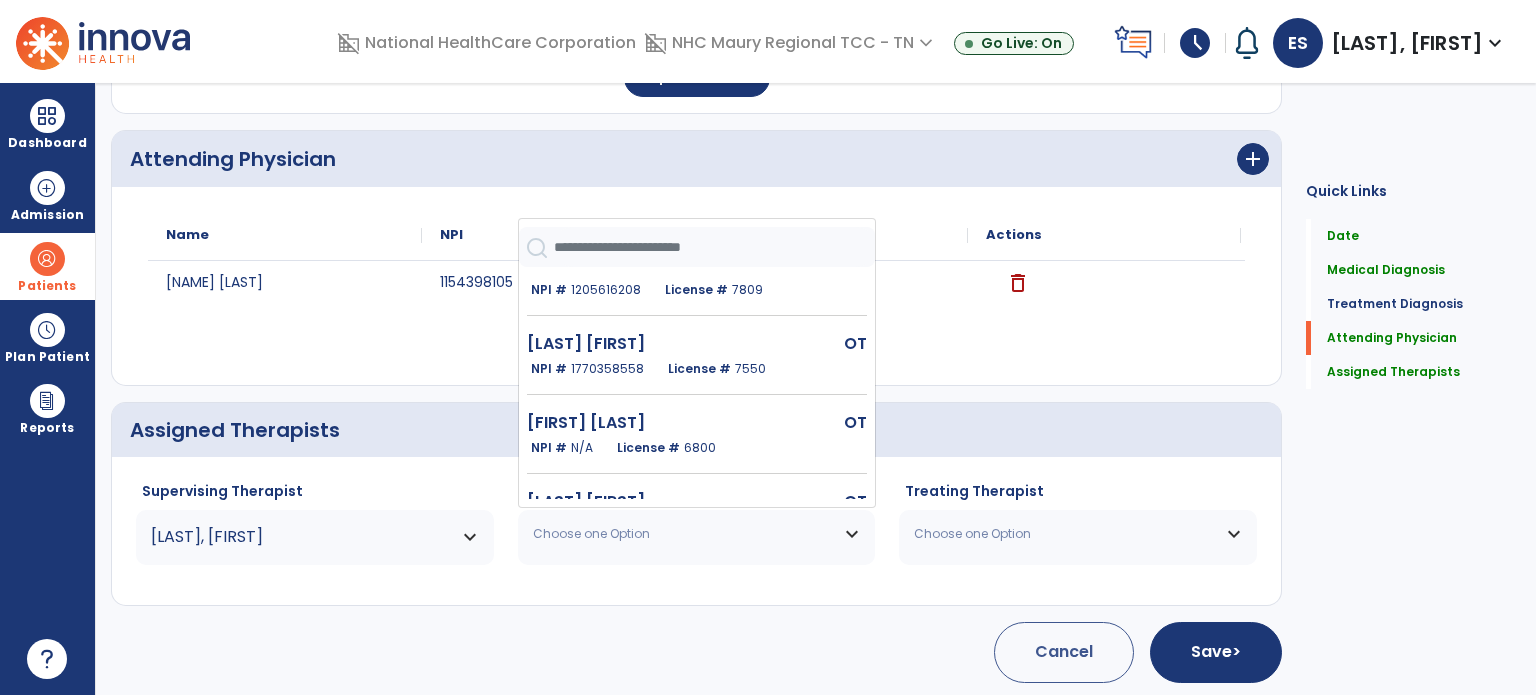 scroll, scrollTop: 576, scrollLeft: 0, axis: vertical 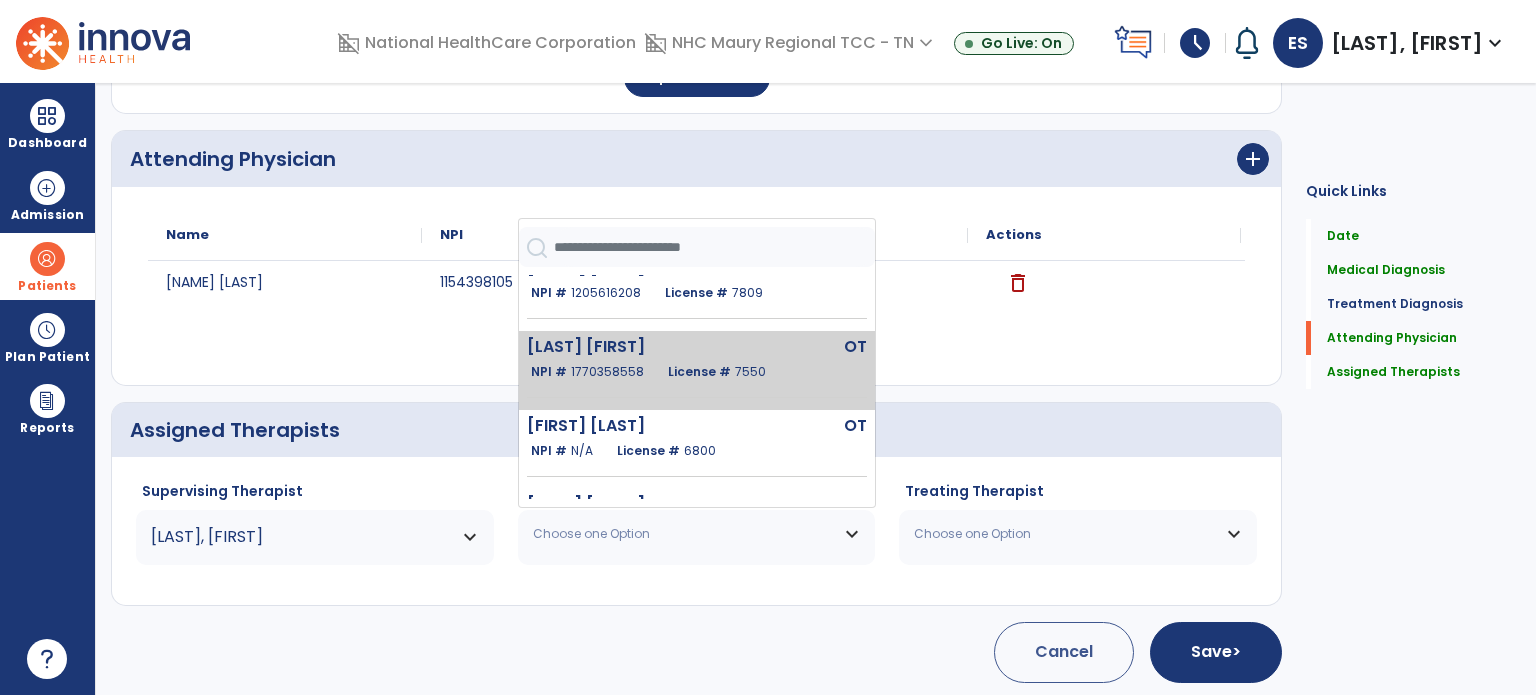 click on "[LAST] [FIRST]" 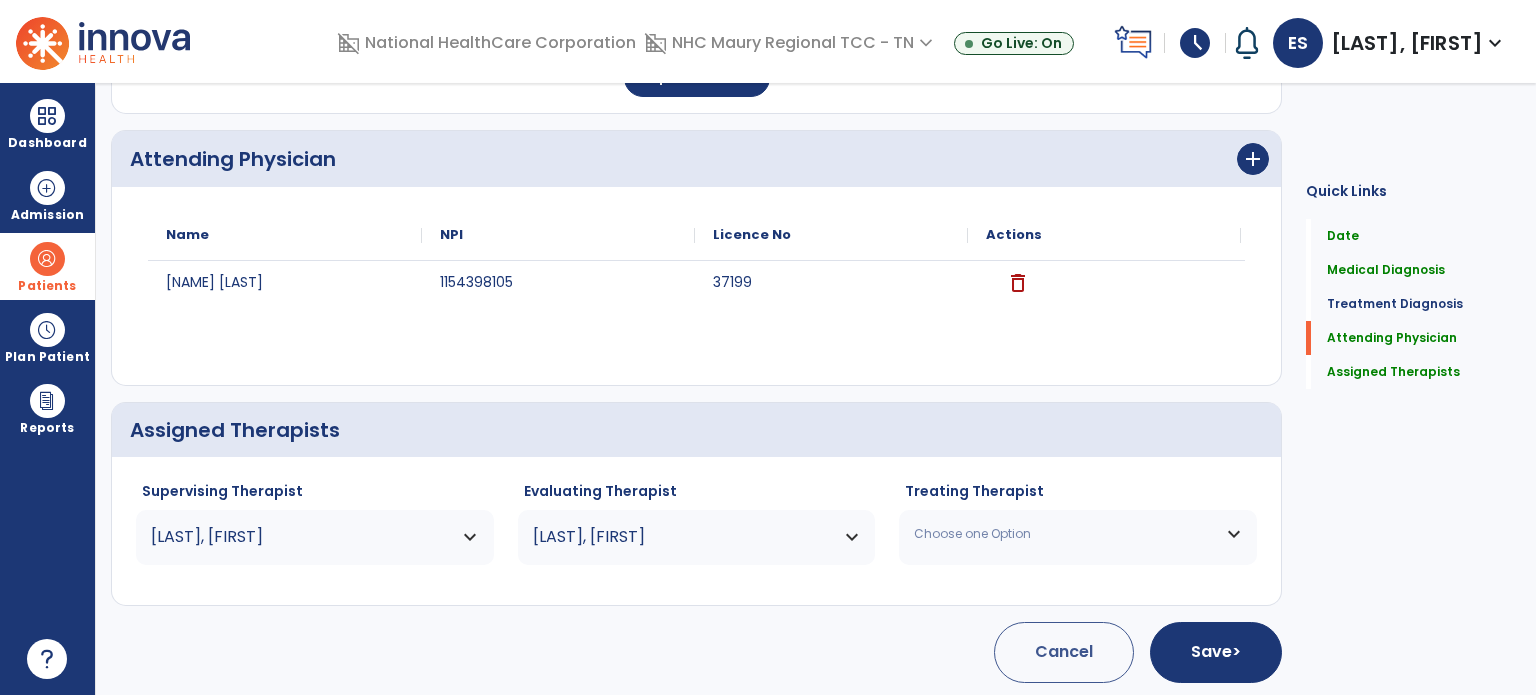 click on "Choose one Option" at bounding box center (1078, 534) 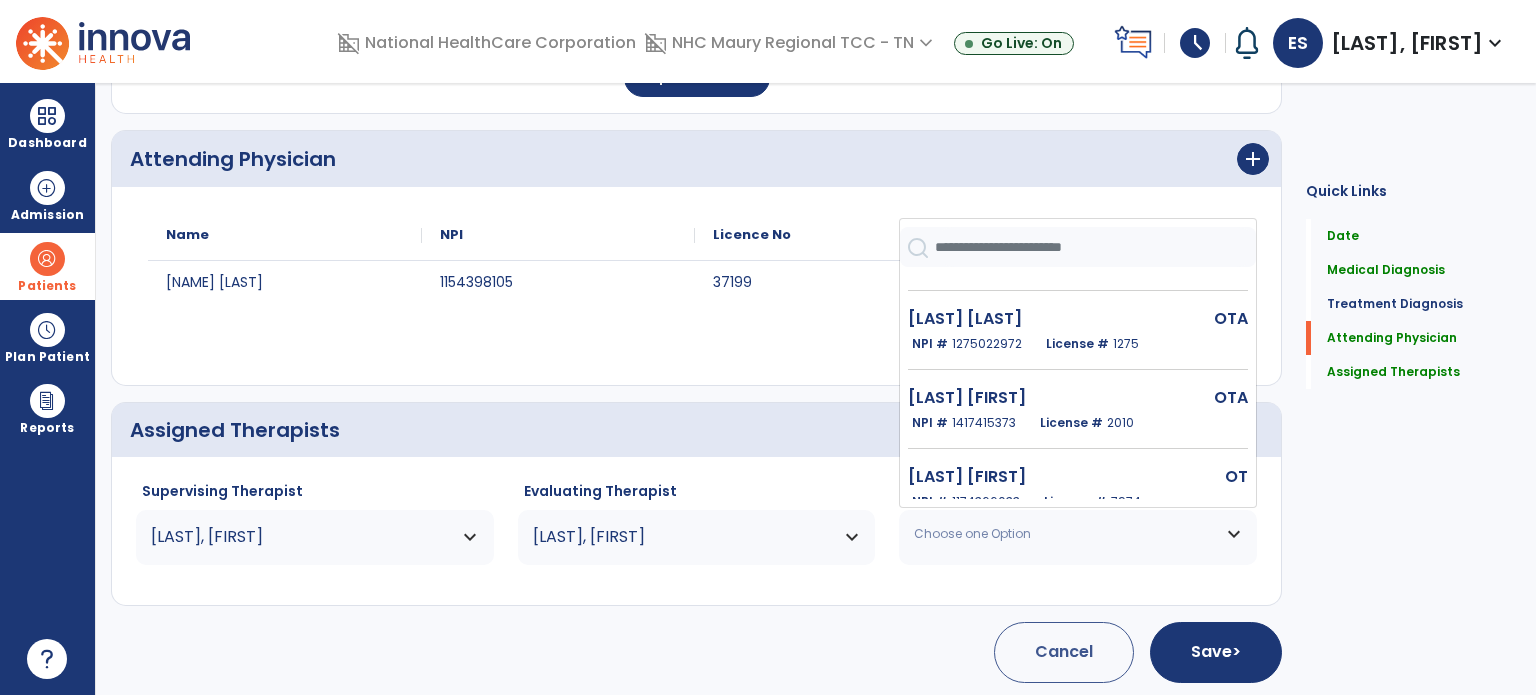 scroll, scrollTop: 1232, scrollLeft: 0, axis: vertical 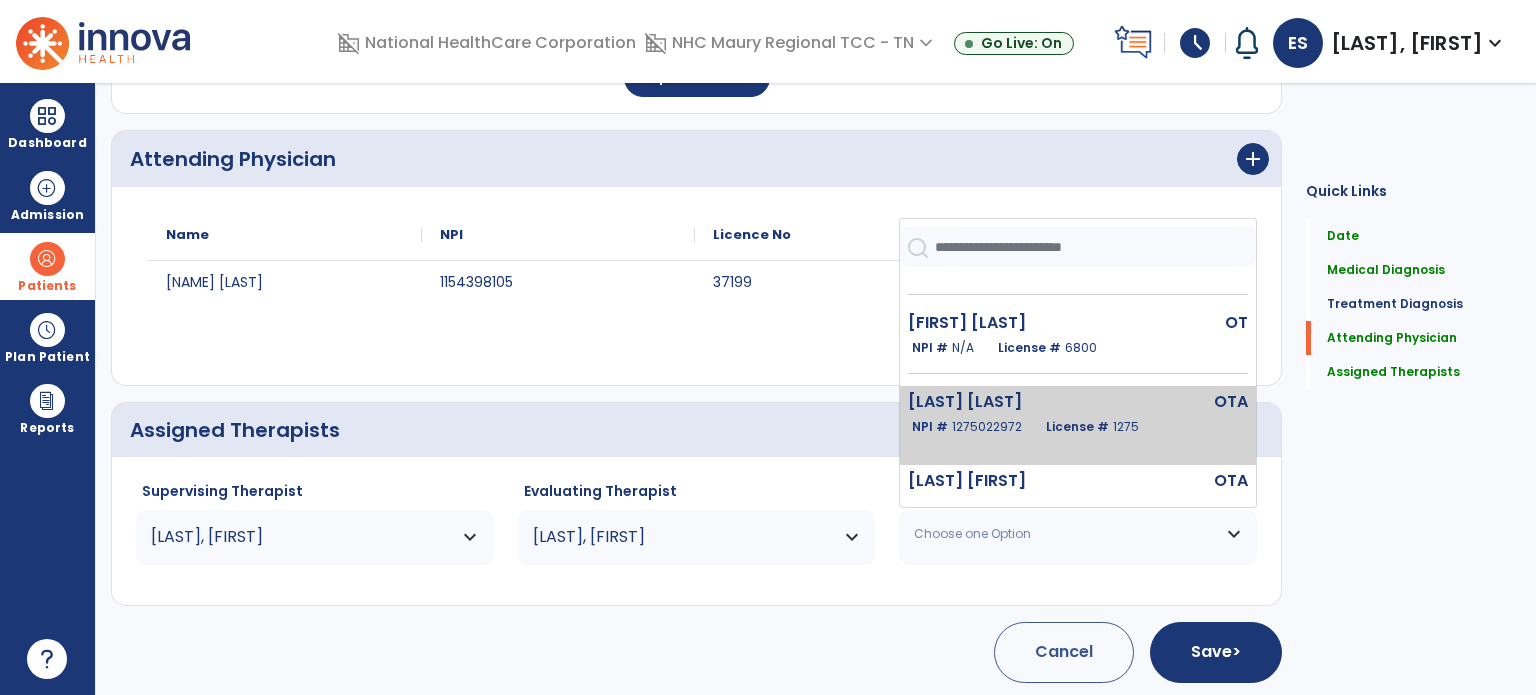 click on "License #  [LICENSE_NUMBER]" 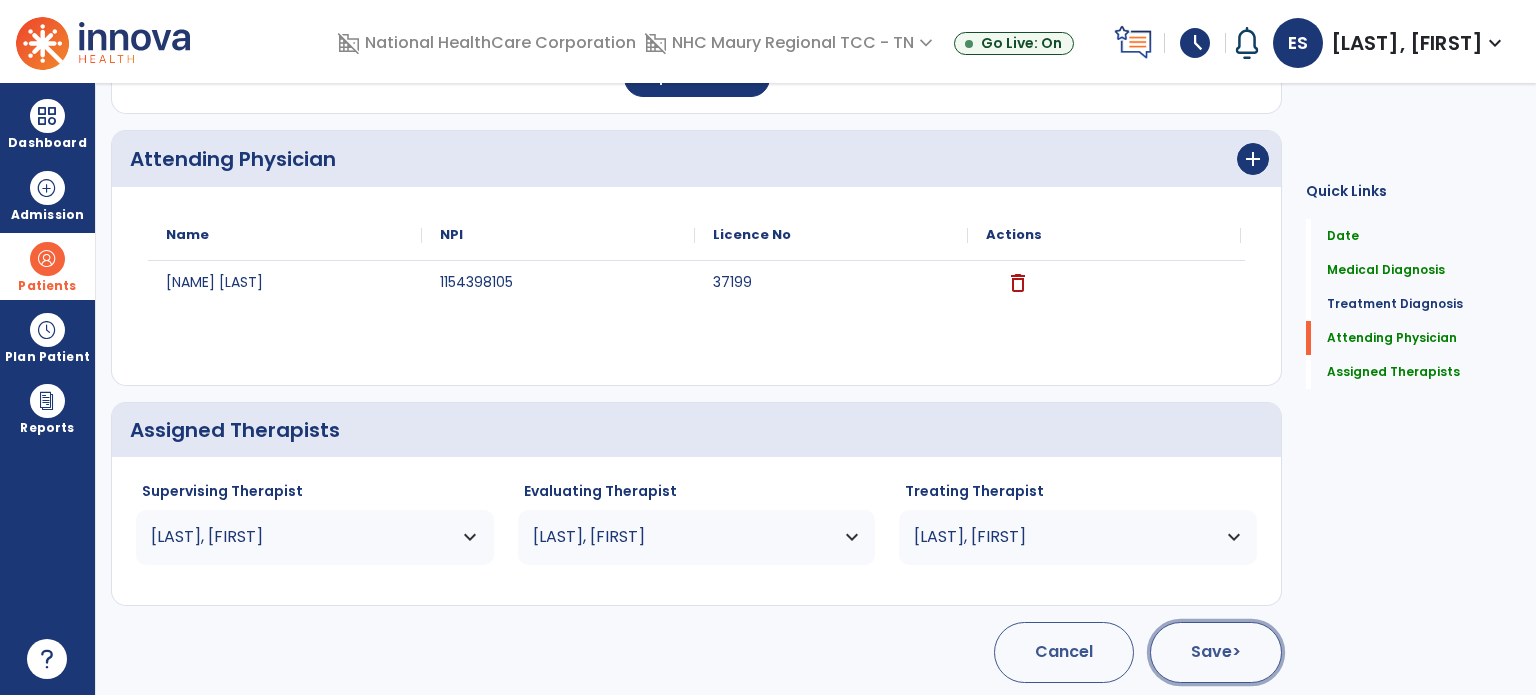 click on "Save  >" 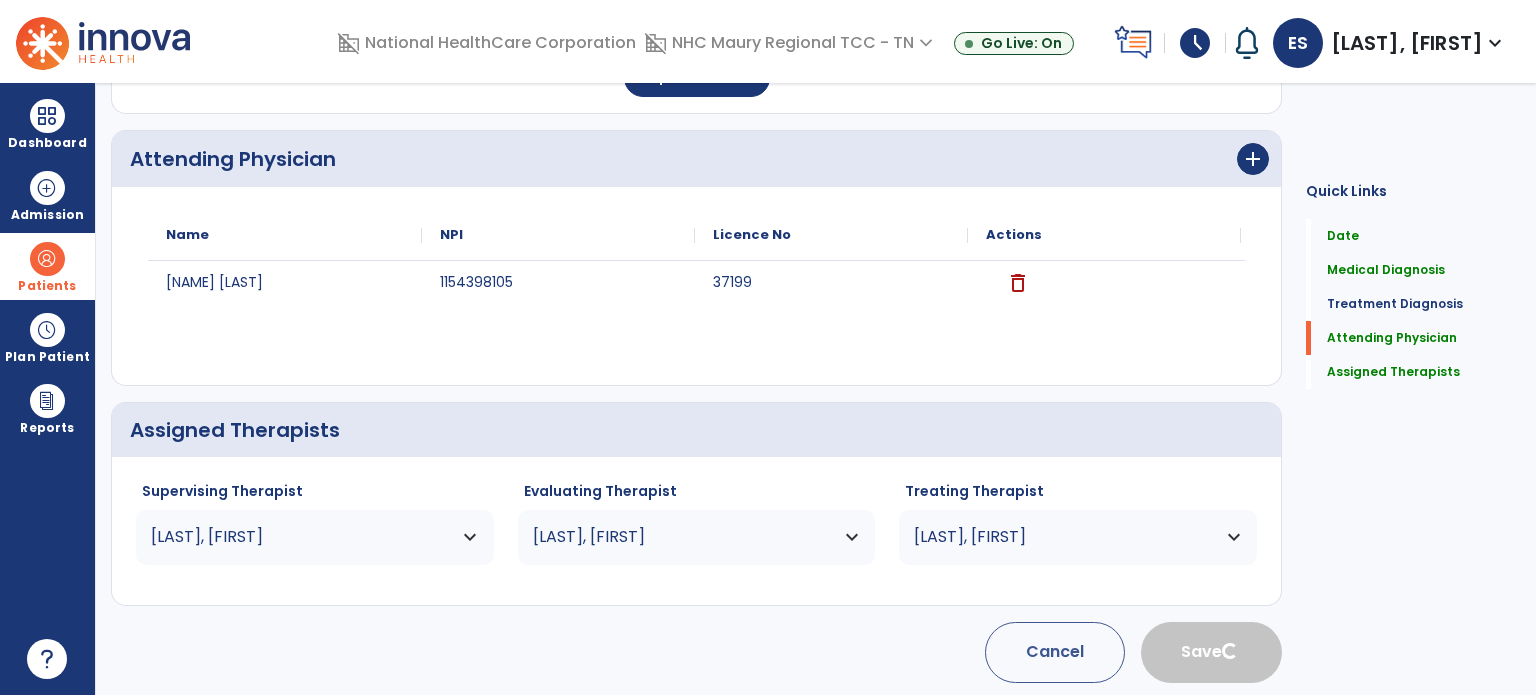 type 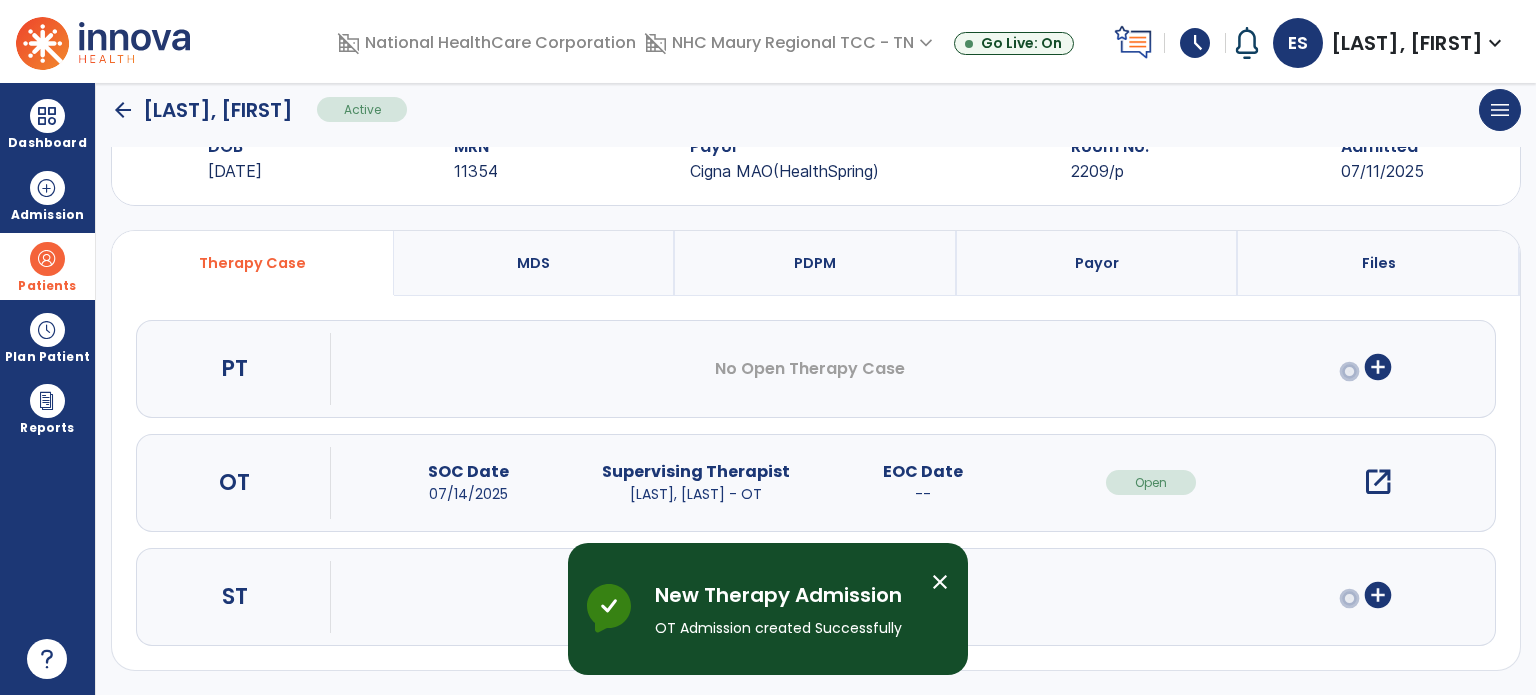 scroll, scrollTop: 62, scrollLeft: 0, axis: vertical 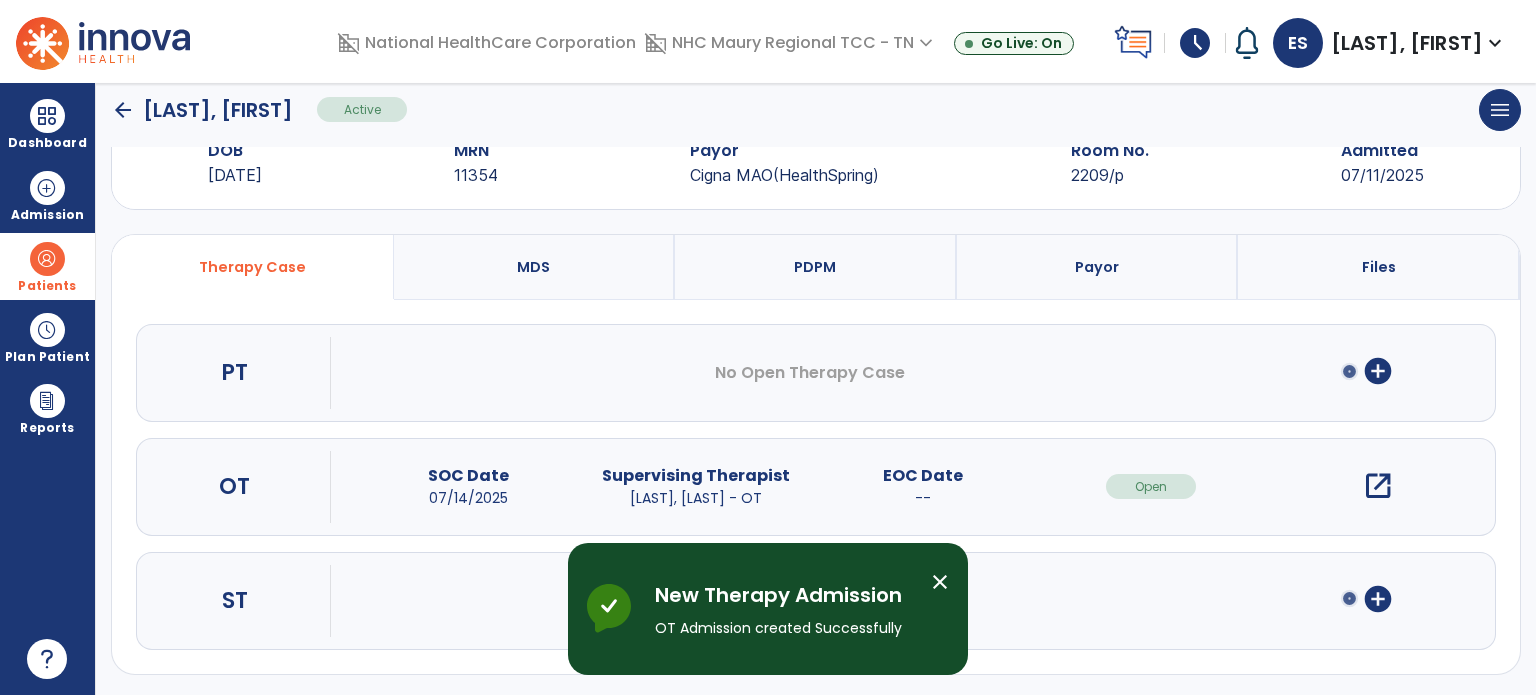 click on "open_in_new" at bounding box center (1378, 486) 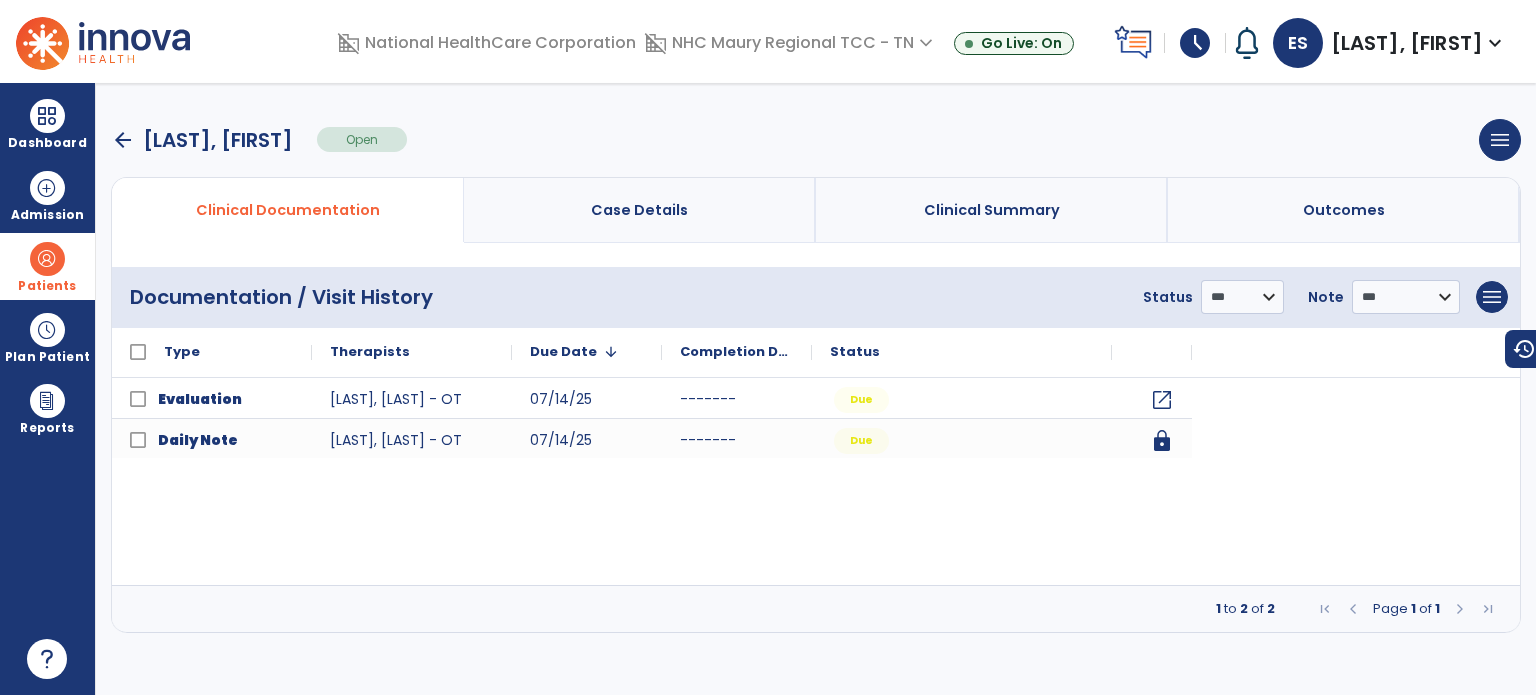 scroll, scrollTop: 0, scrollLeft: 0, axis: both 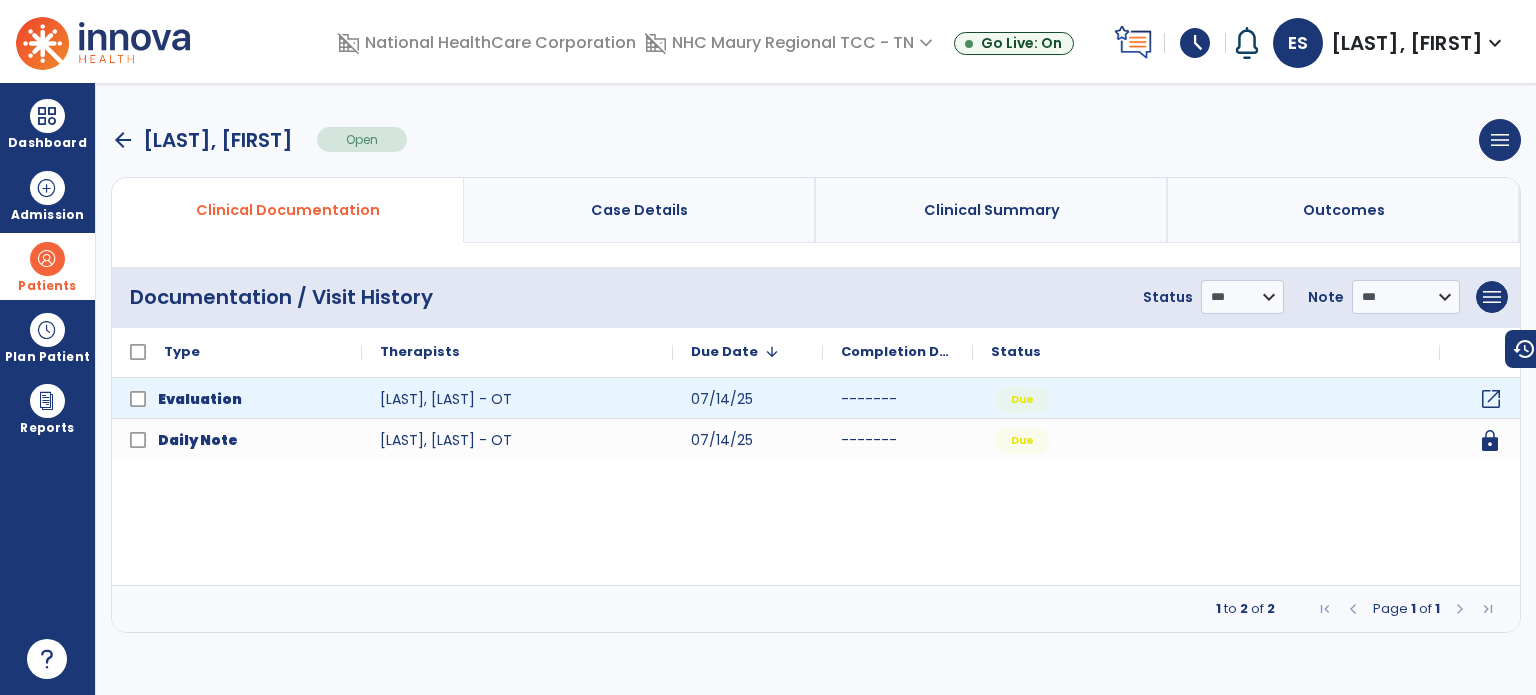 click on "open_in_new" 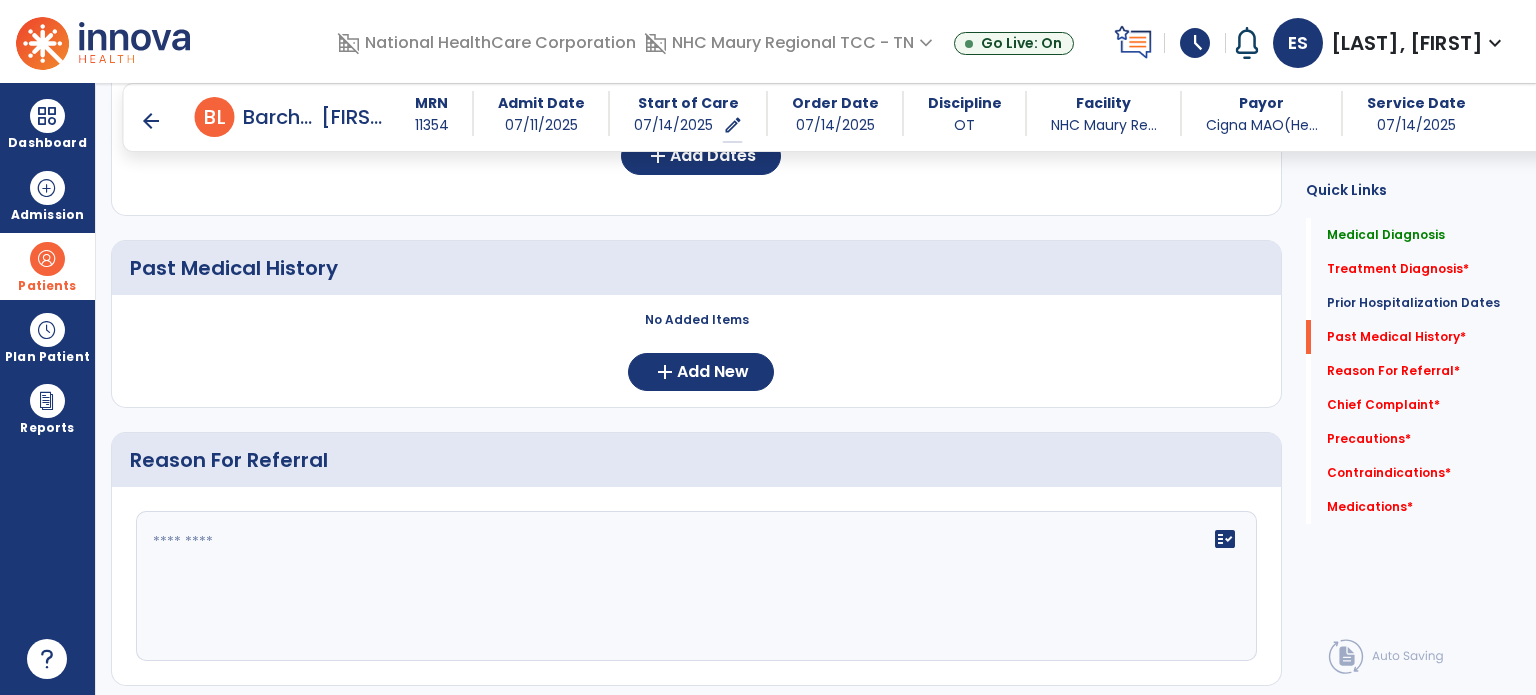 scroll, scrollTop: 1708, scrollLeft: 0, axis: vertical 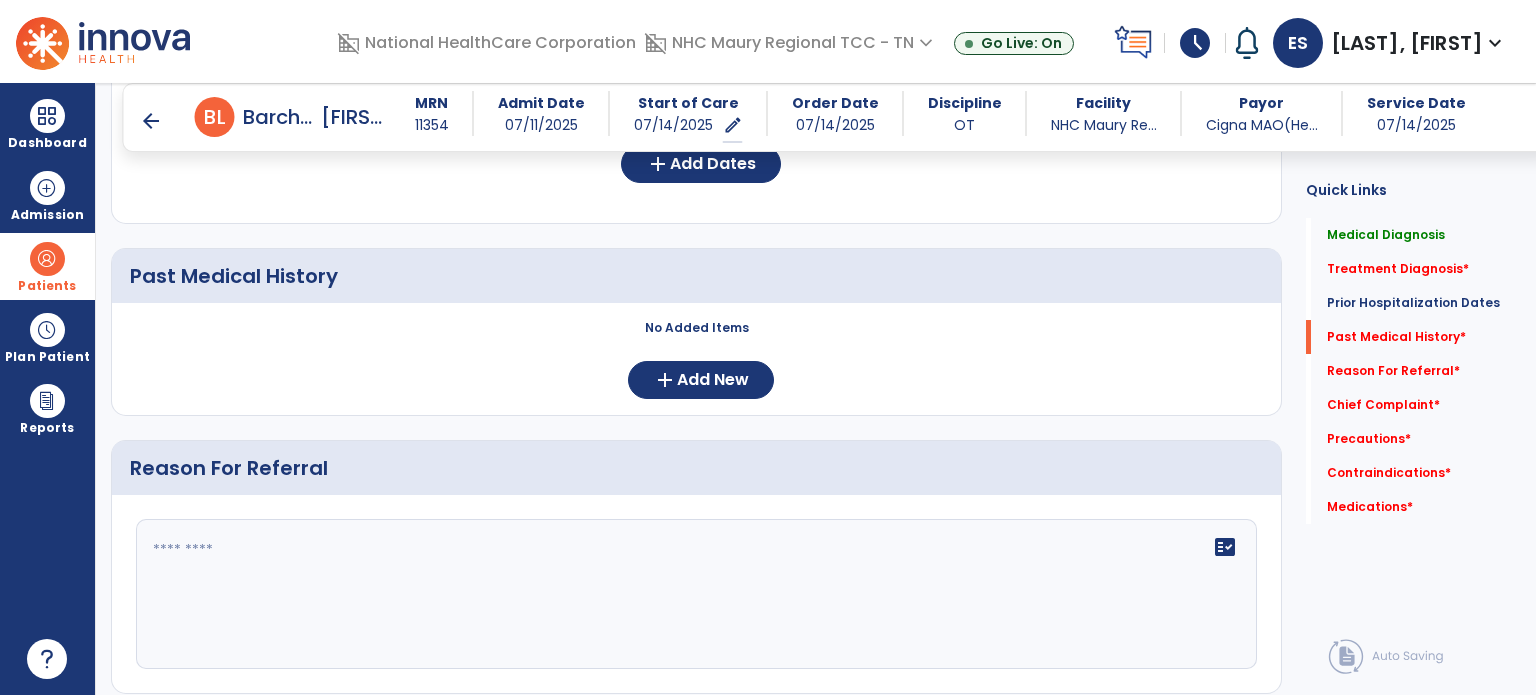 click on "fact_check" 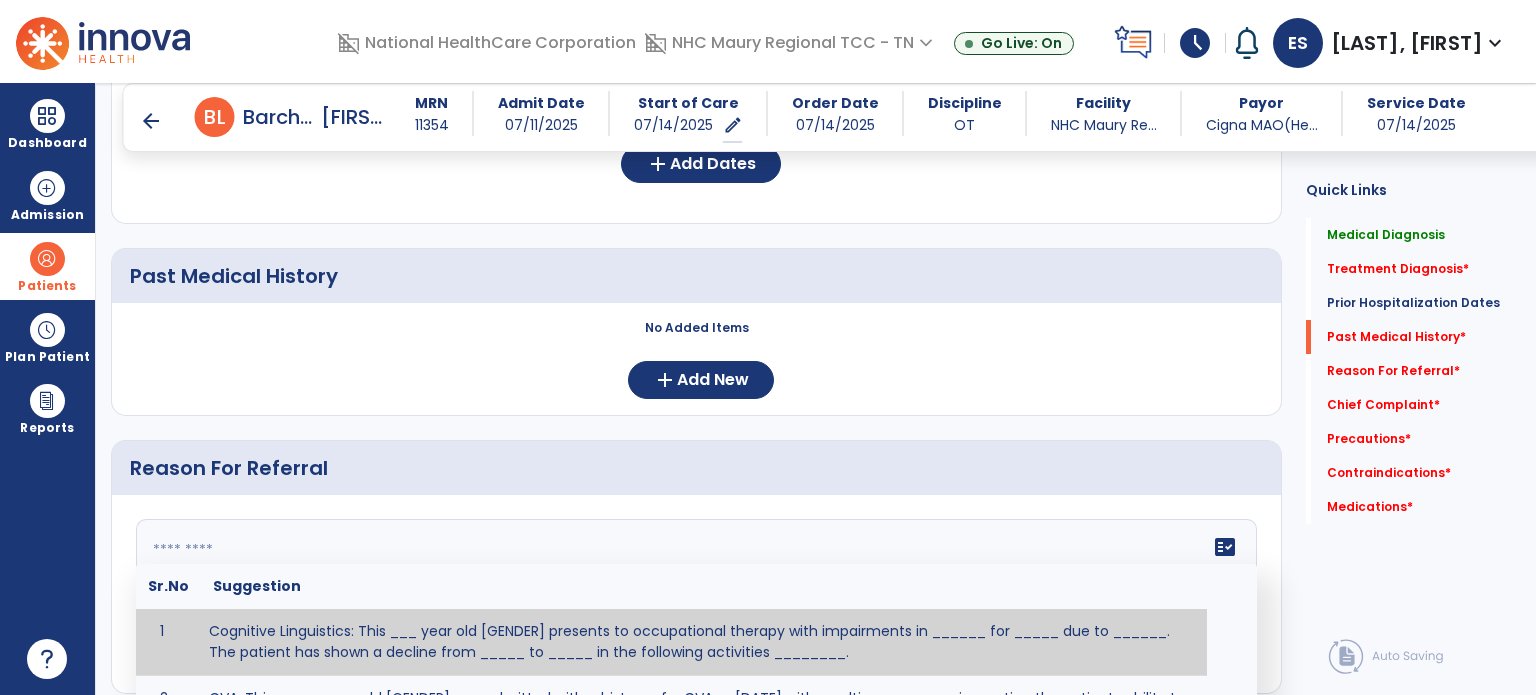 paste on "**********" 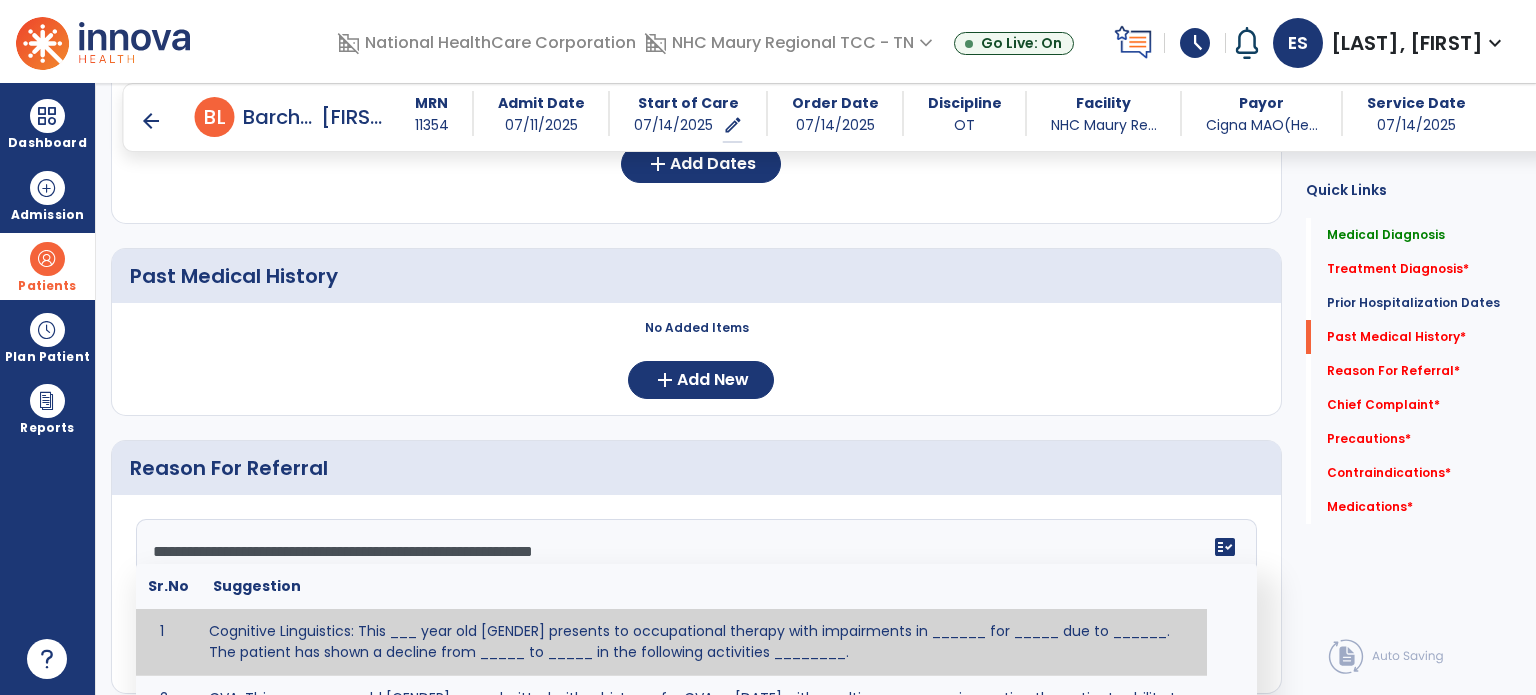 scroll, scrollTop: 184, scrollLeft: 0, axis: vertical 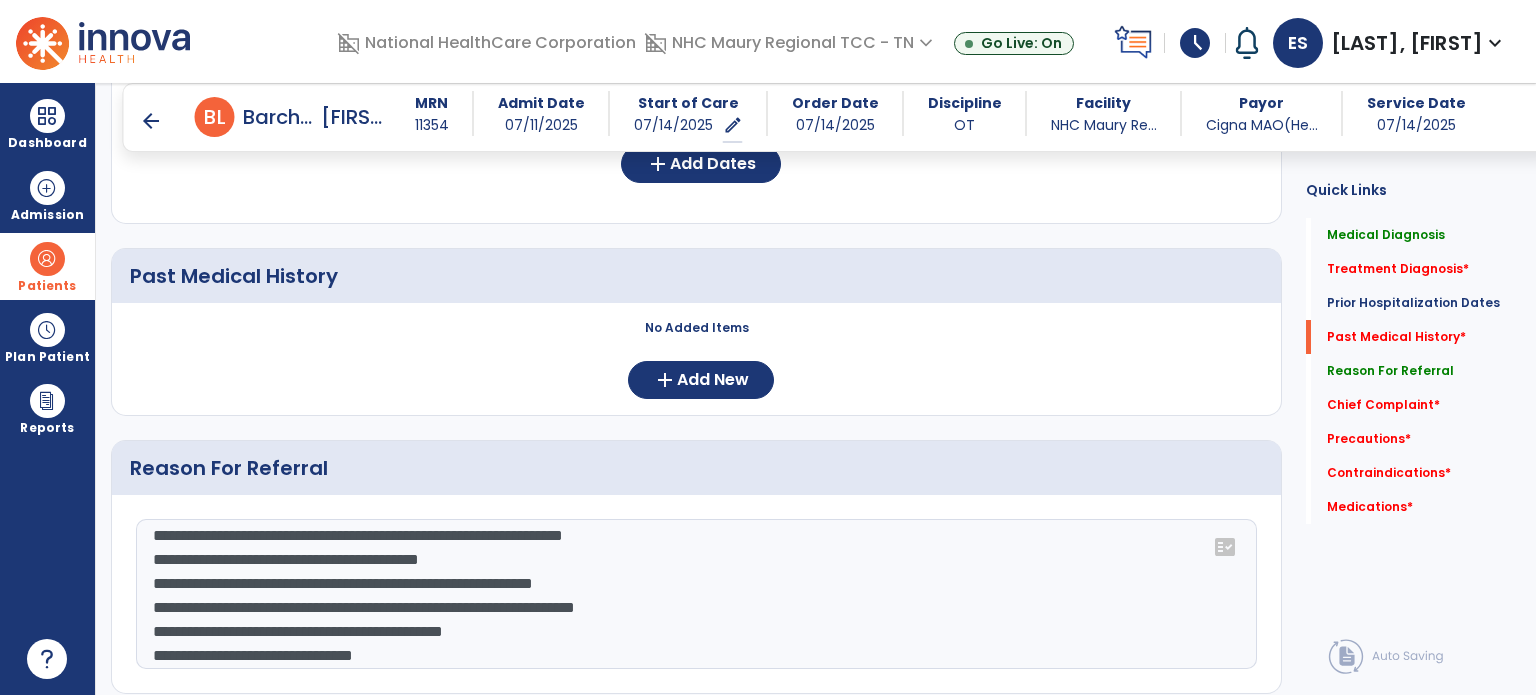 type on "**********" 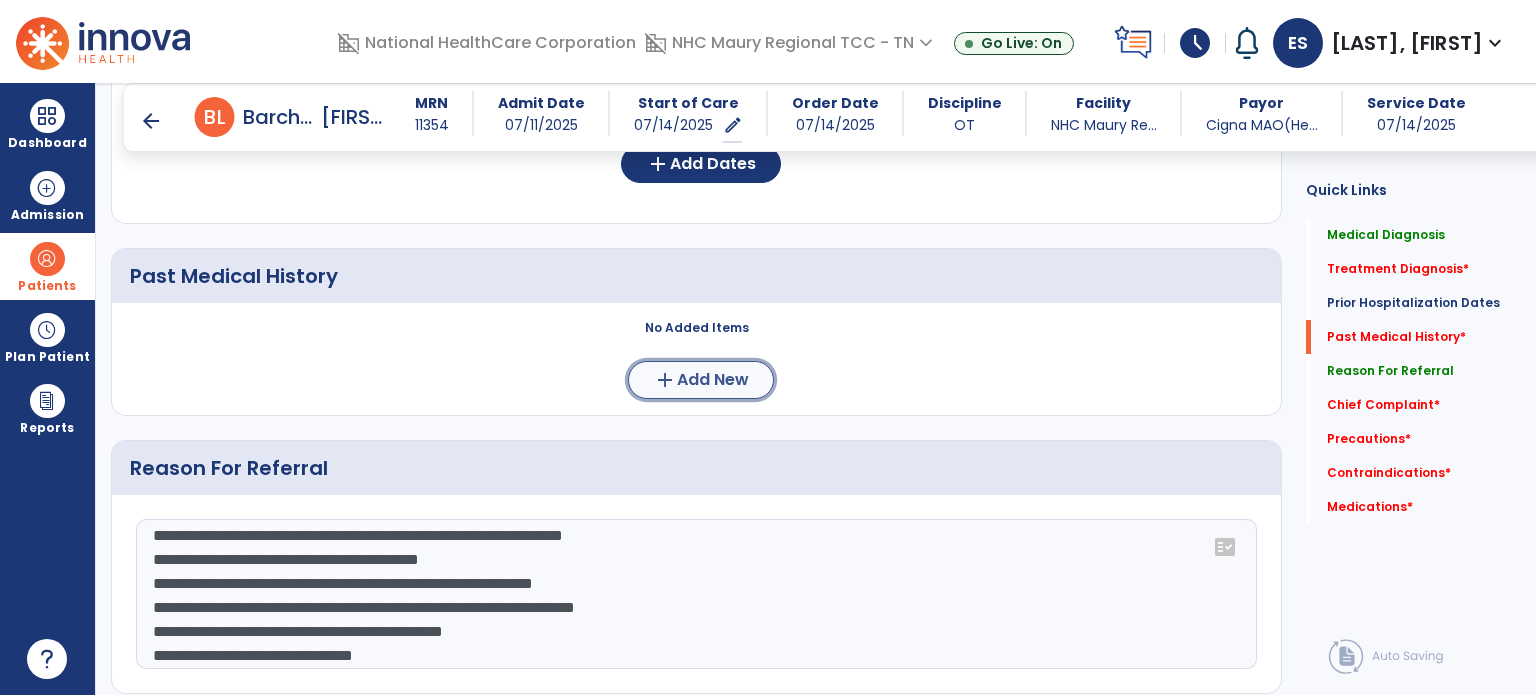 click on "Add New" 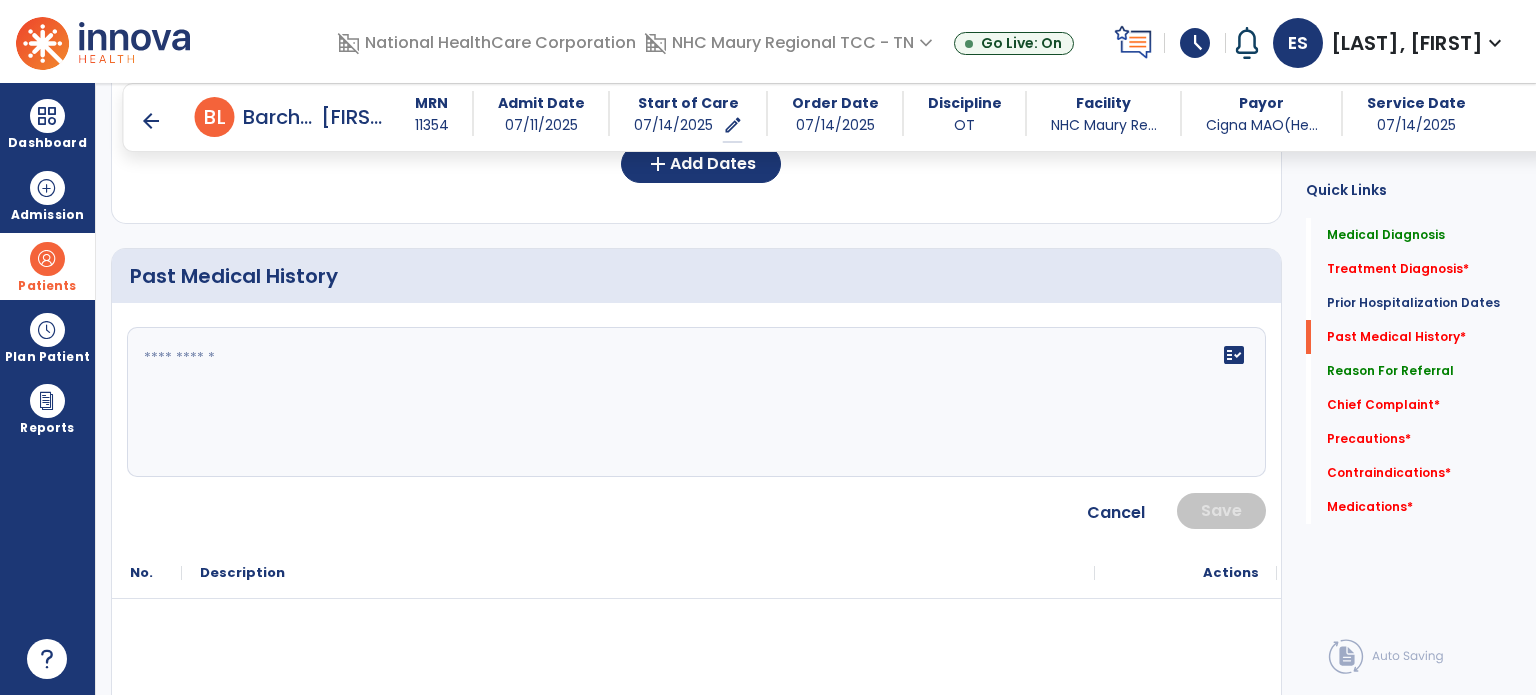 click 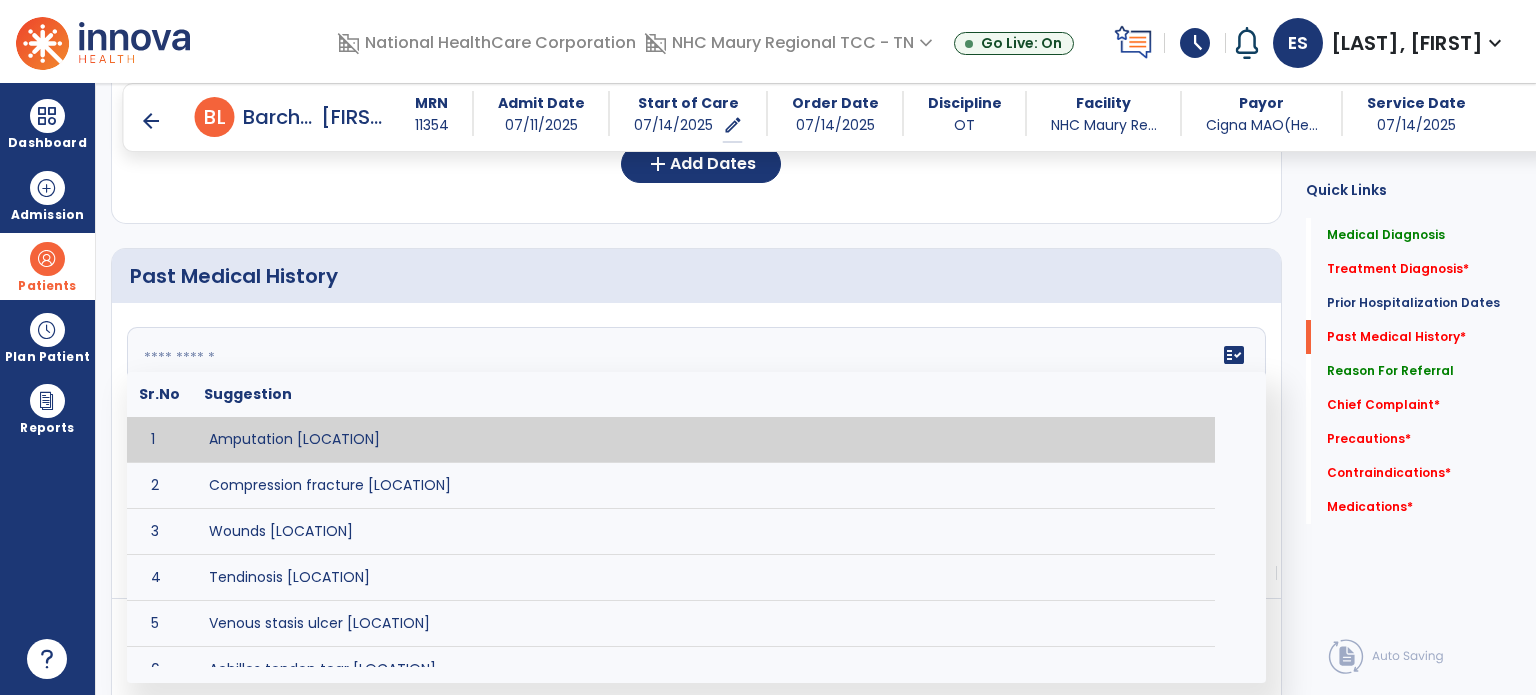 paste on "**********" 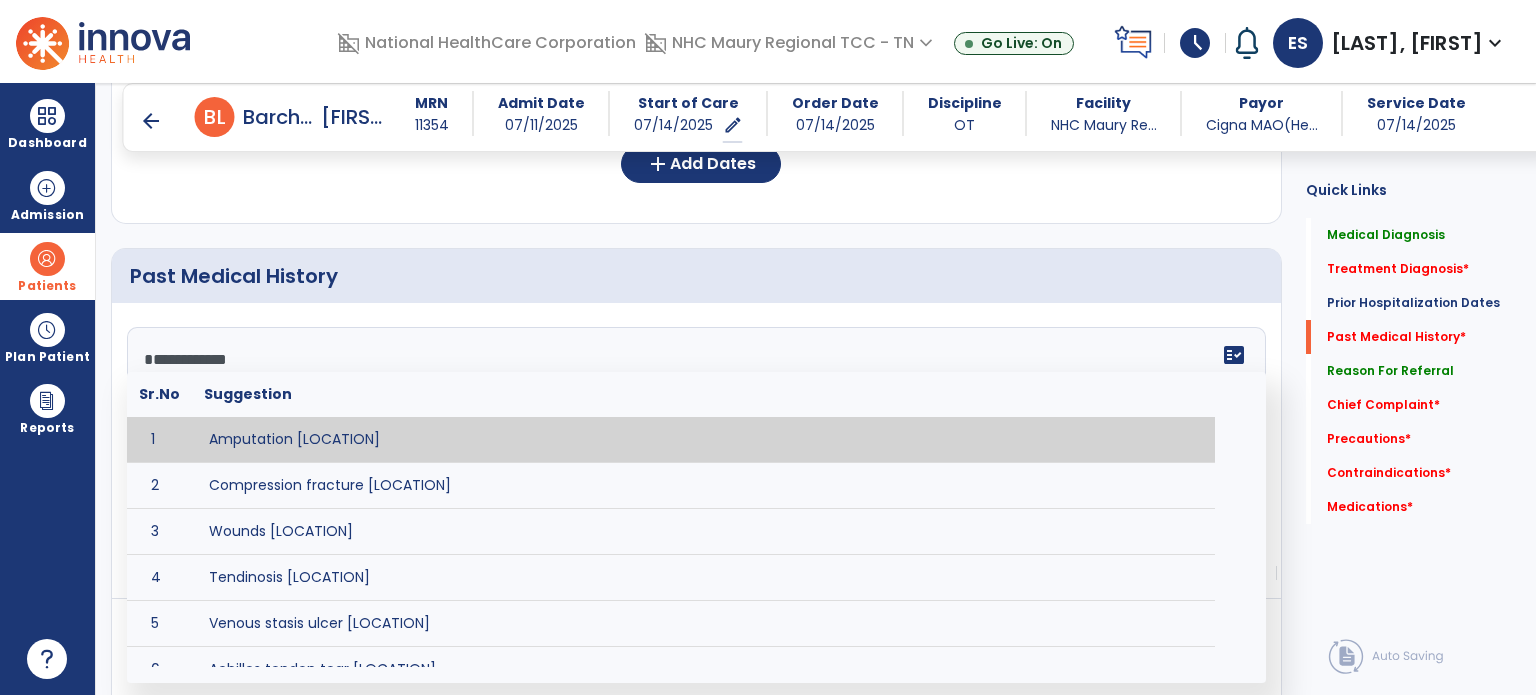 scroll, scrollTop: 400, scrollLeft: 0, axis: vertical 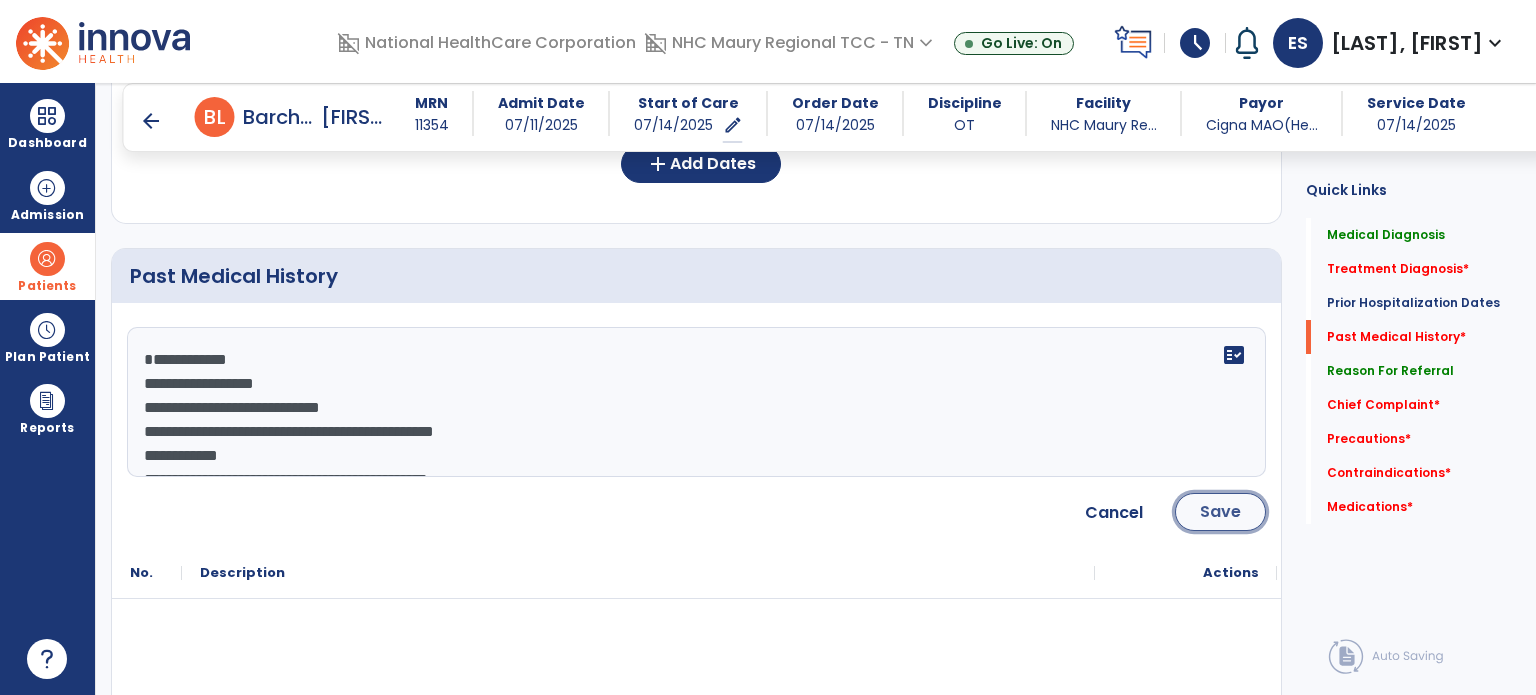 click on "Save" 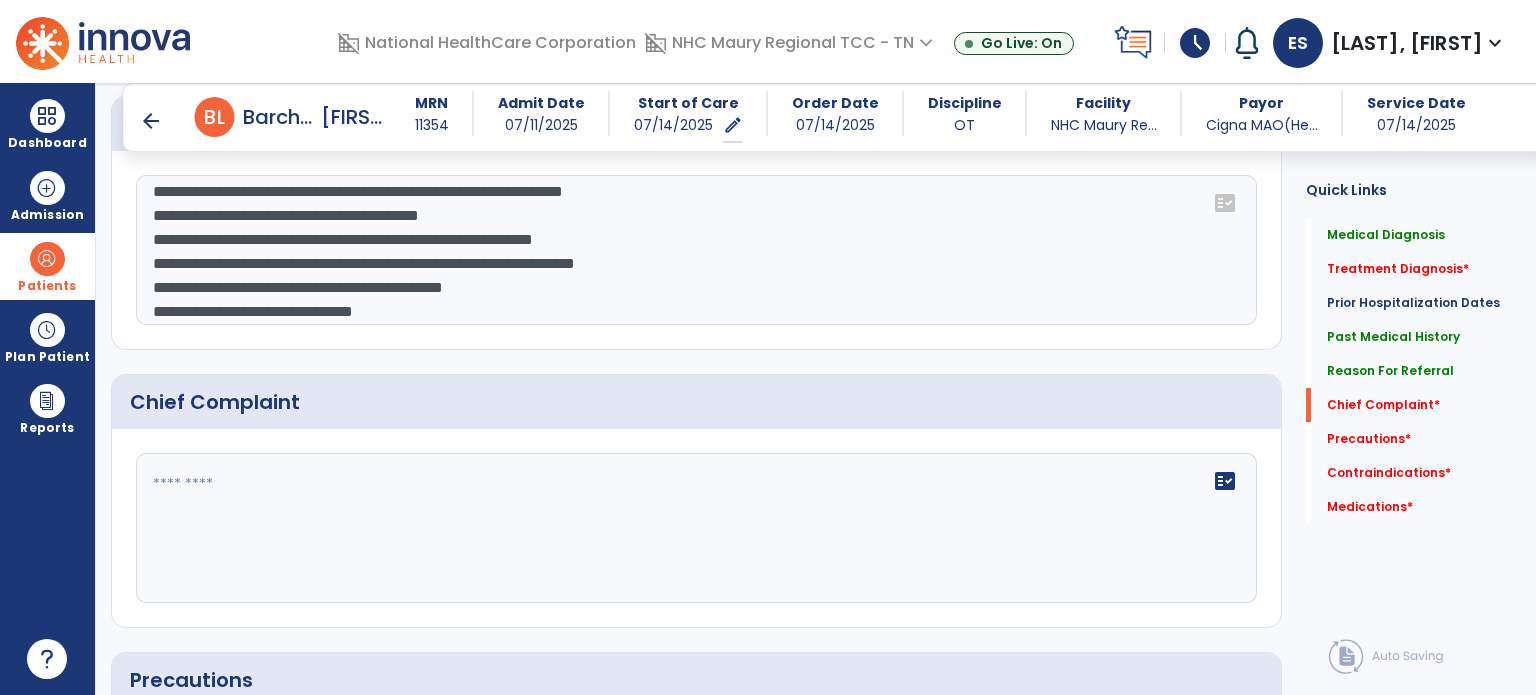 scroll, scrollTop: 2202, scrollLeft: 0, axis: vertical 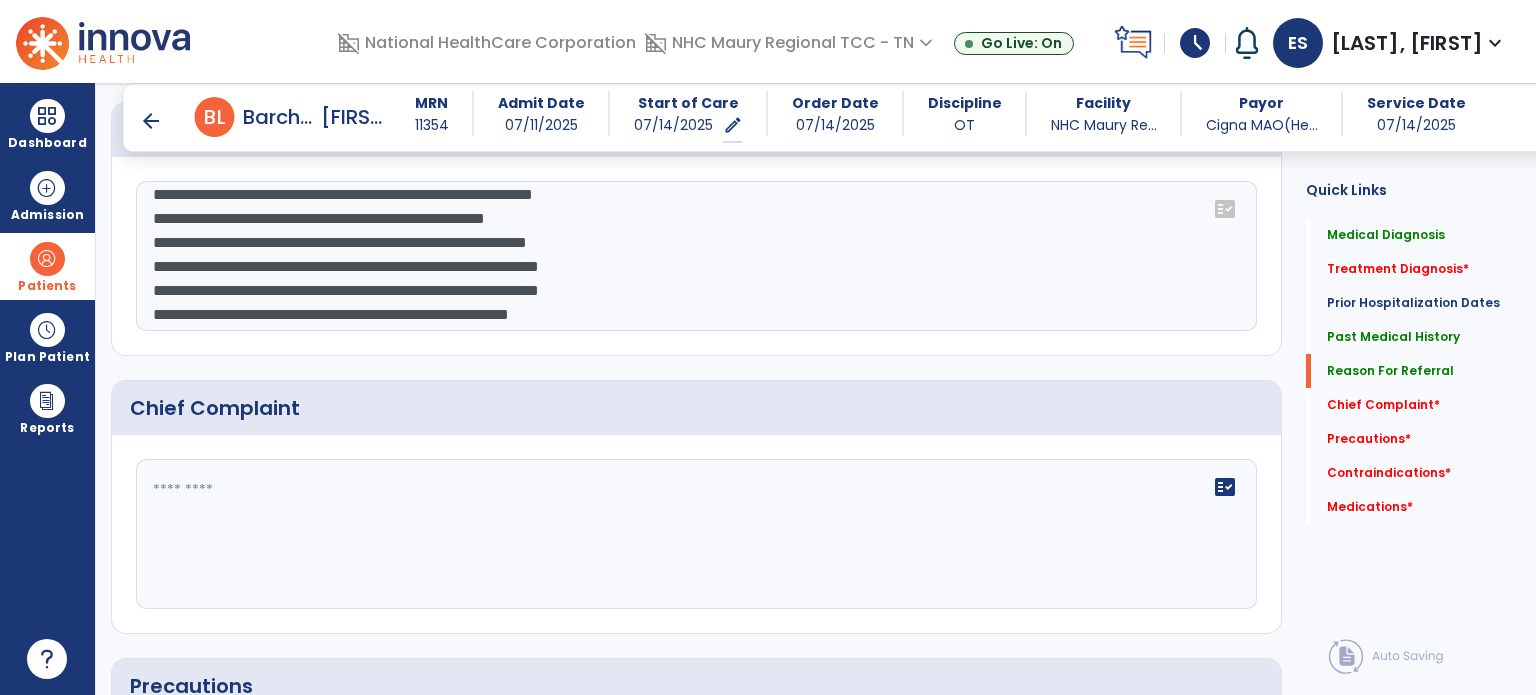 click on "**********" 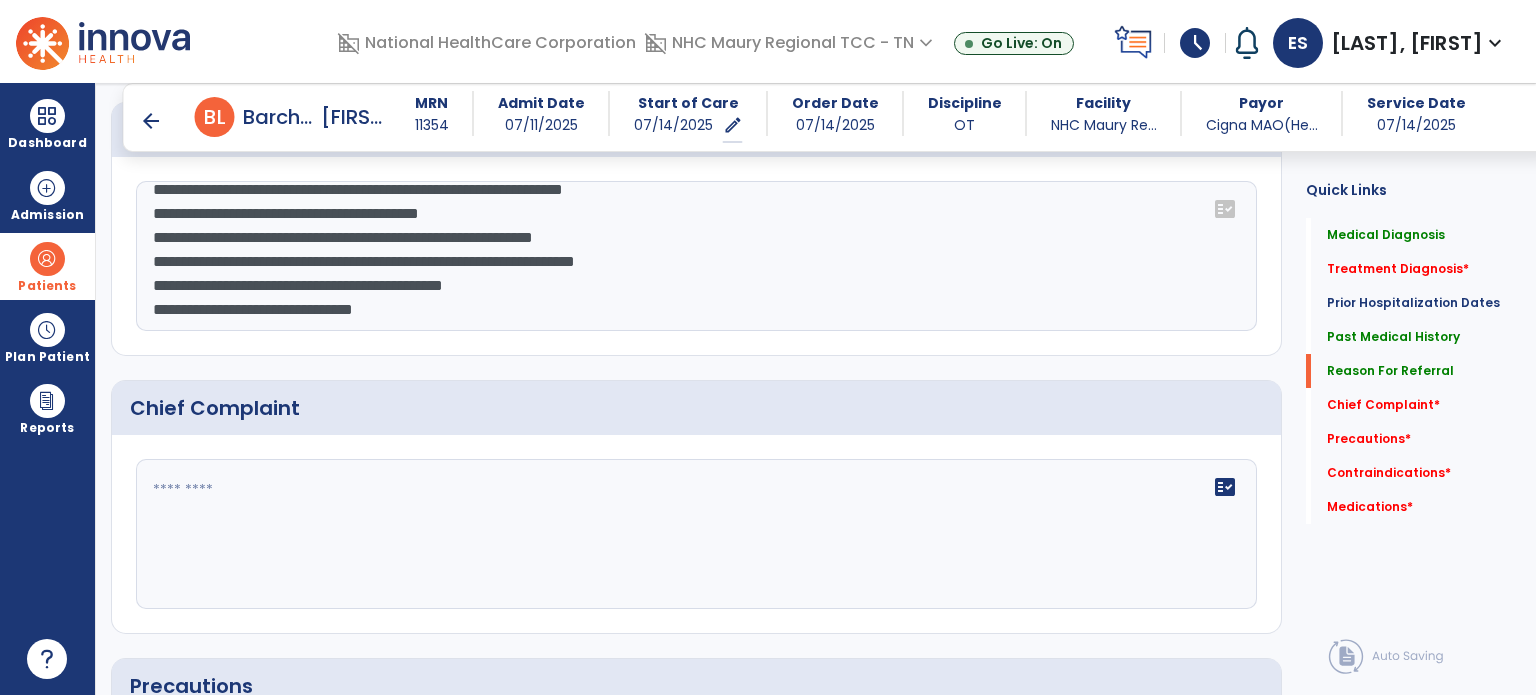 click on "**********" 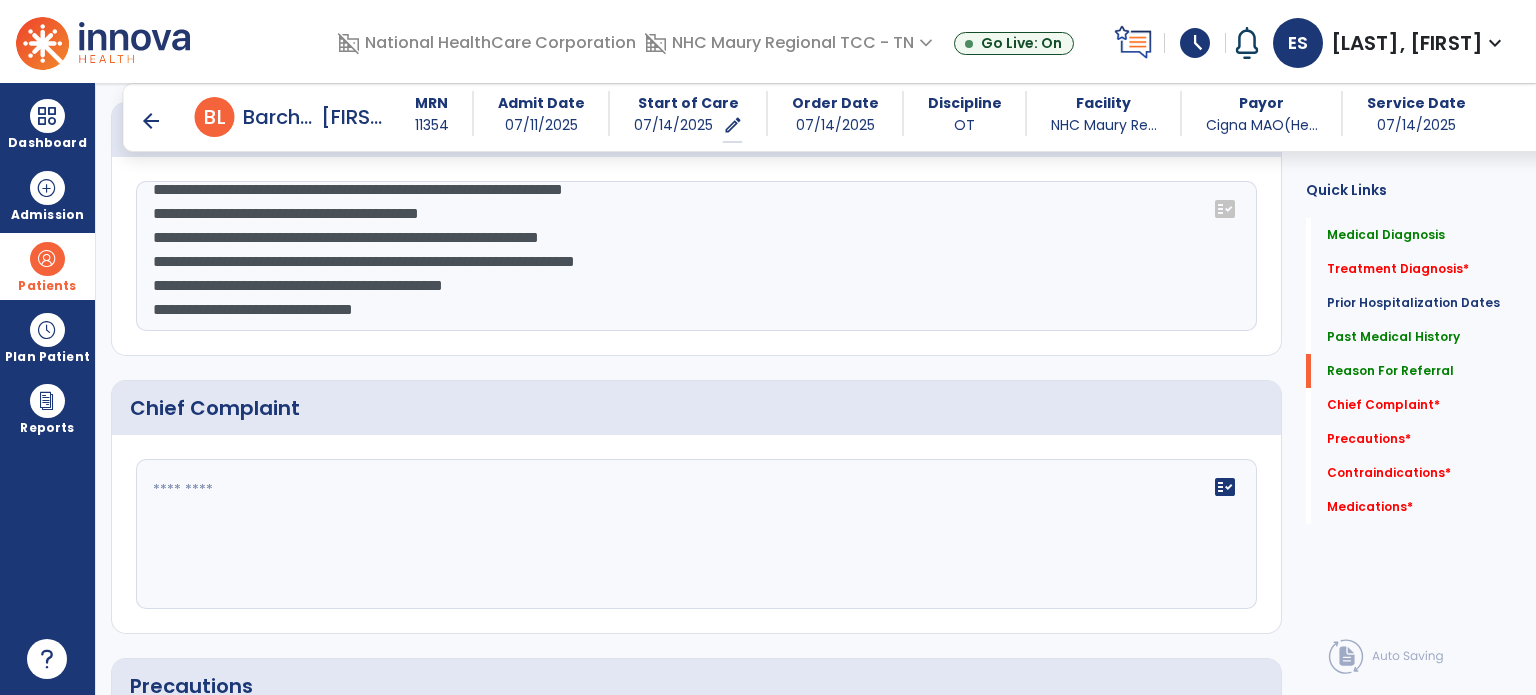 type on "**********" 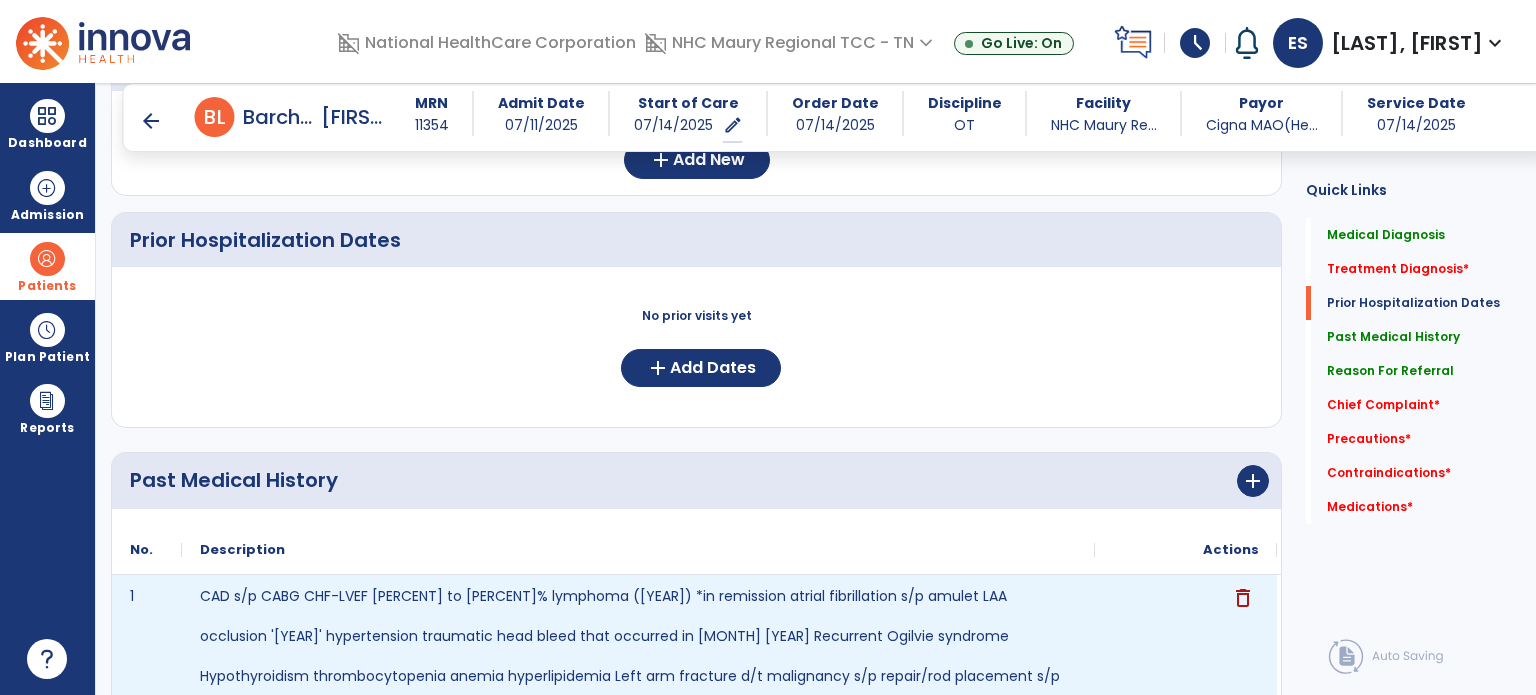 scroll, scrollTop: 1504, scrollLeft: 0, axis: vertical 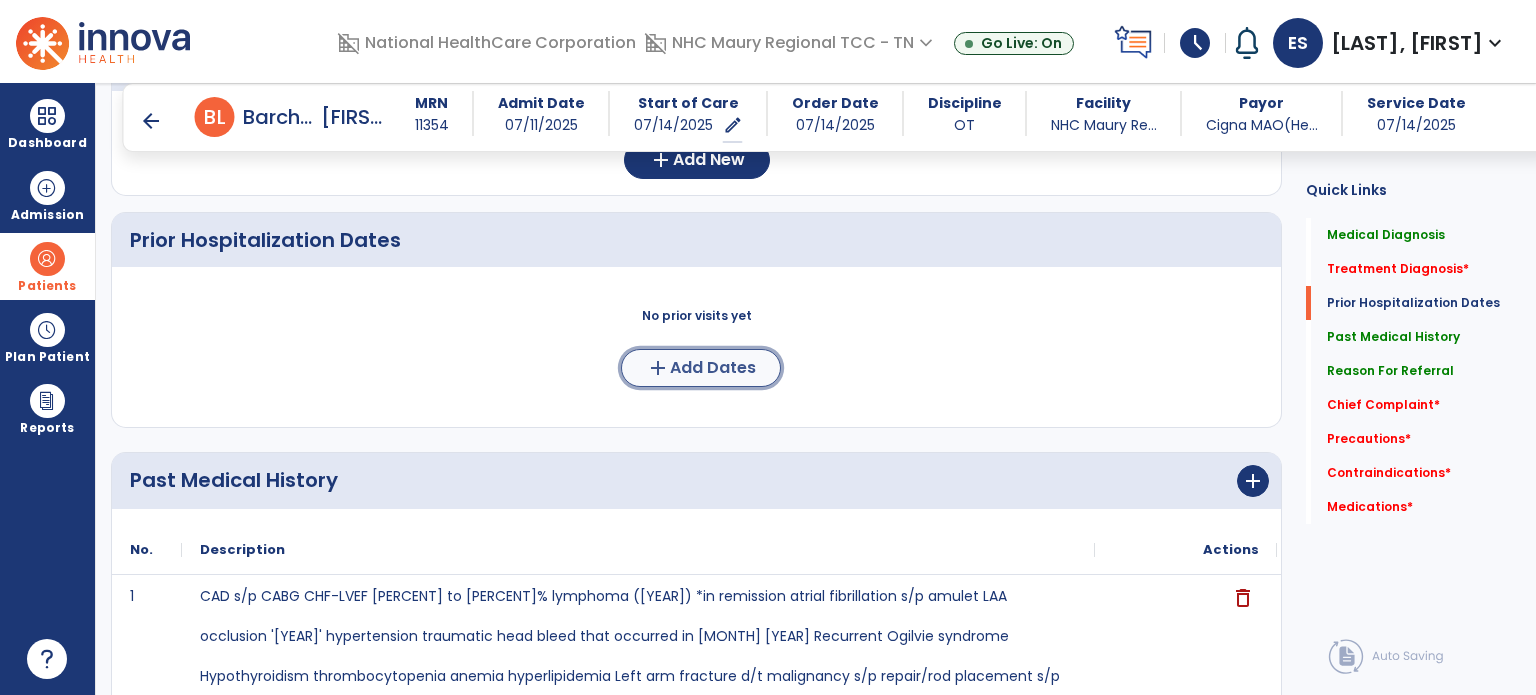 click on "Add Dates" 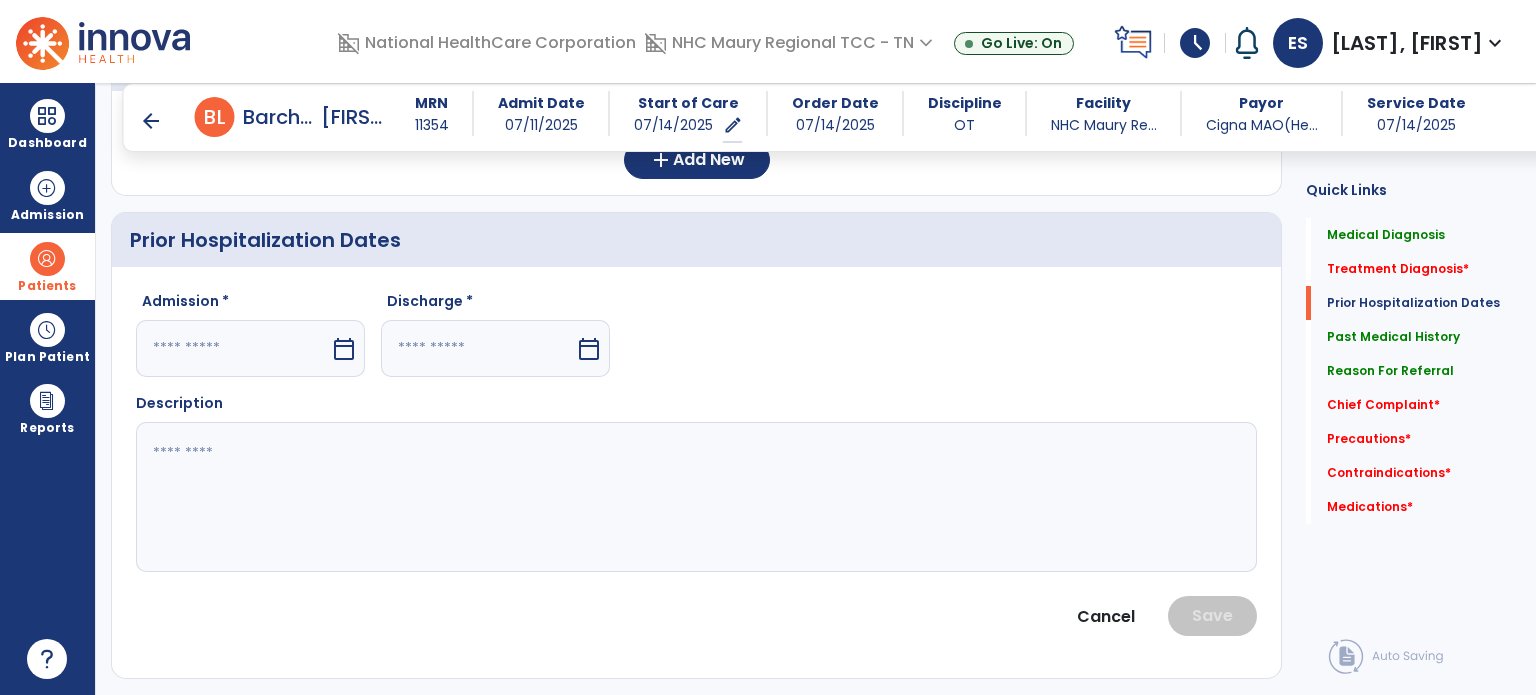 click on "calendar_today" at bounding box center [344, 349] 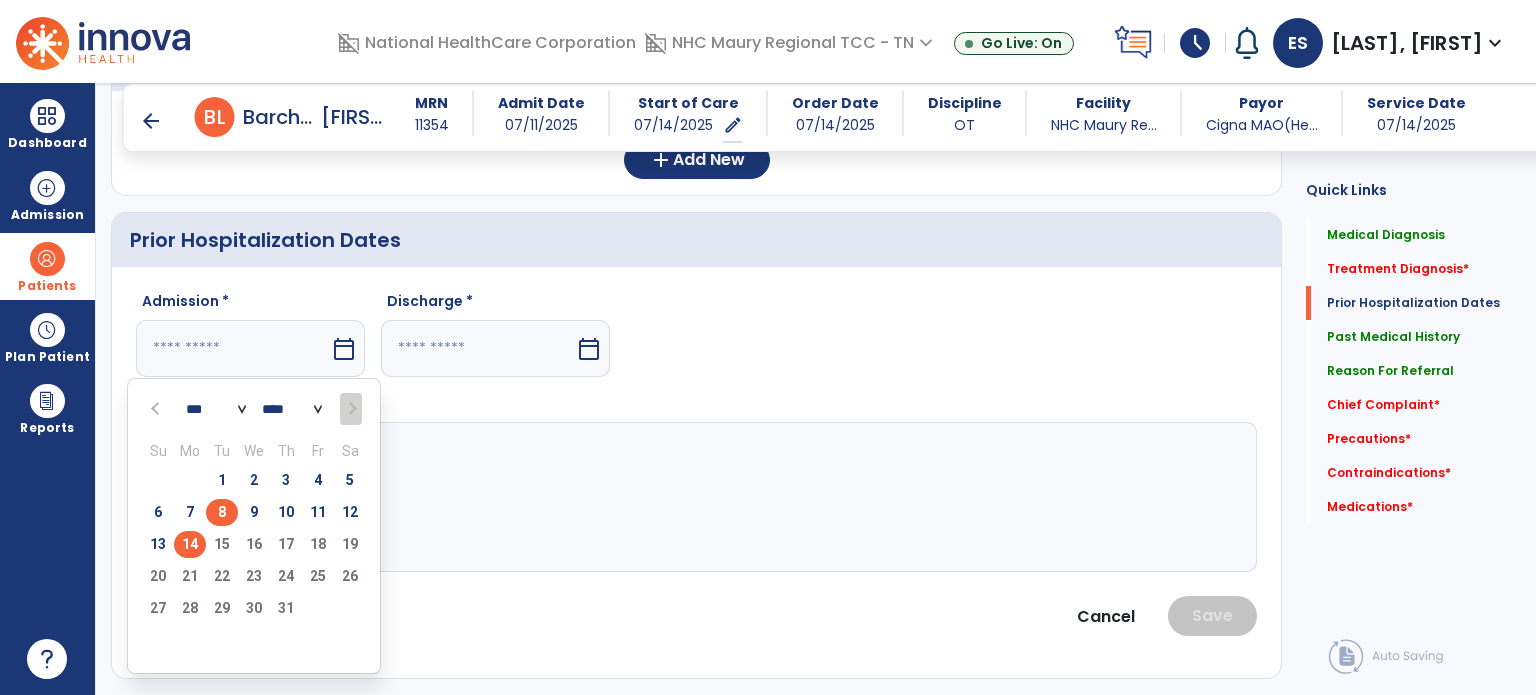 click on "8" at bounding box center (222, 512) 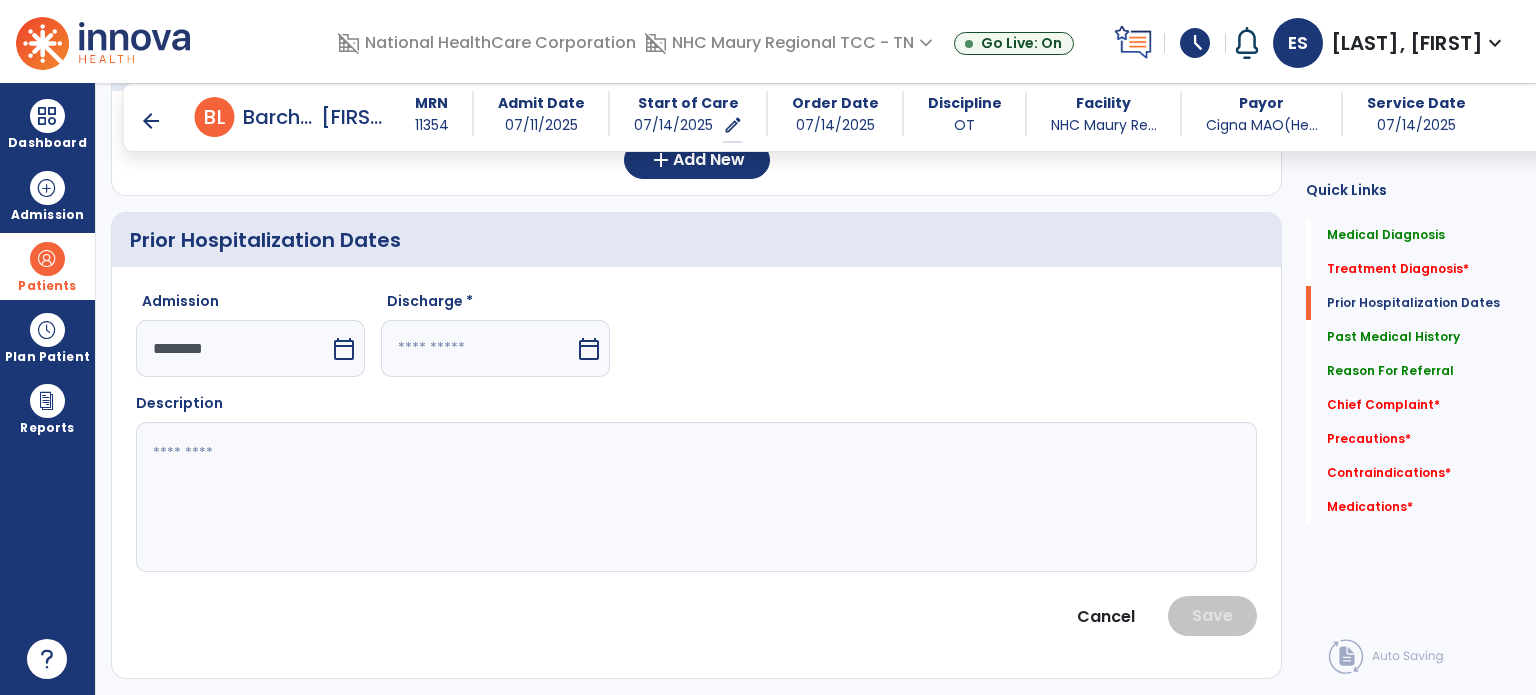 click on "calendar_today" at bounding box center (589, 349) 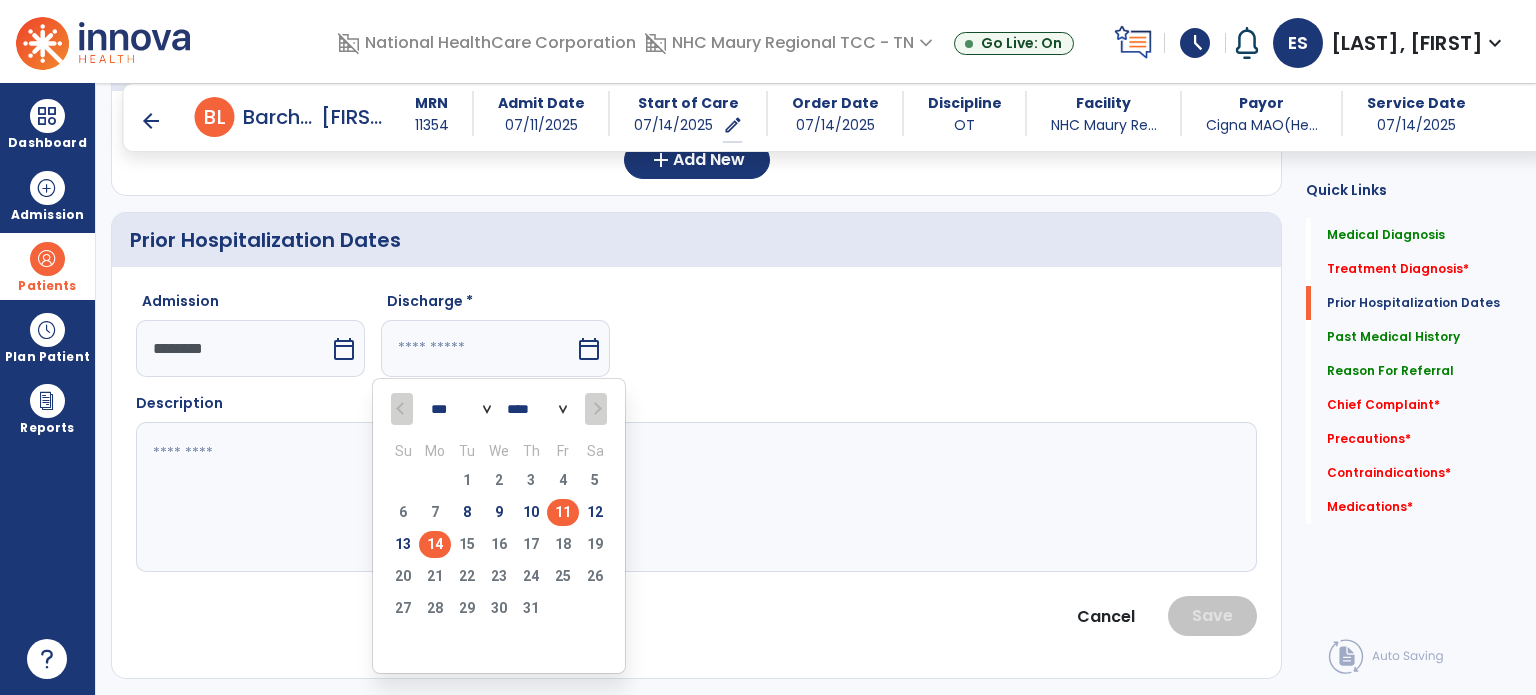 click on "11" at bounding box center [563, 512] 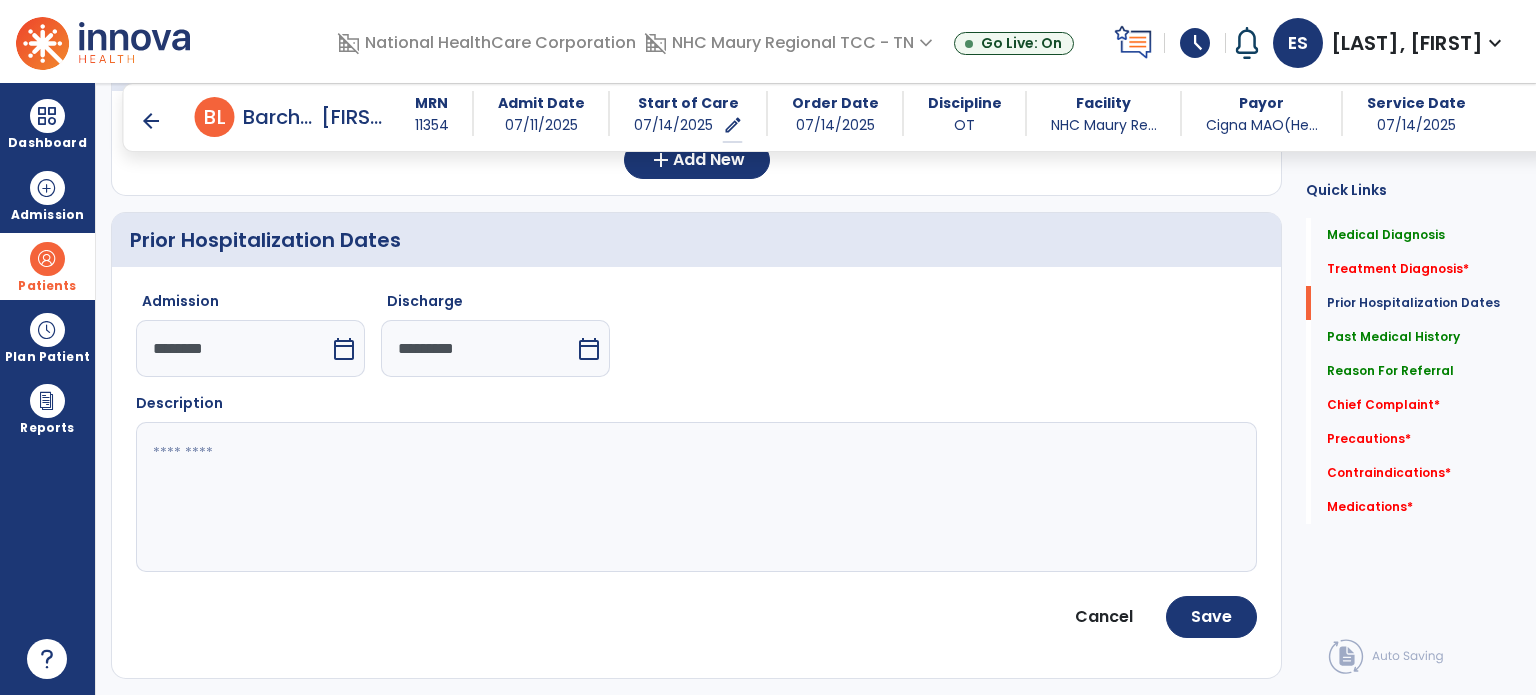 click 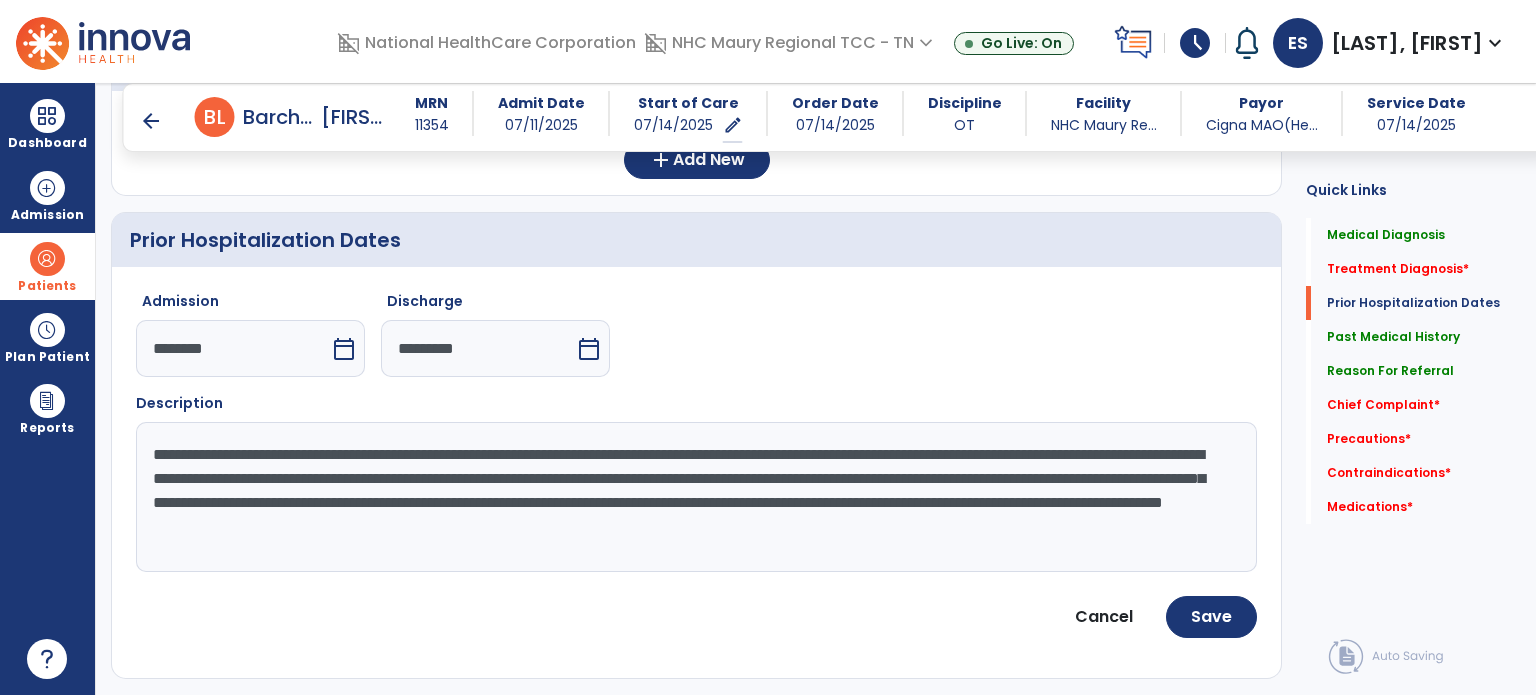 click on "**********" 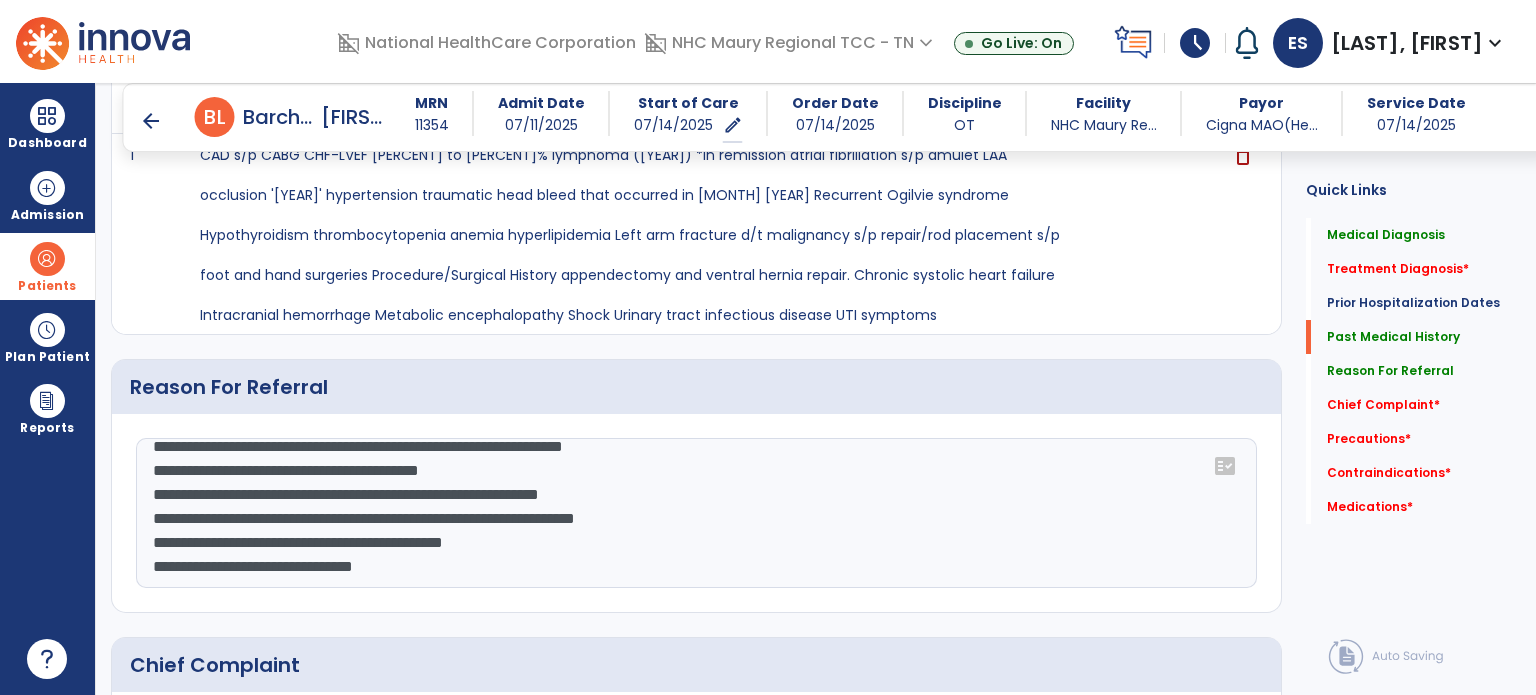 scroll, scrollTop: 2248, scrollLeft: 0, axis: vertical 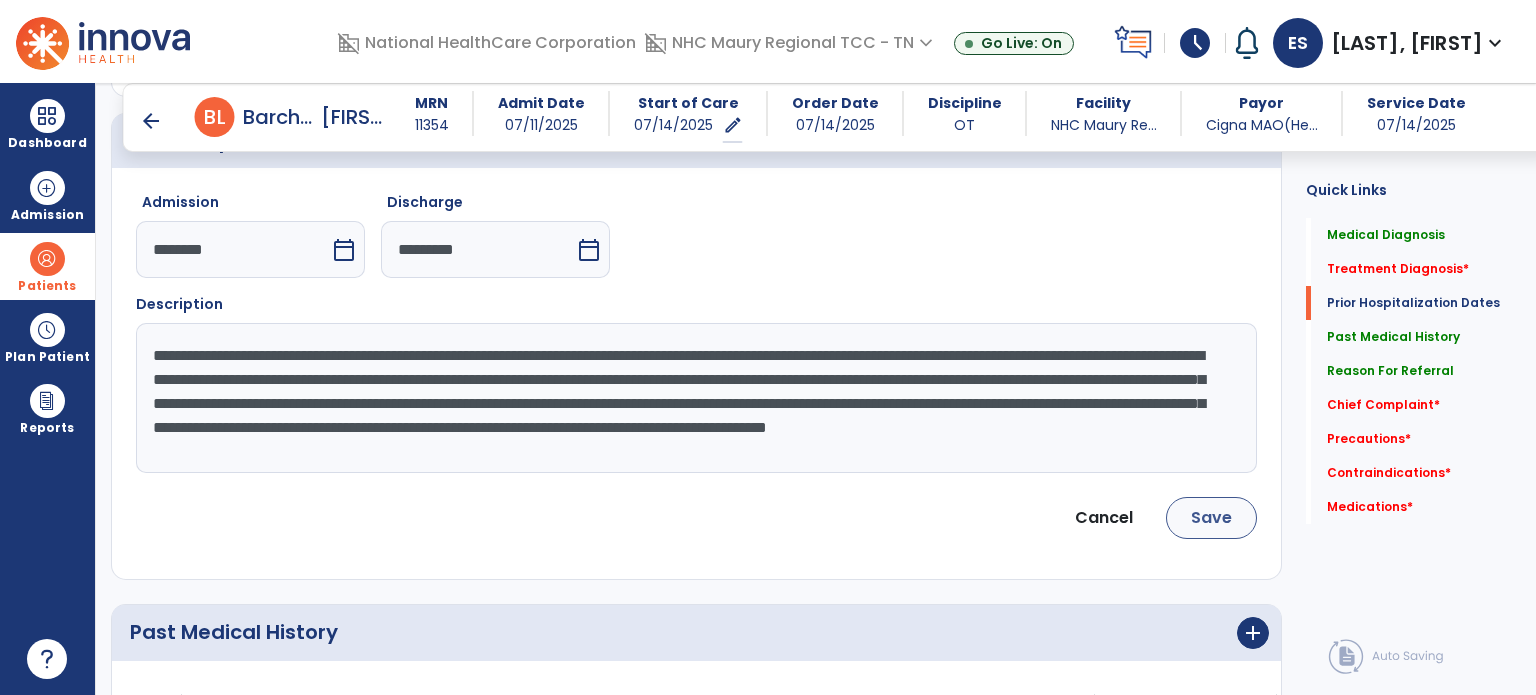 type on "**********" 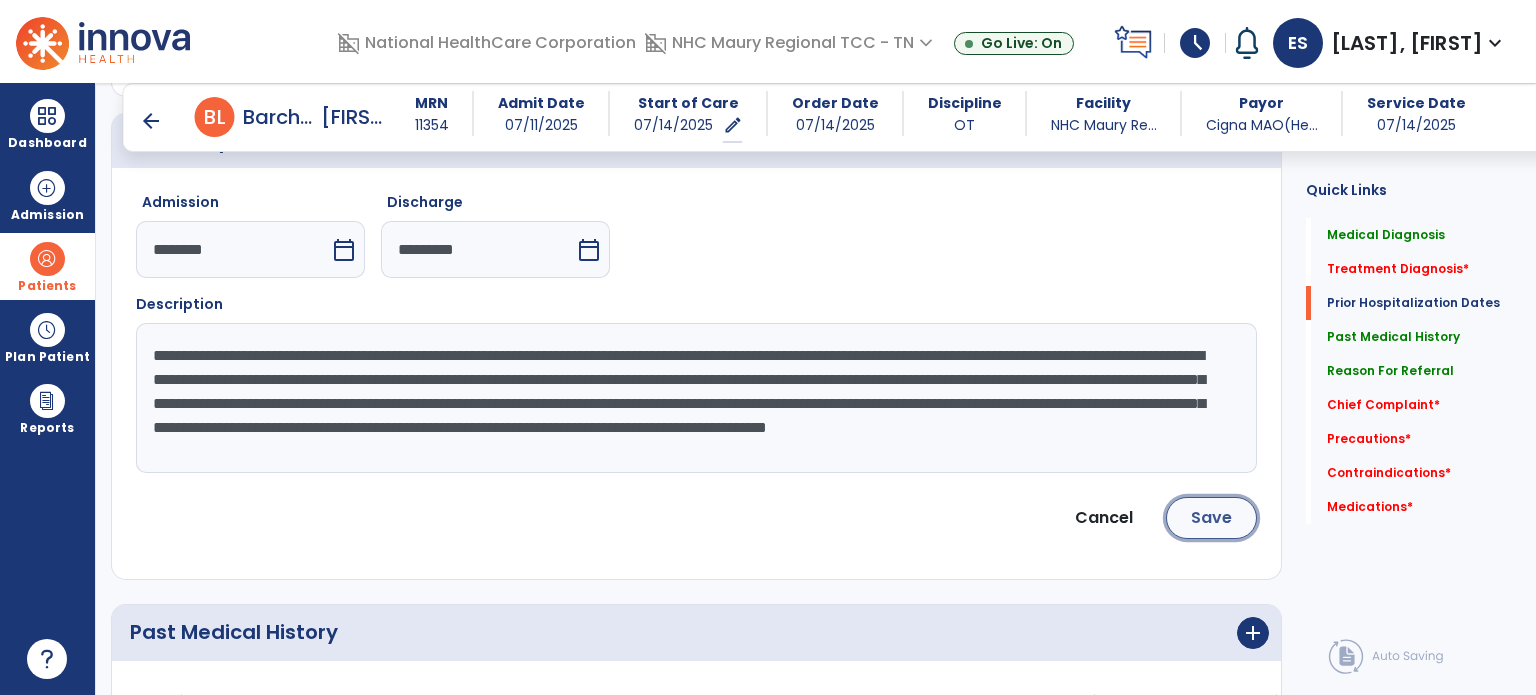 click on "Save" 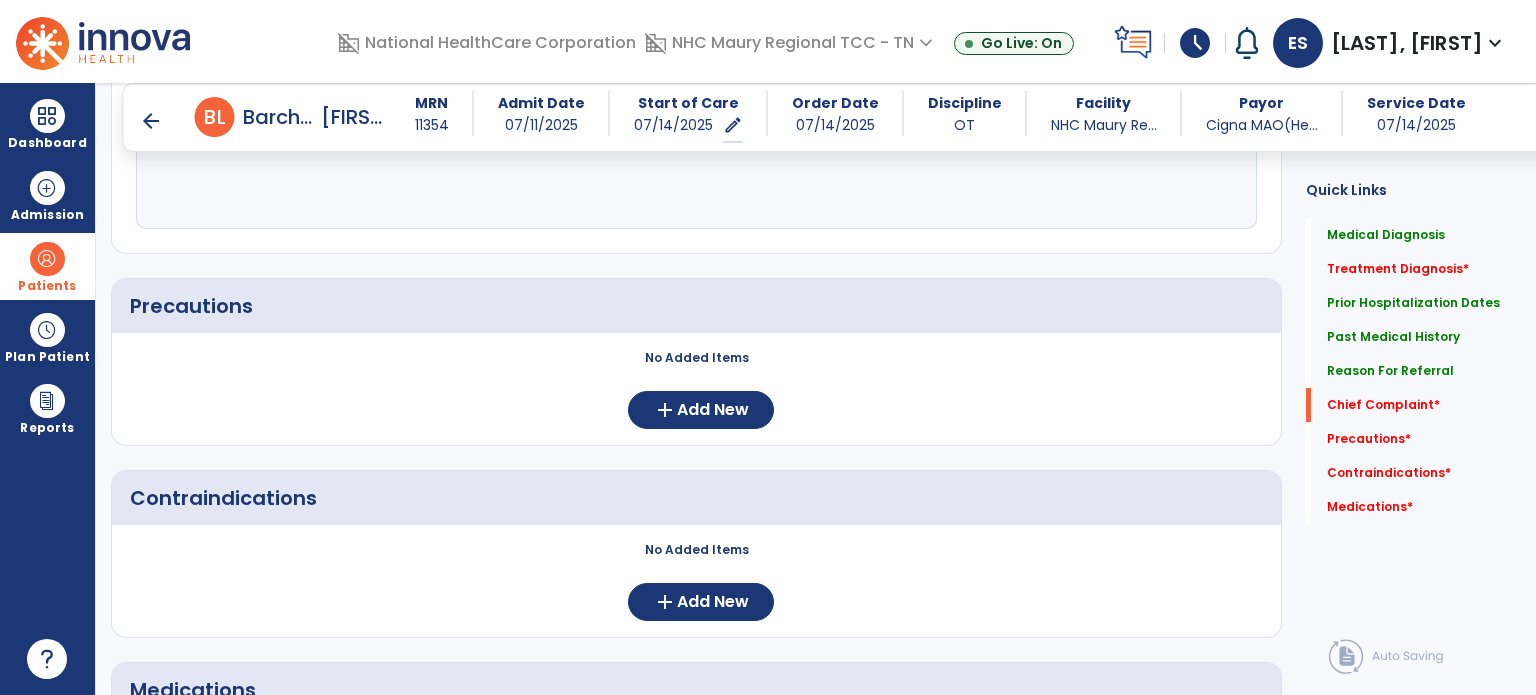 scroll, scrollTop: 2674, scrollLeft: 0, axis: vertical 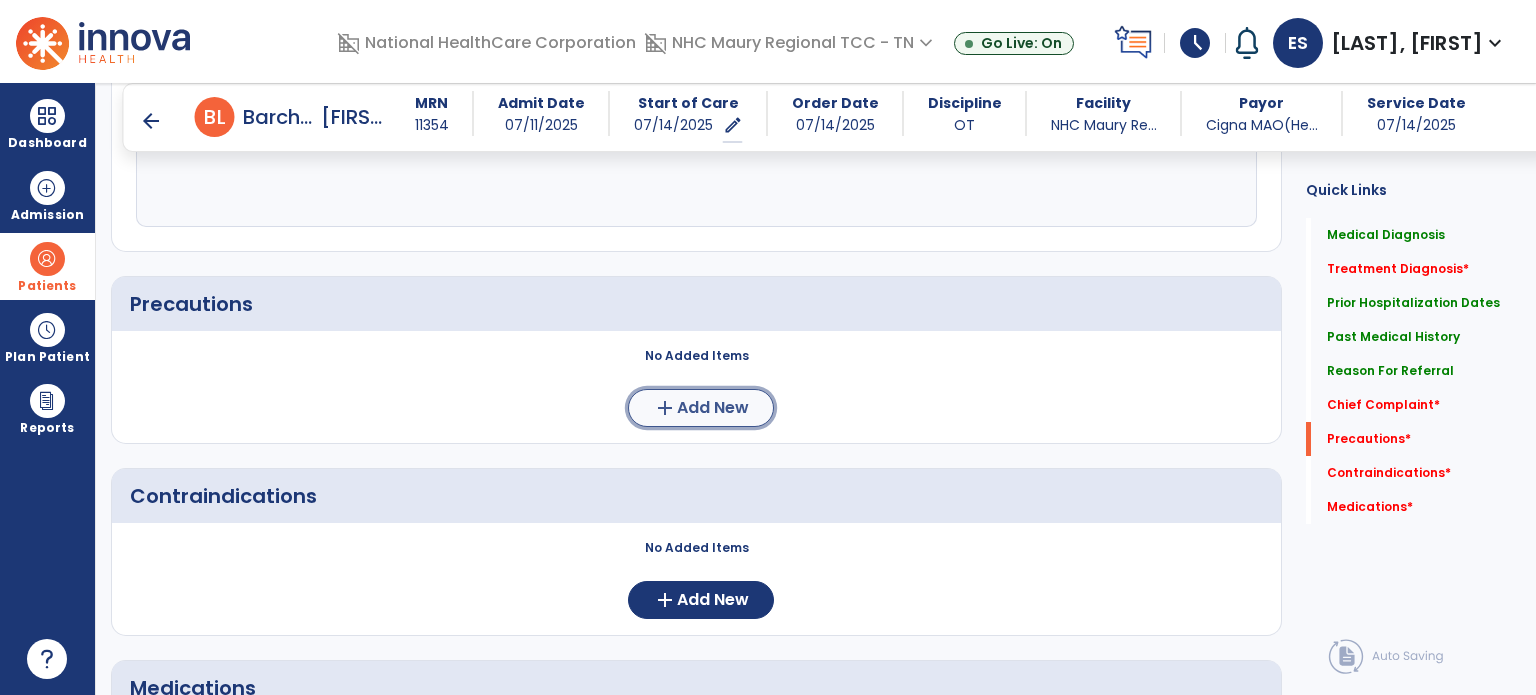 click on "Add New" 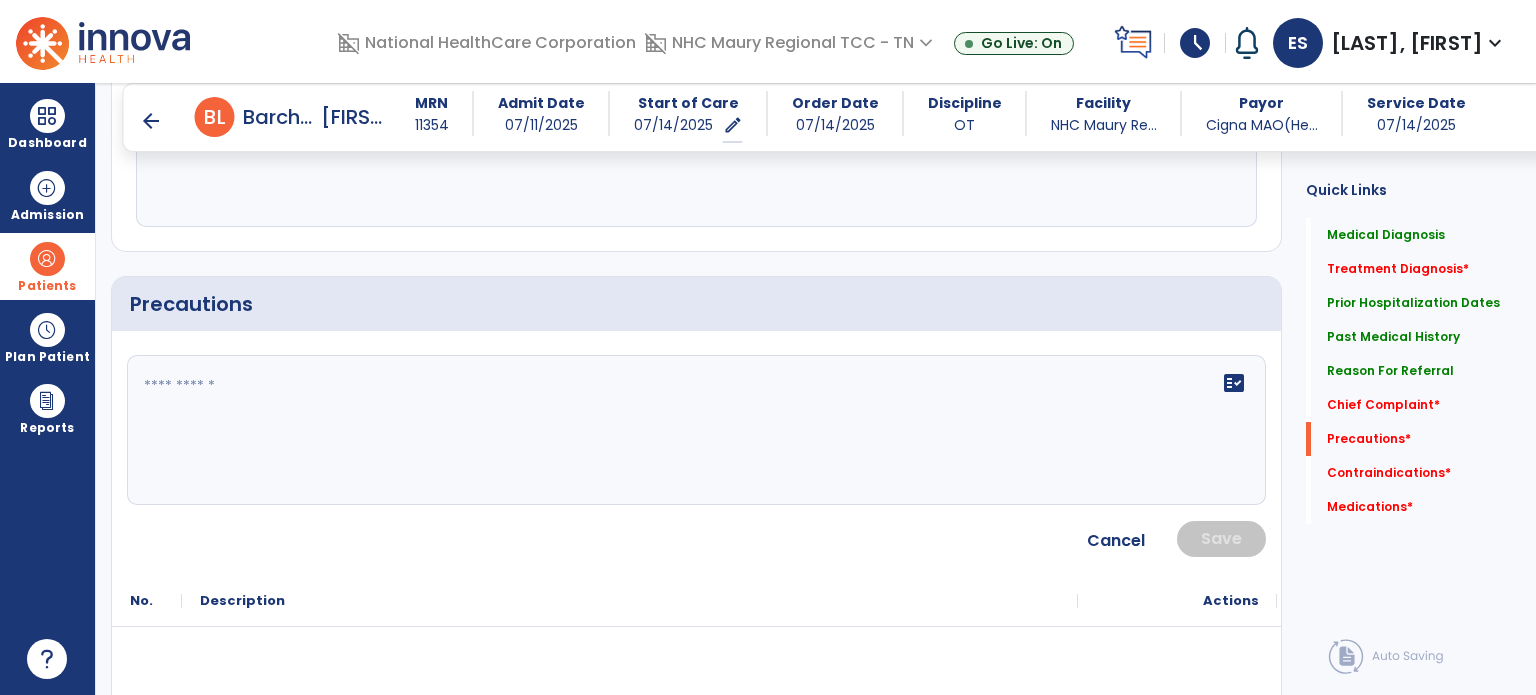 click on "fact_check" 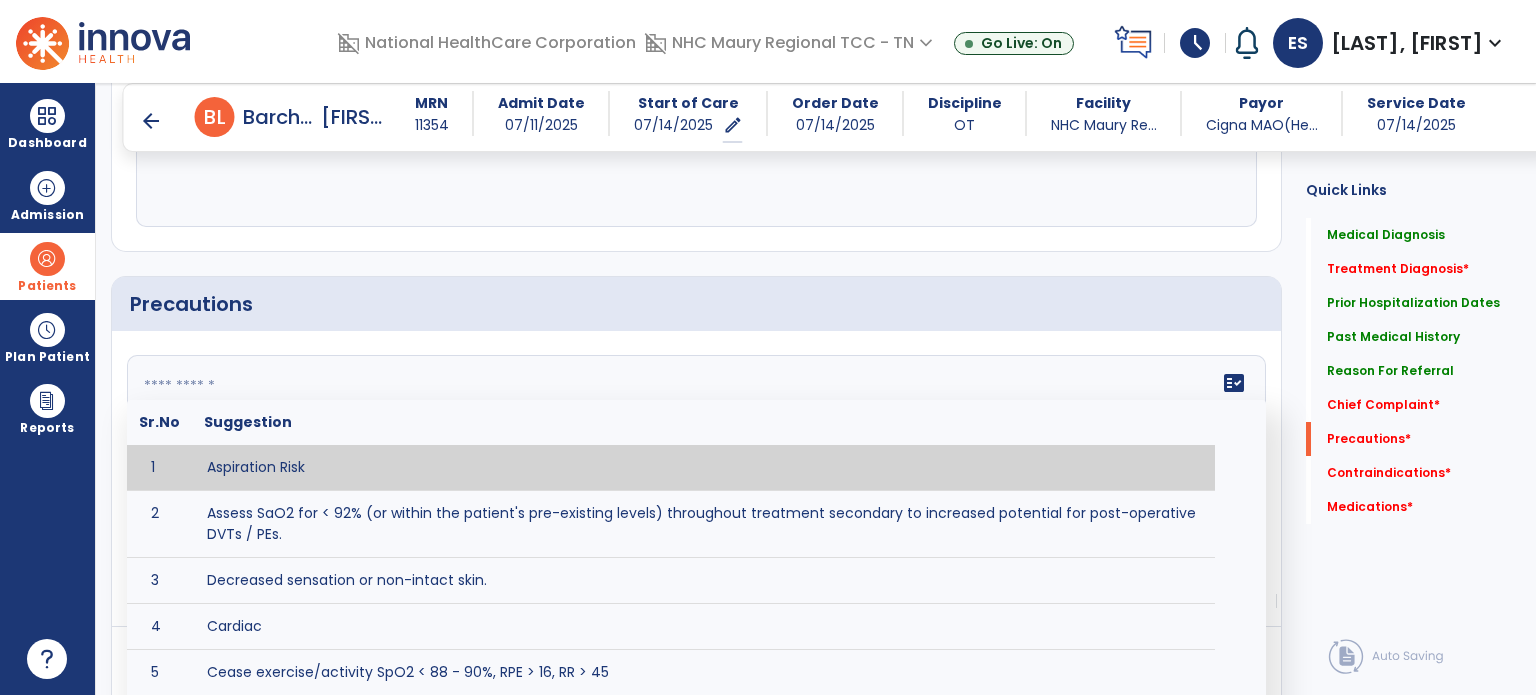 click 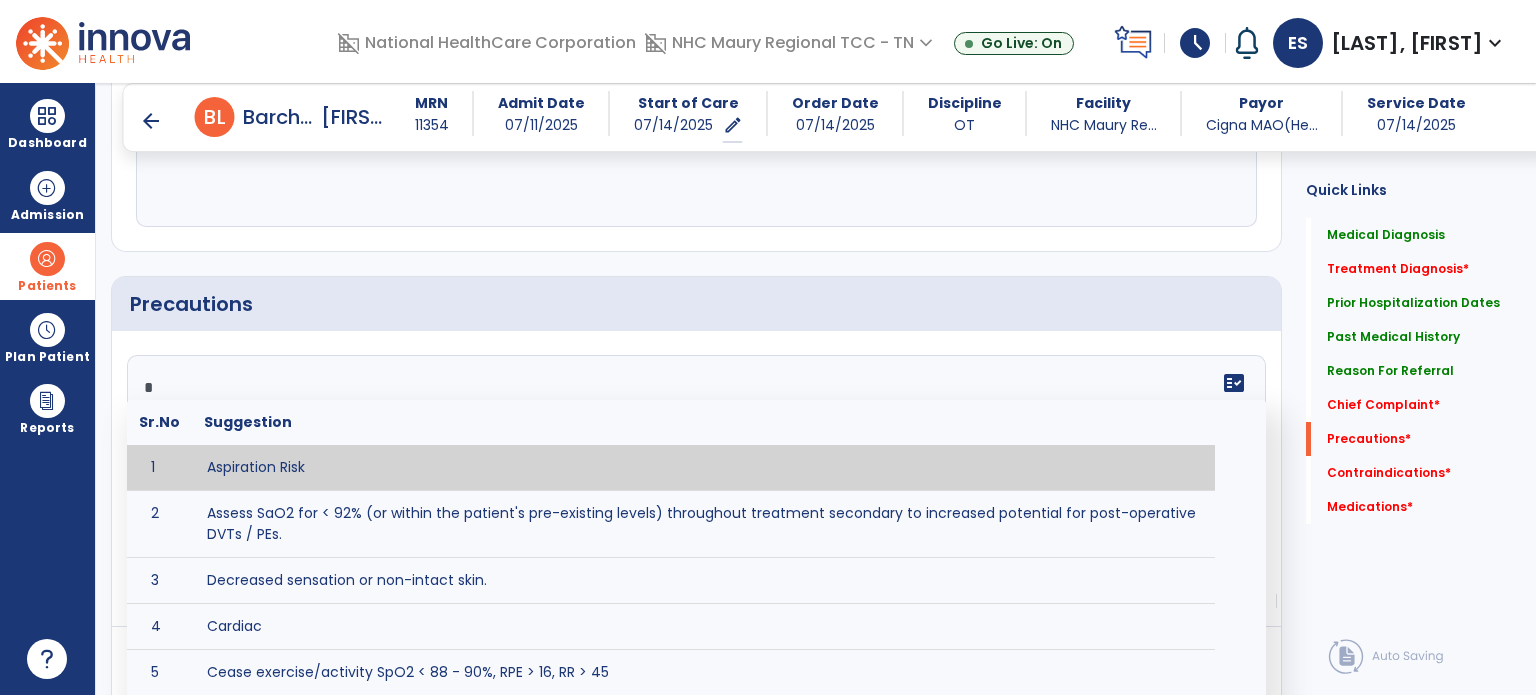 click 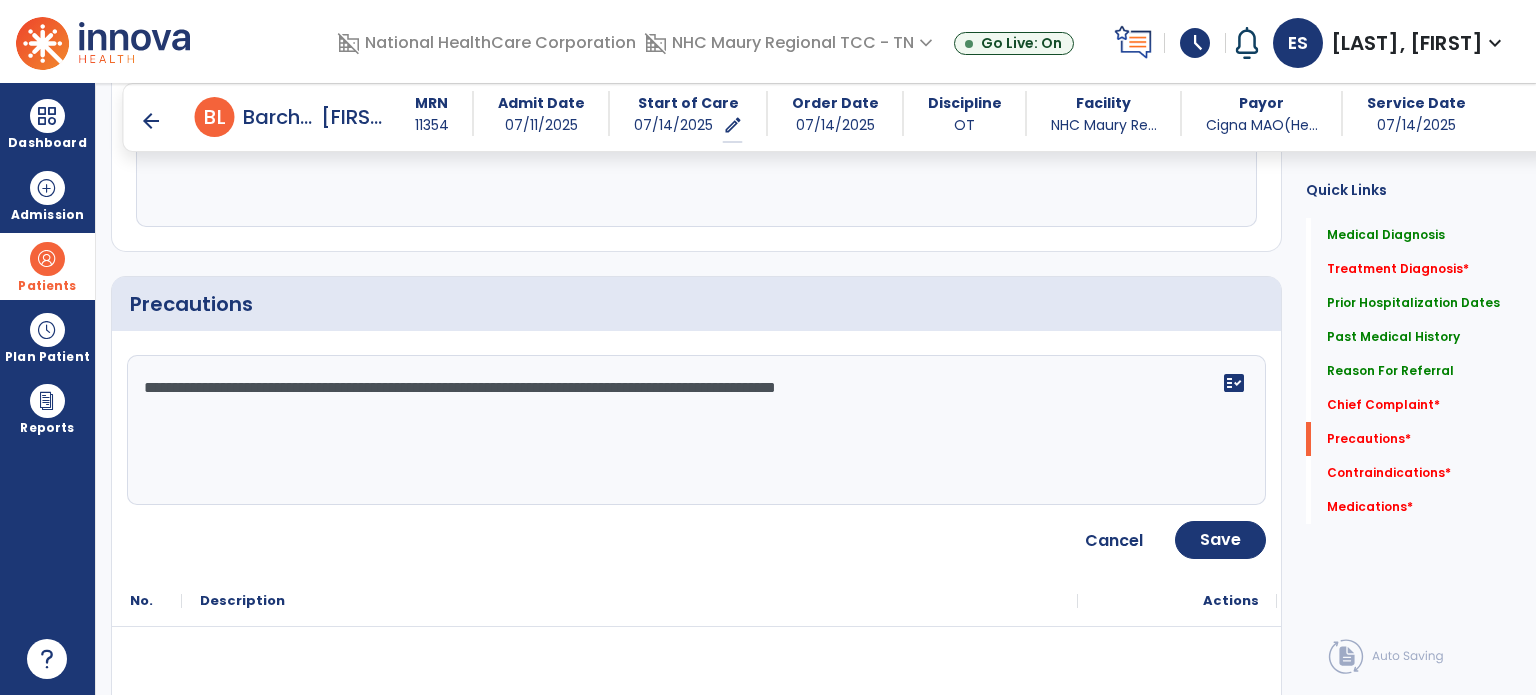 click on "**********" 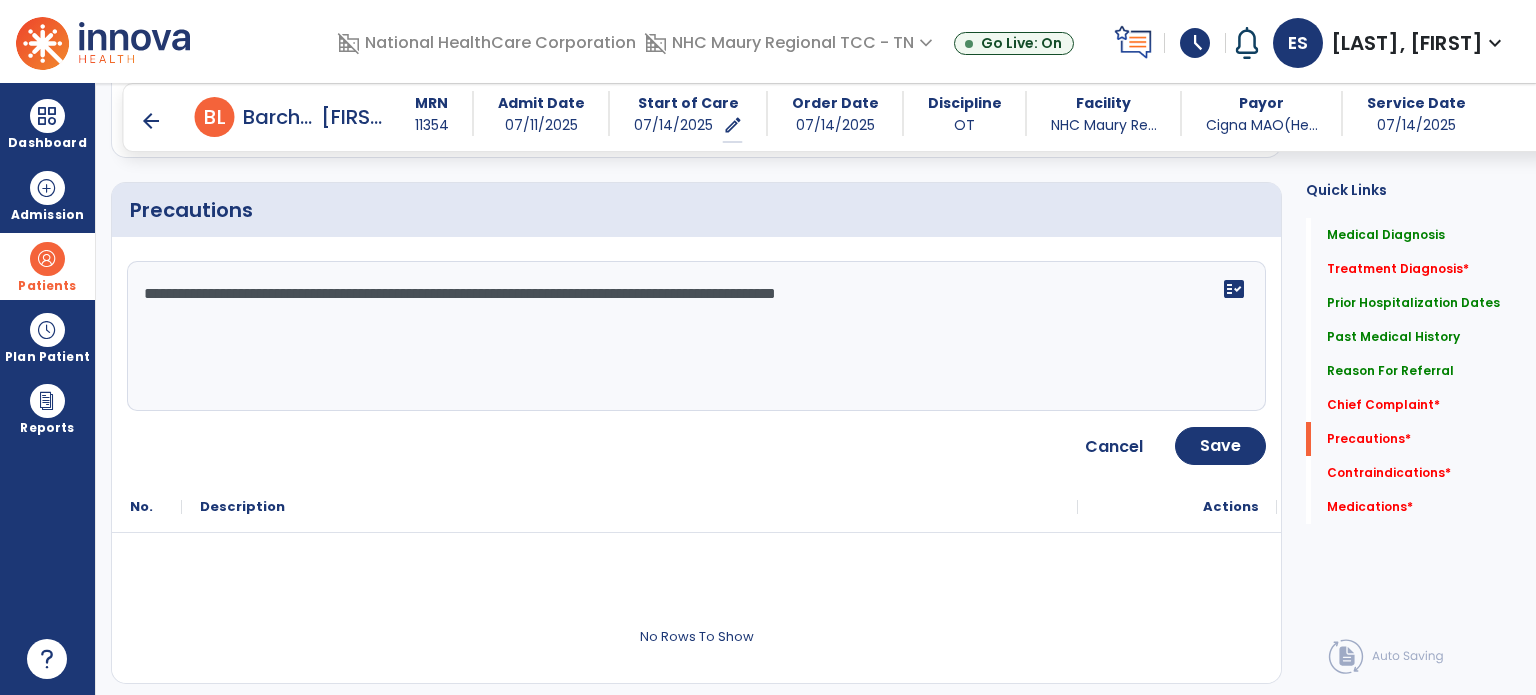 scroll, scrollTop: 2768, scrollLeft: 0, axis: vertical 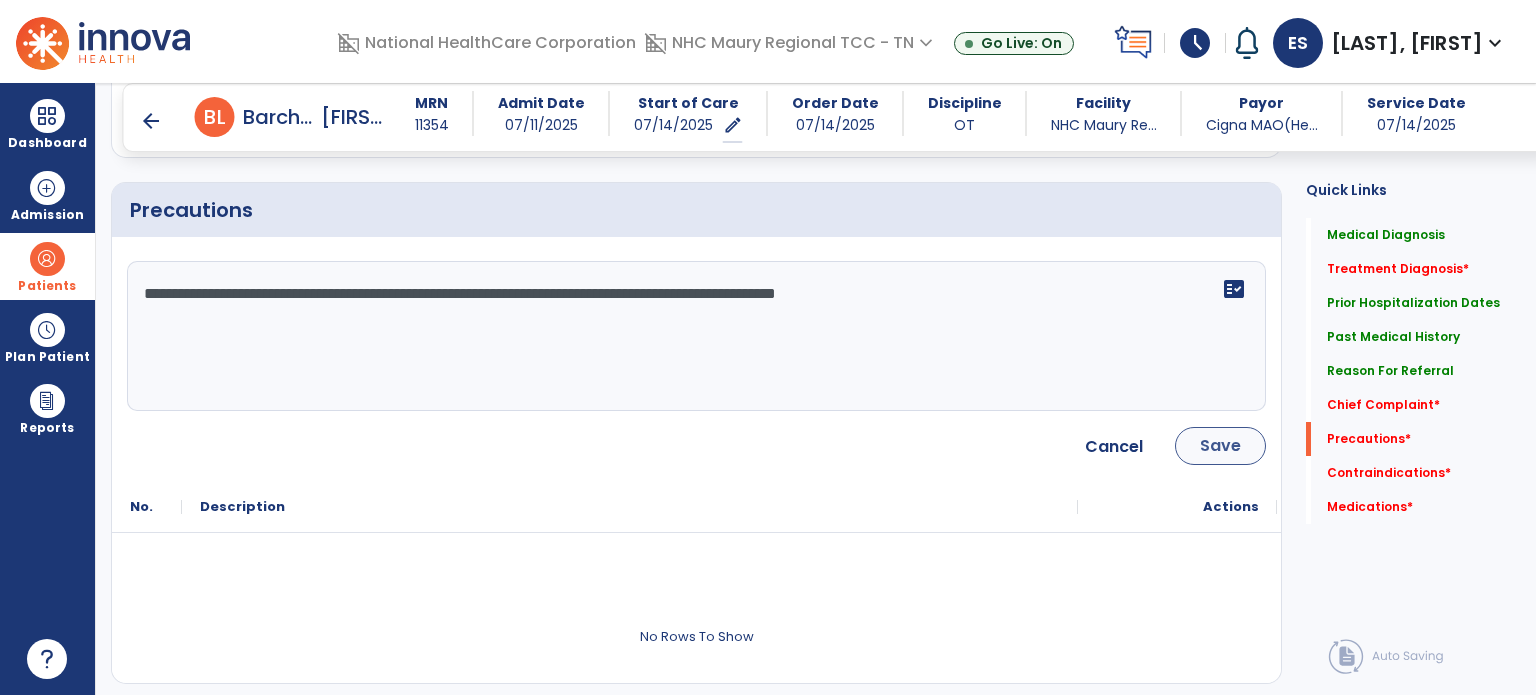 type on "**********" 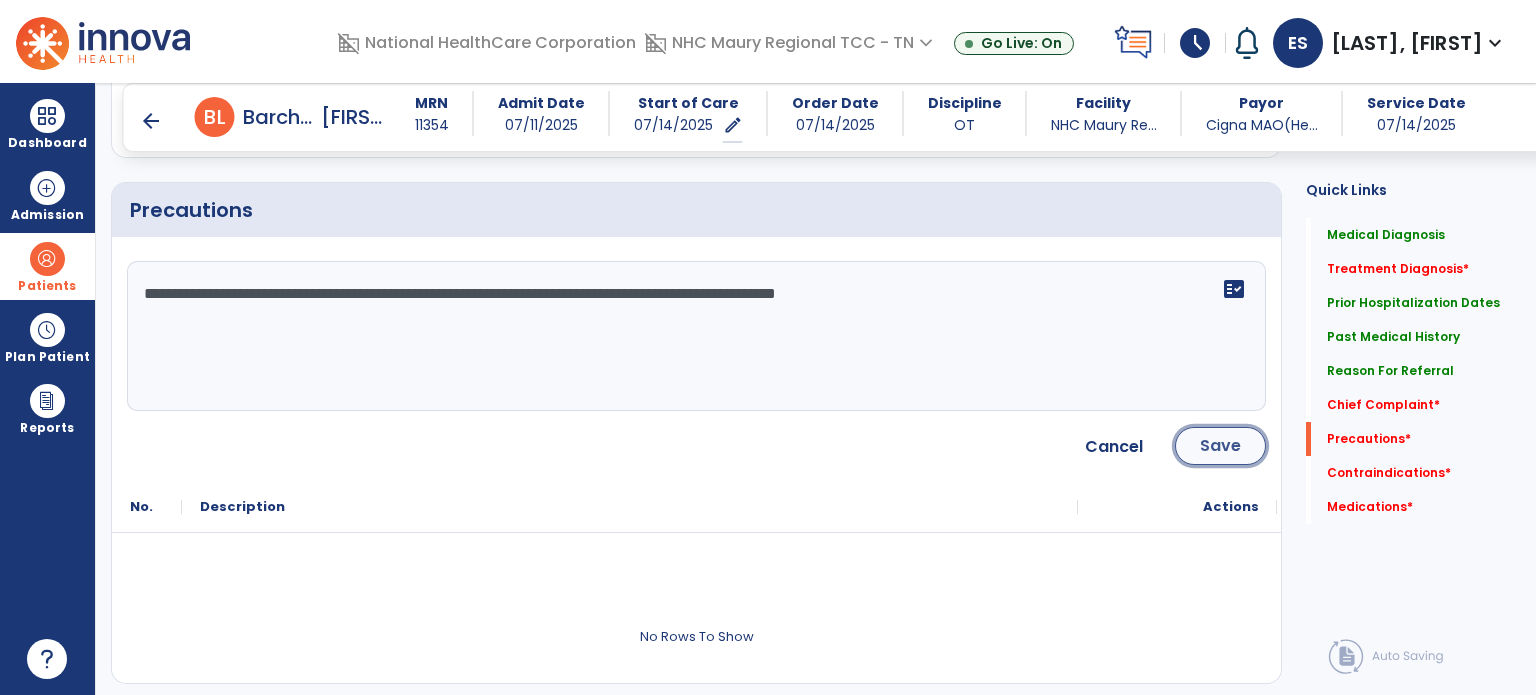 click on "Save" 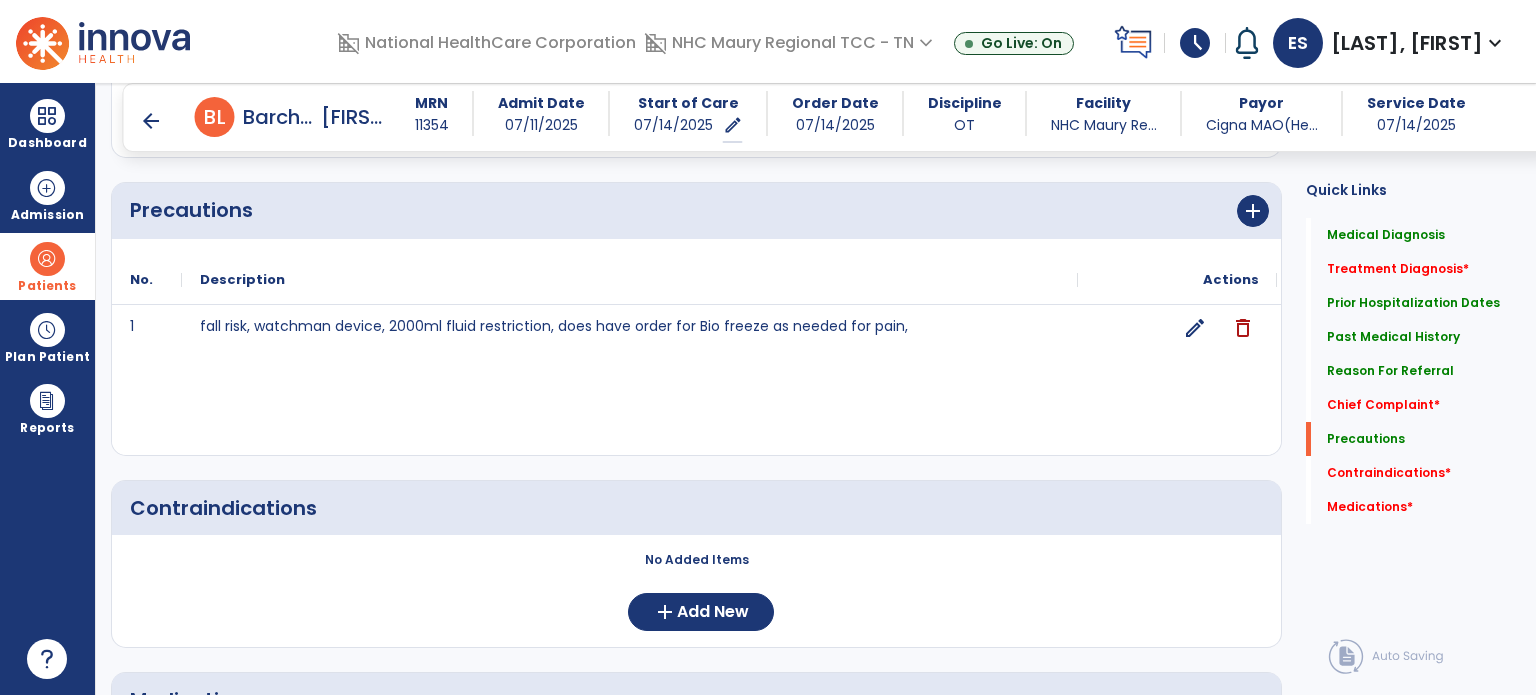 scroll, scrollTop: 2976, scrollLeft: 0, axis: vertical 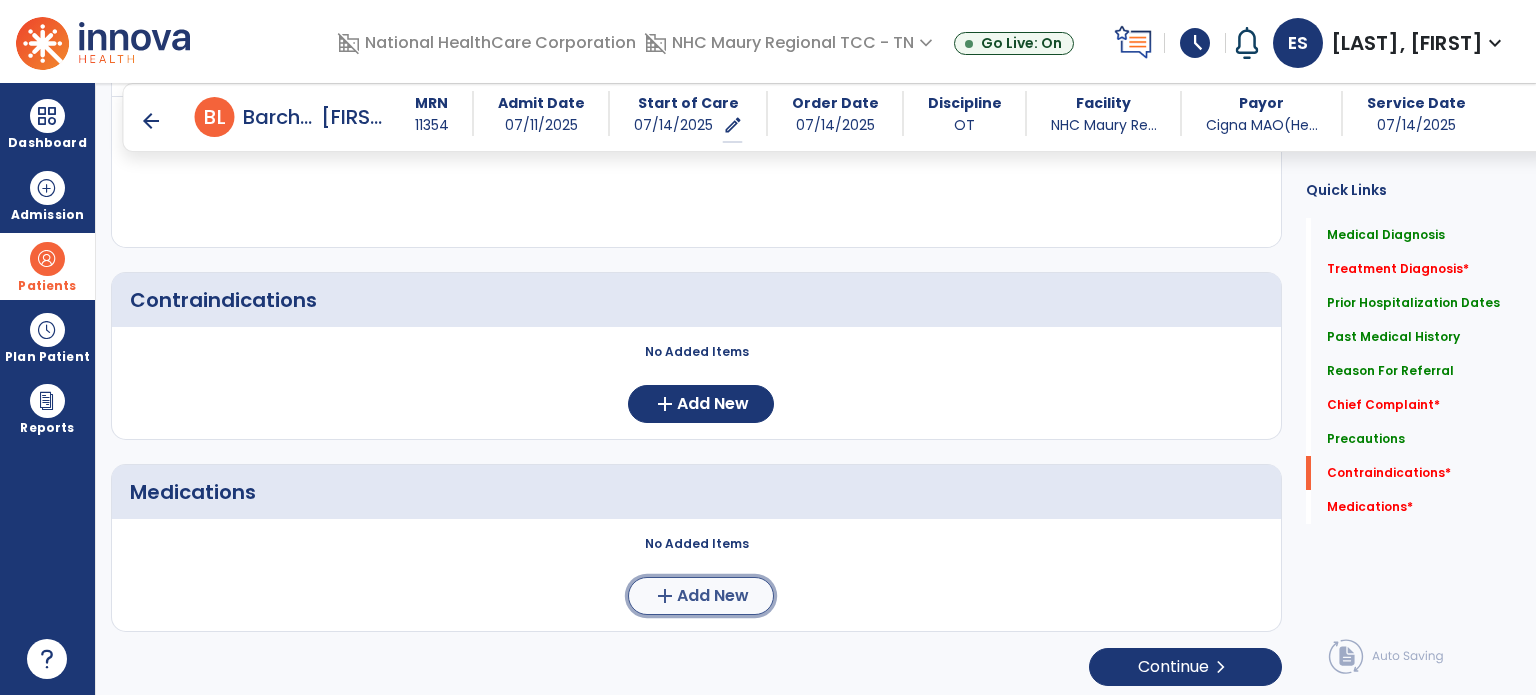 click on "add" 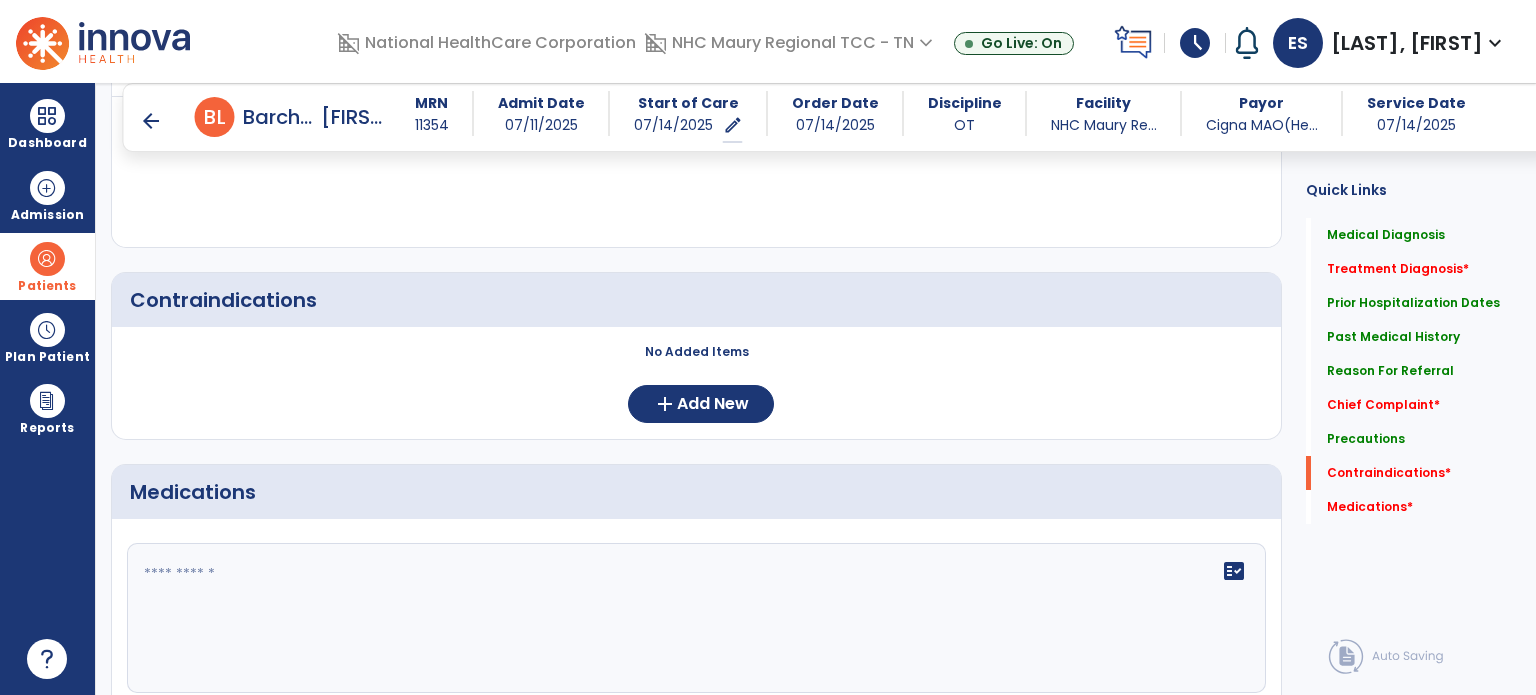 click 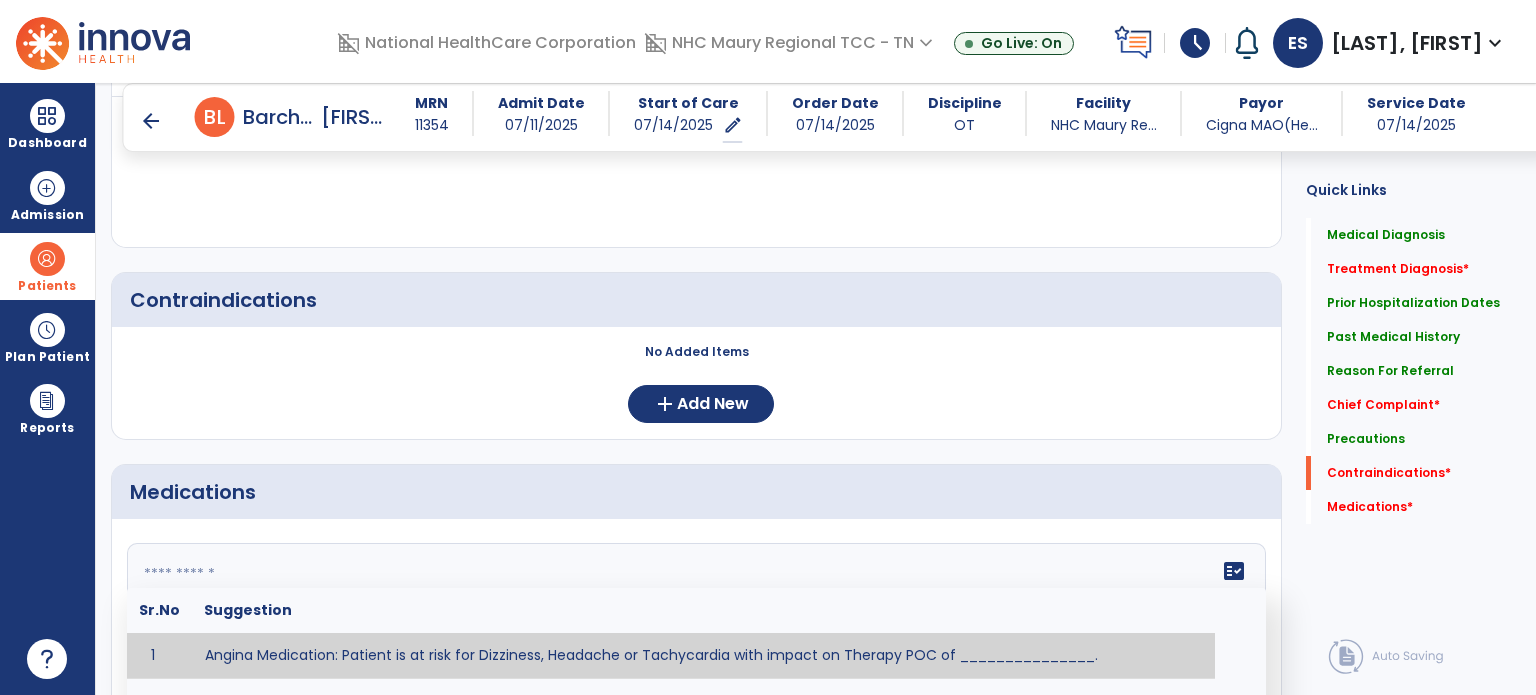 click 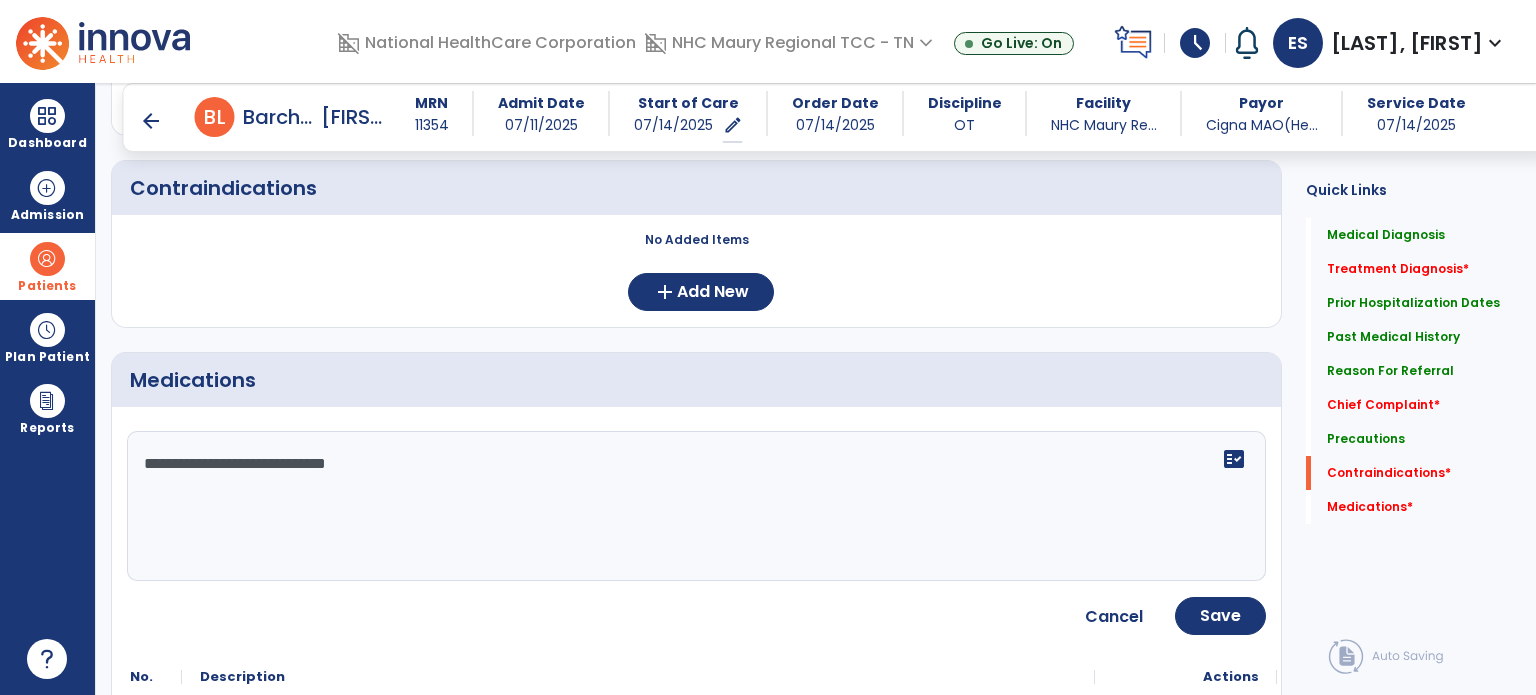 scroll, scrollTop: 3310, scrollLeft: 0, axis: vertical 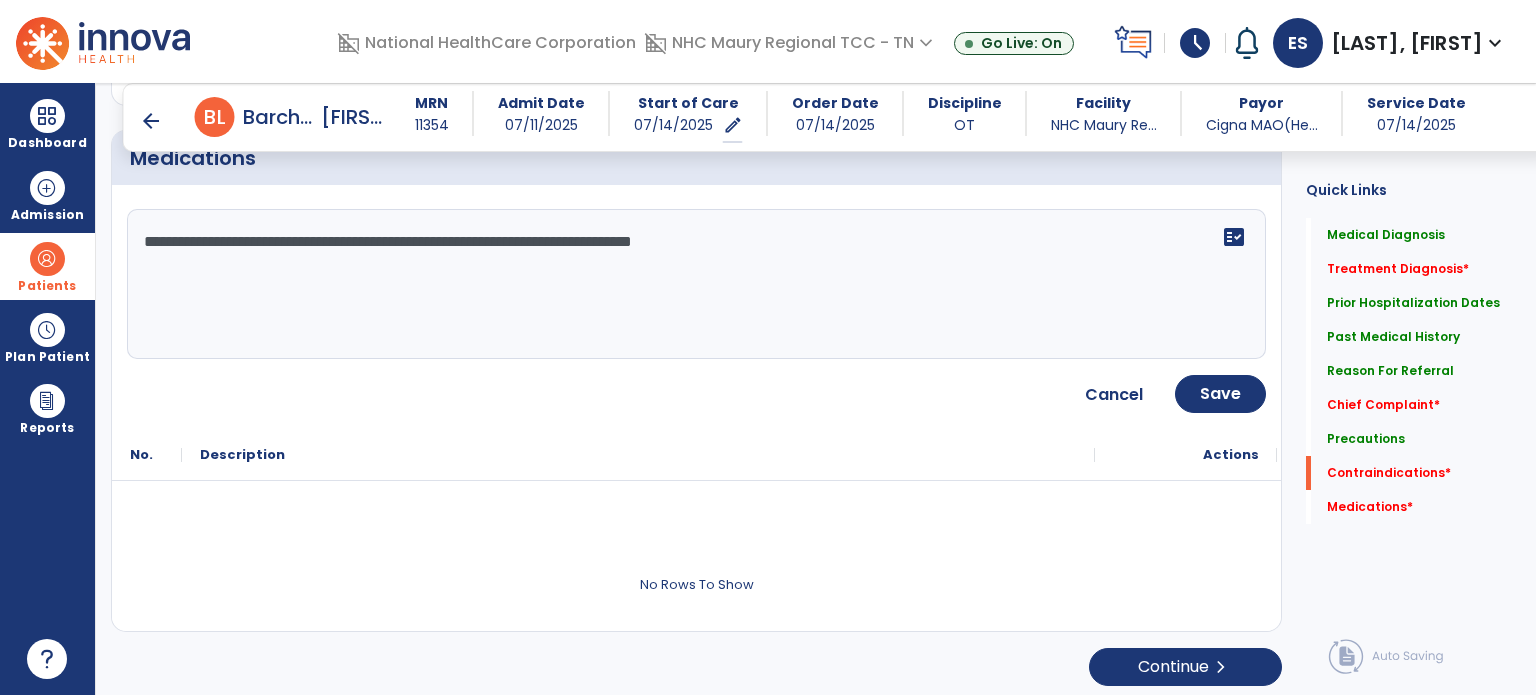type on "**********" 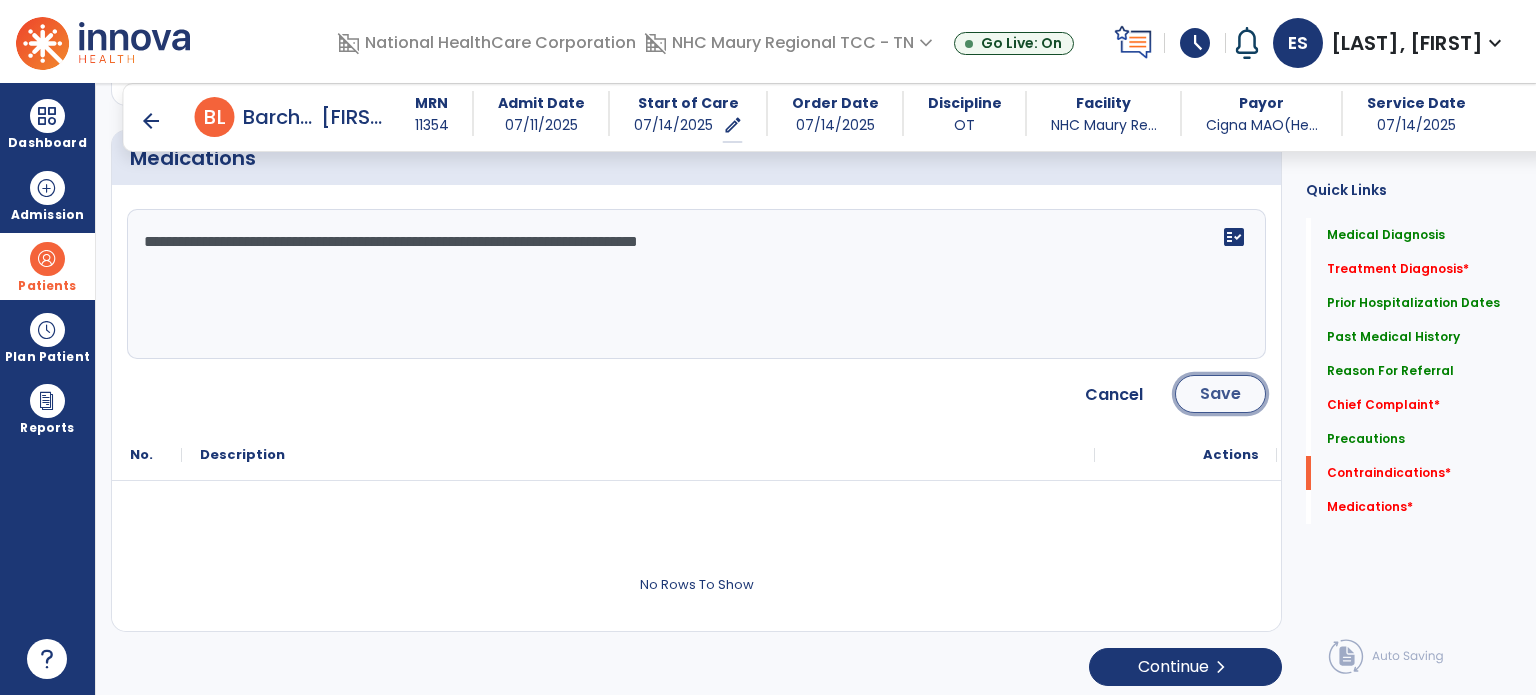 click on "Save" 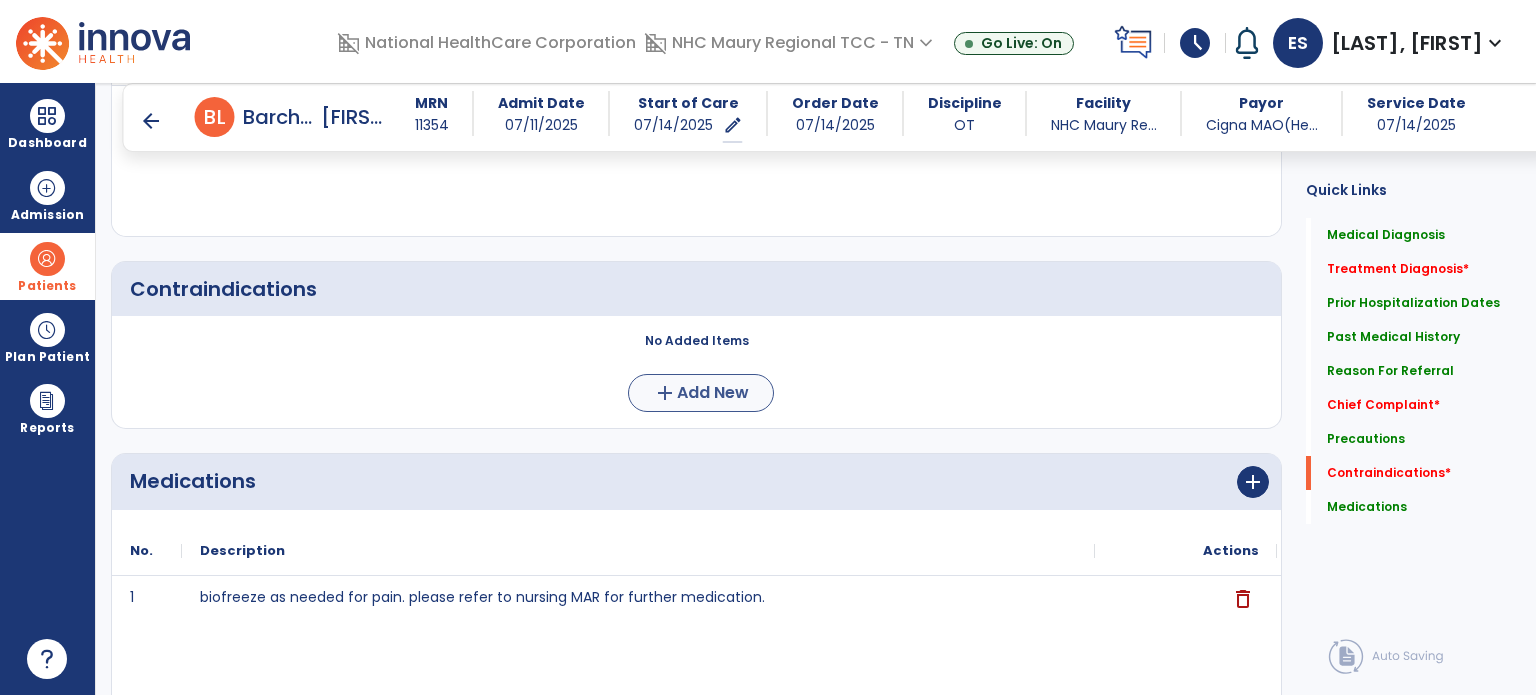 scroll, scrollTop: 3012, scrollLeft: 0, axis: vertical 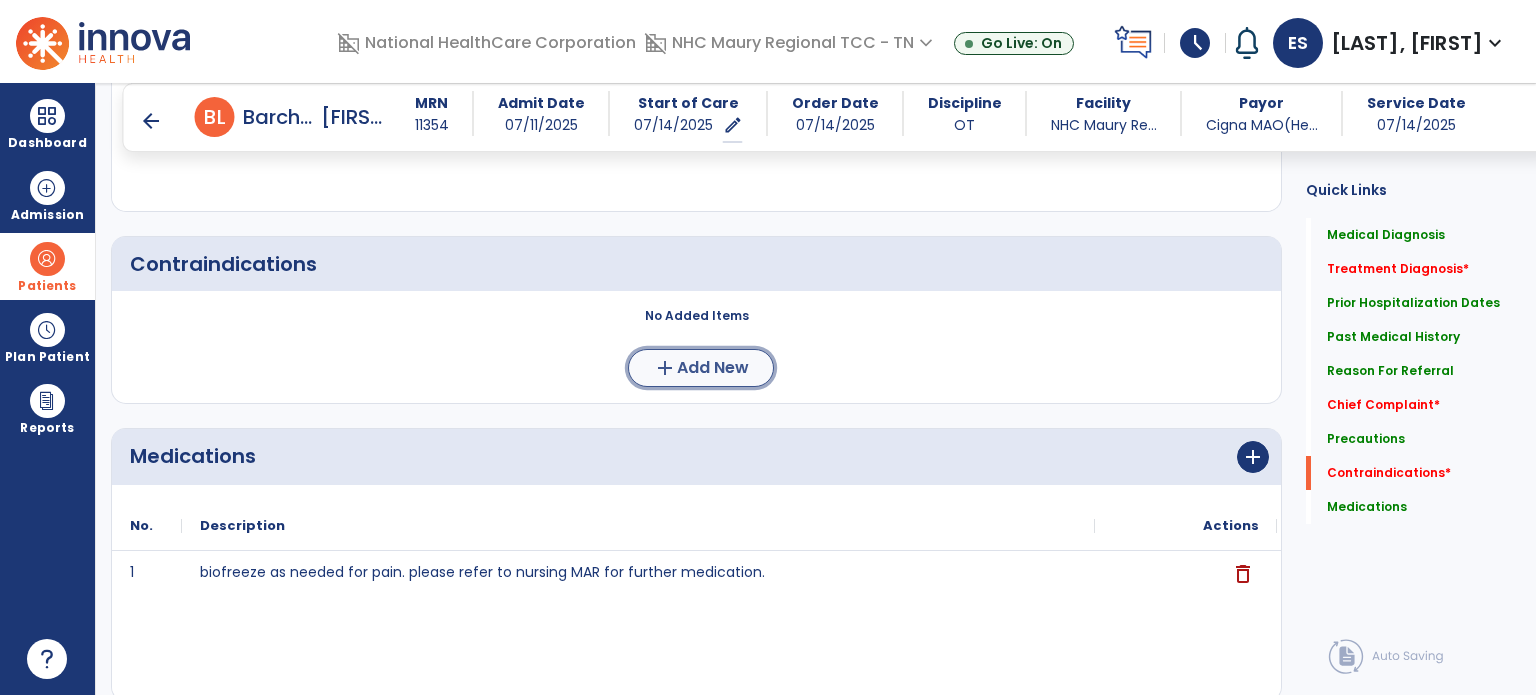 click on "add" 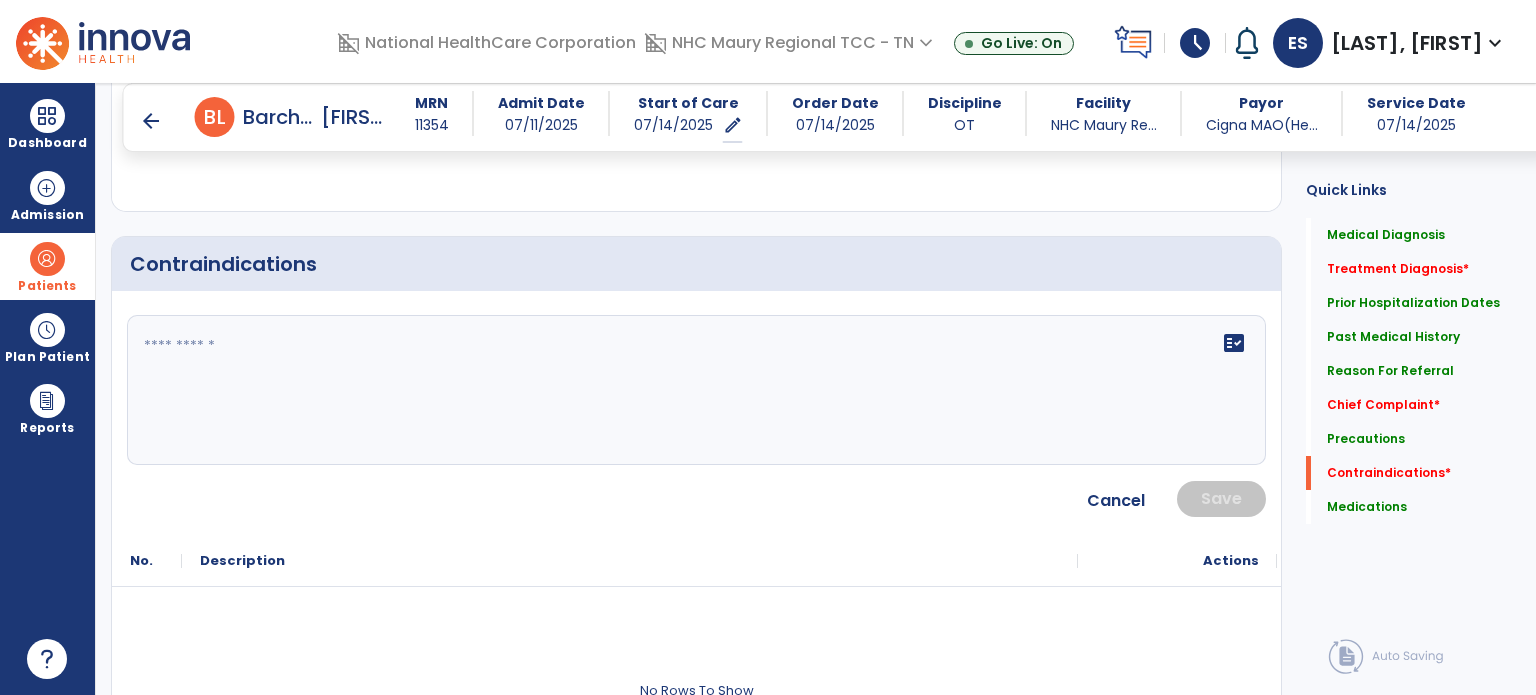 click 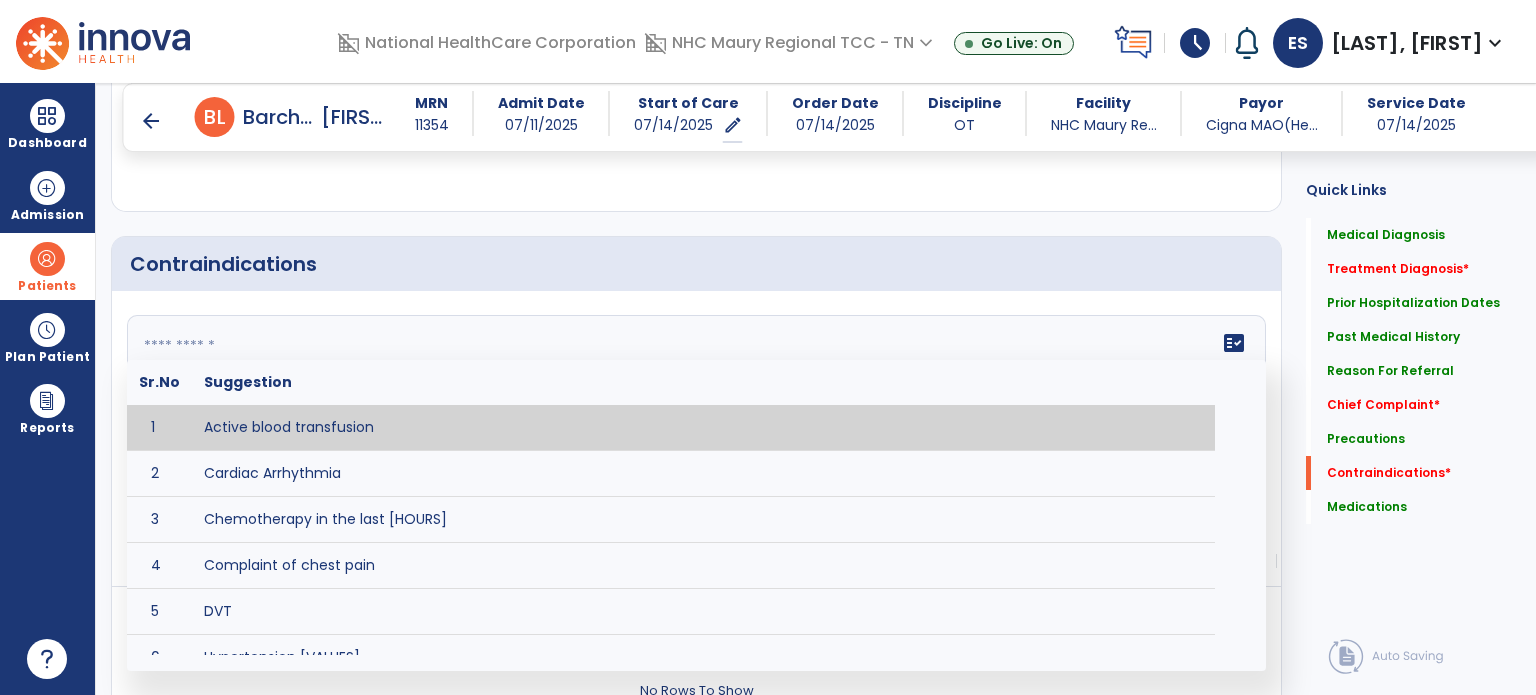 click 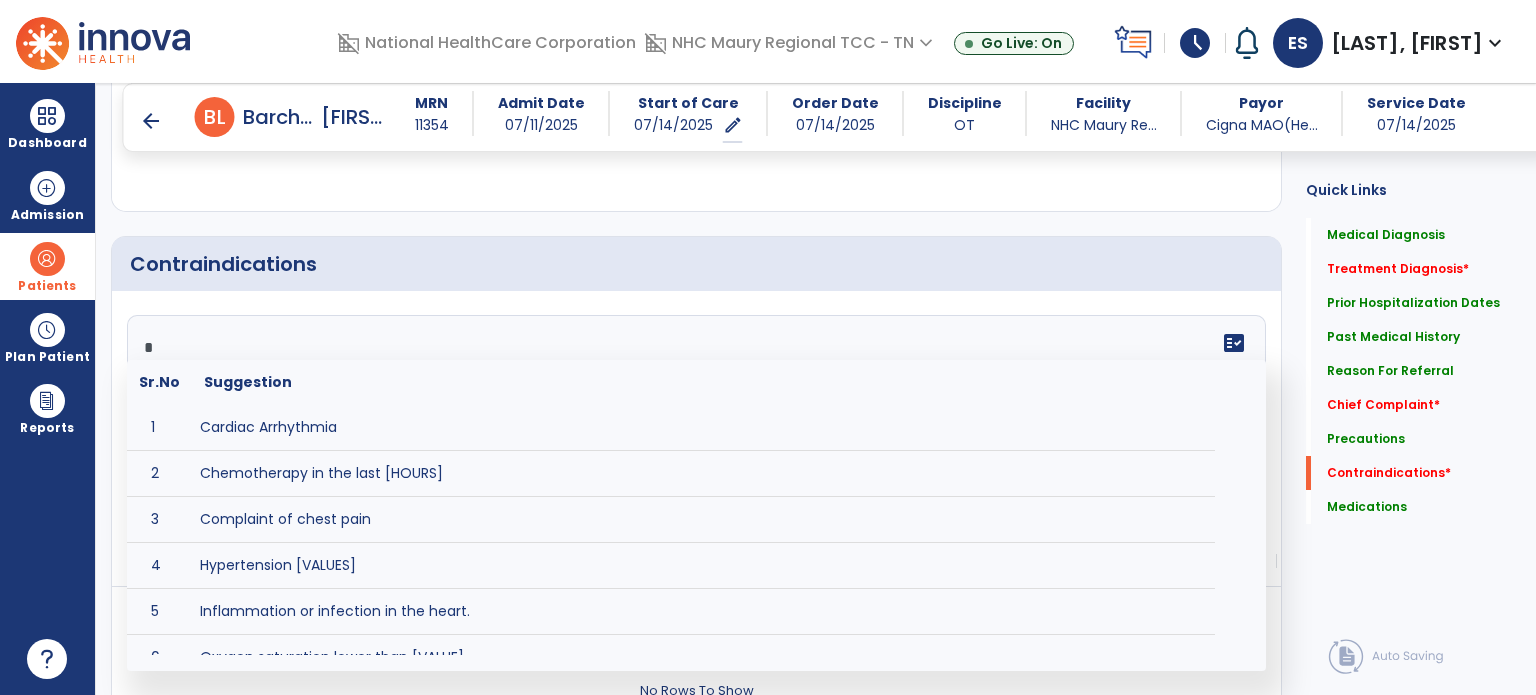 click on "*" 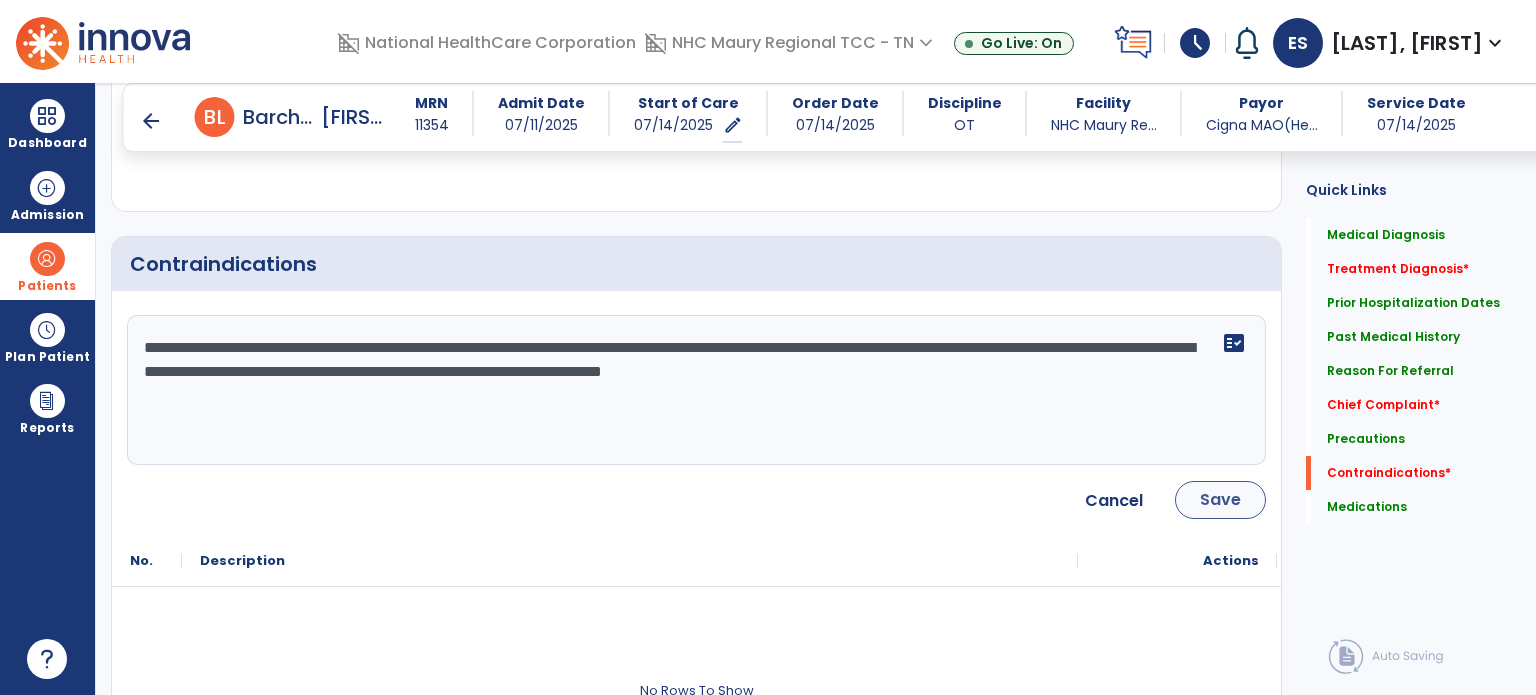 type on "**********" 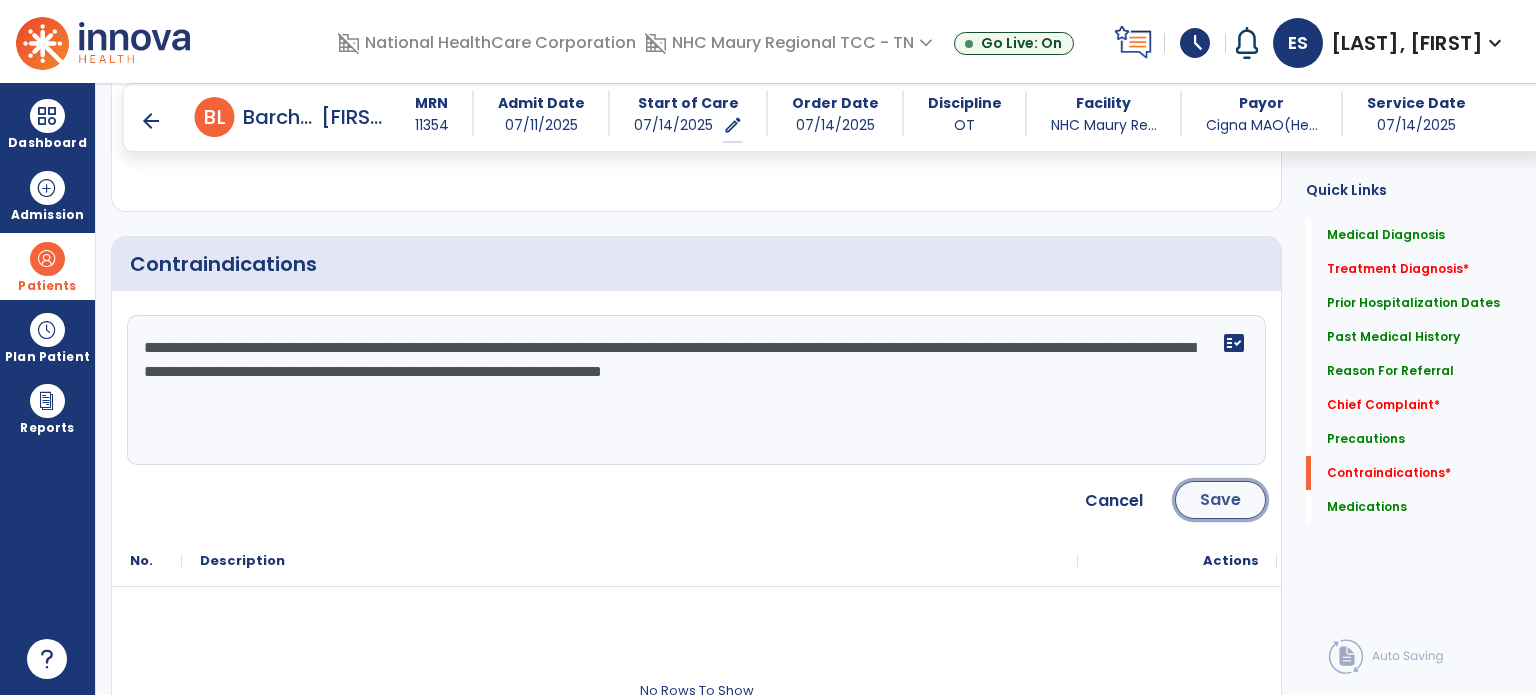 click on "Save" 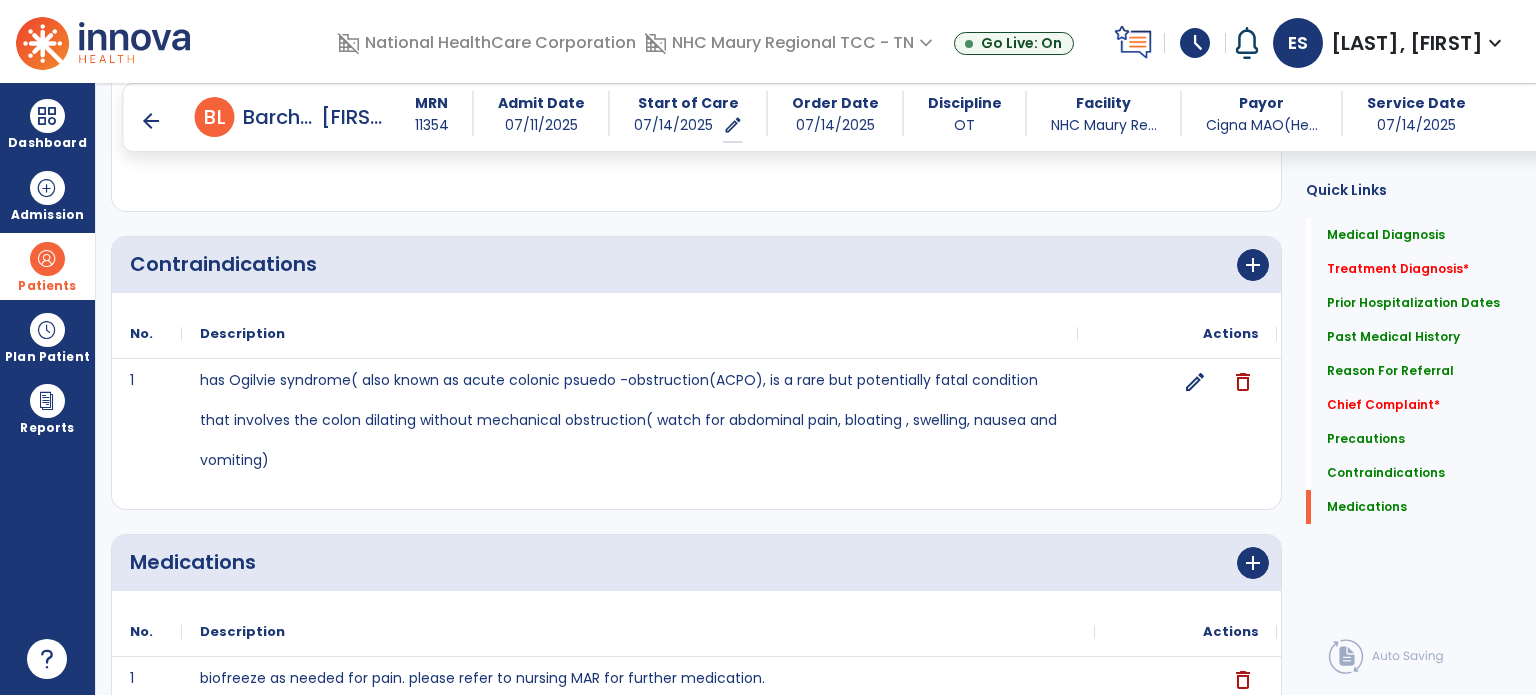 scroll, scrollTop: 3189, scrollLeft: 0, axis: vertical 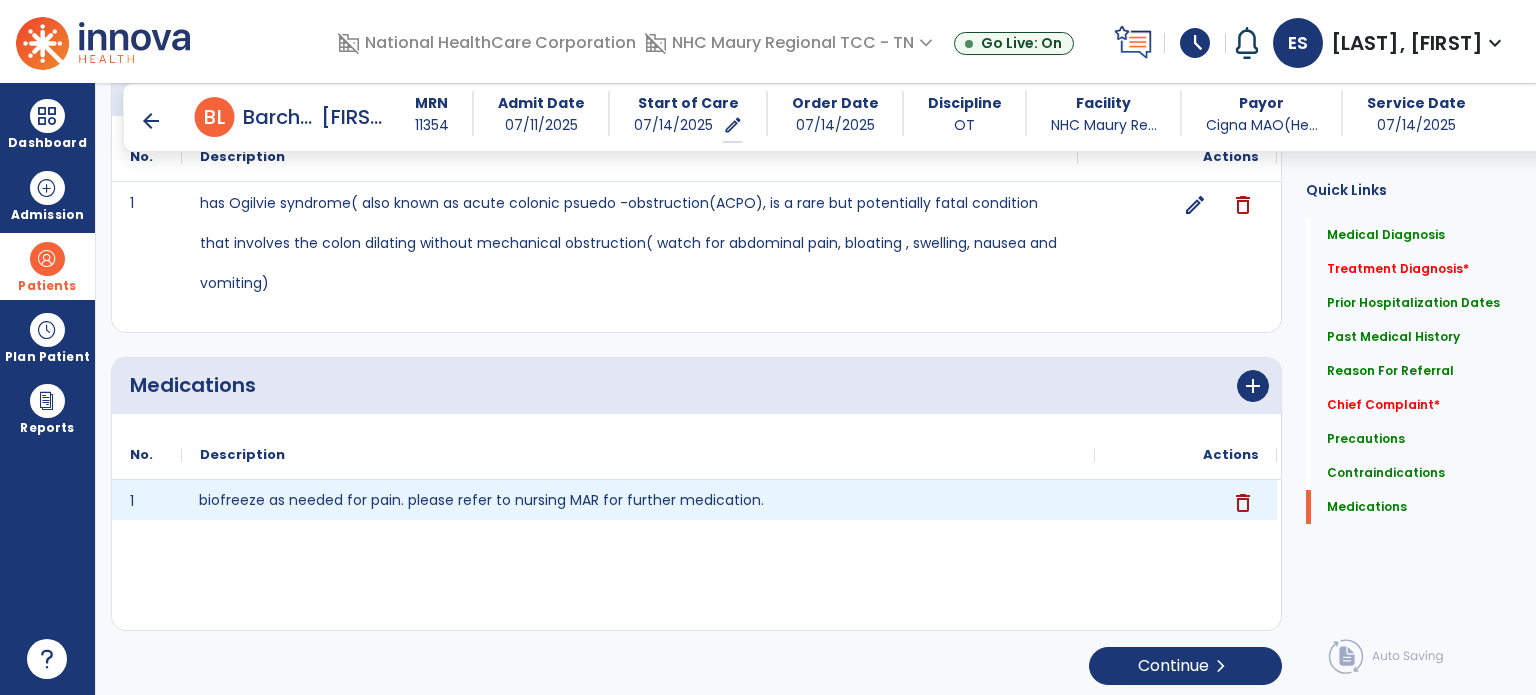 click on "biofreeze as needed for pain.  please refer to nursing MAR for further medication." 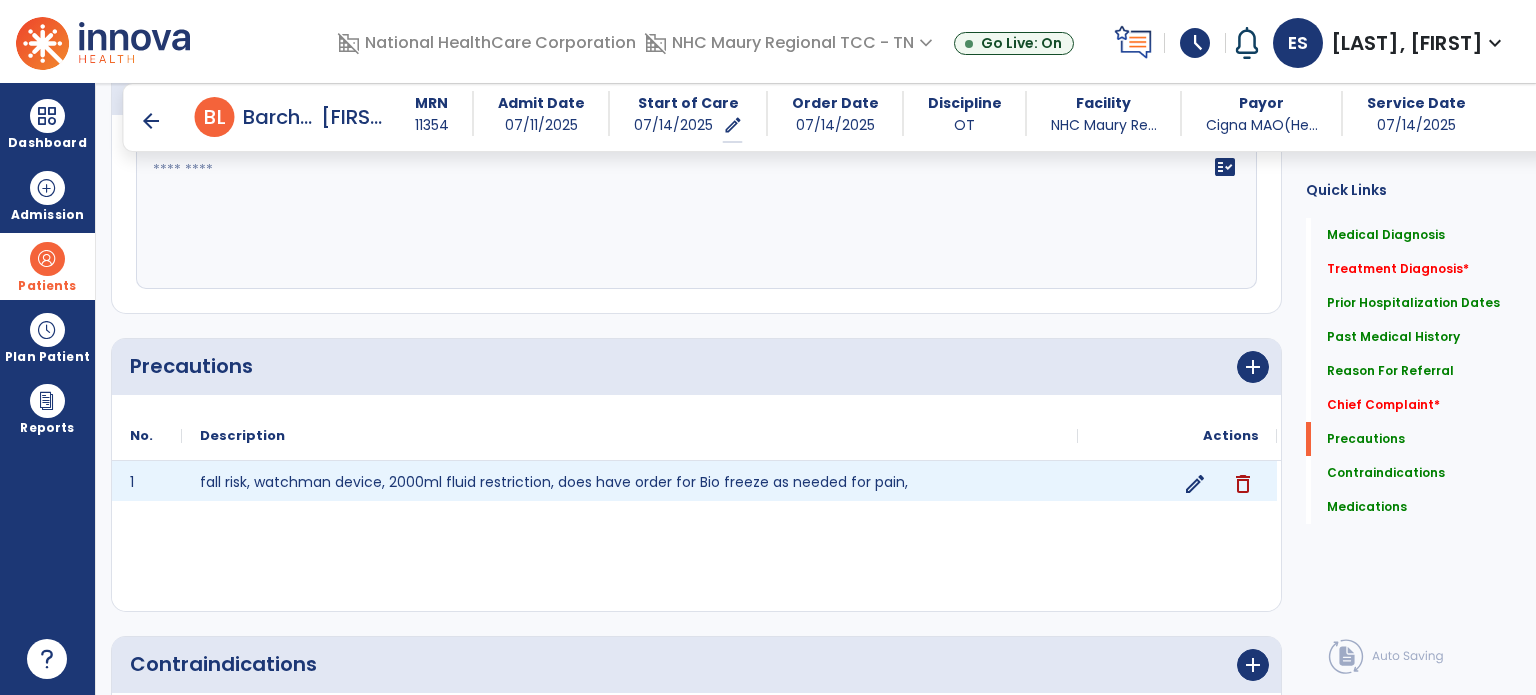 scroll, scrollTop: 2610, scrollLeft: 0, axis: vertical 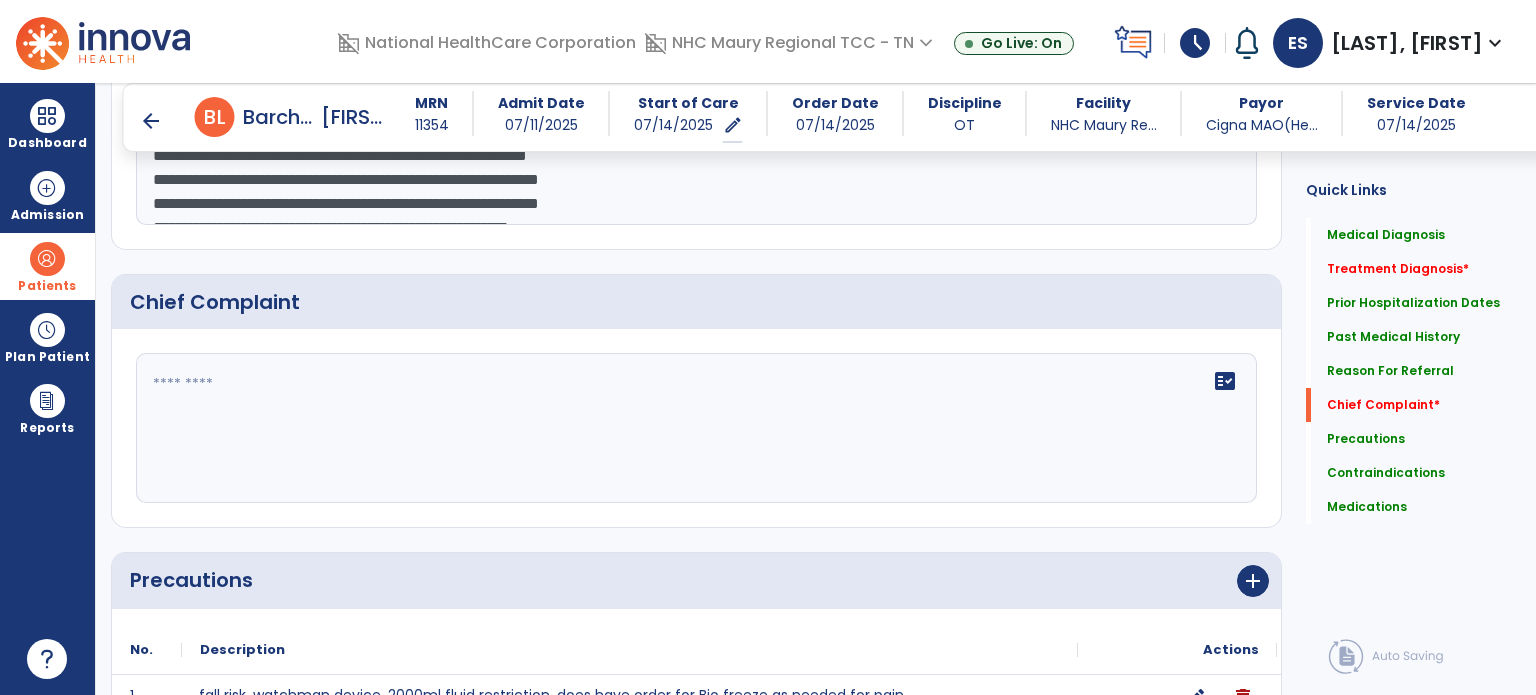 drag, startPoint x: 700, startPoint y: 497, endPoint x: 394, endPoint y: 275, distance: 378.0476 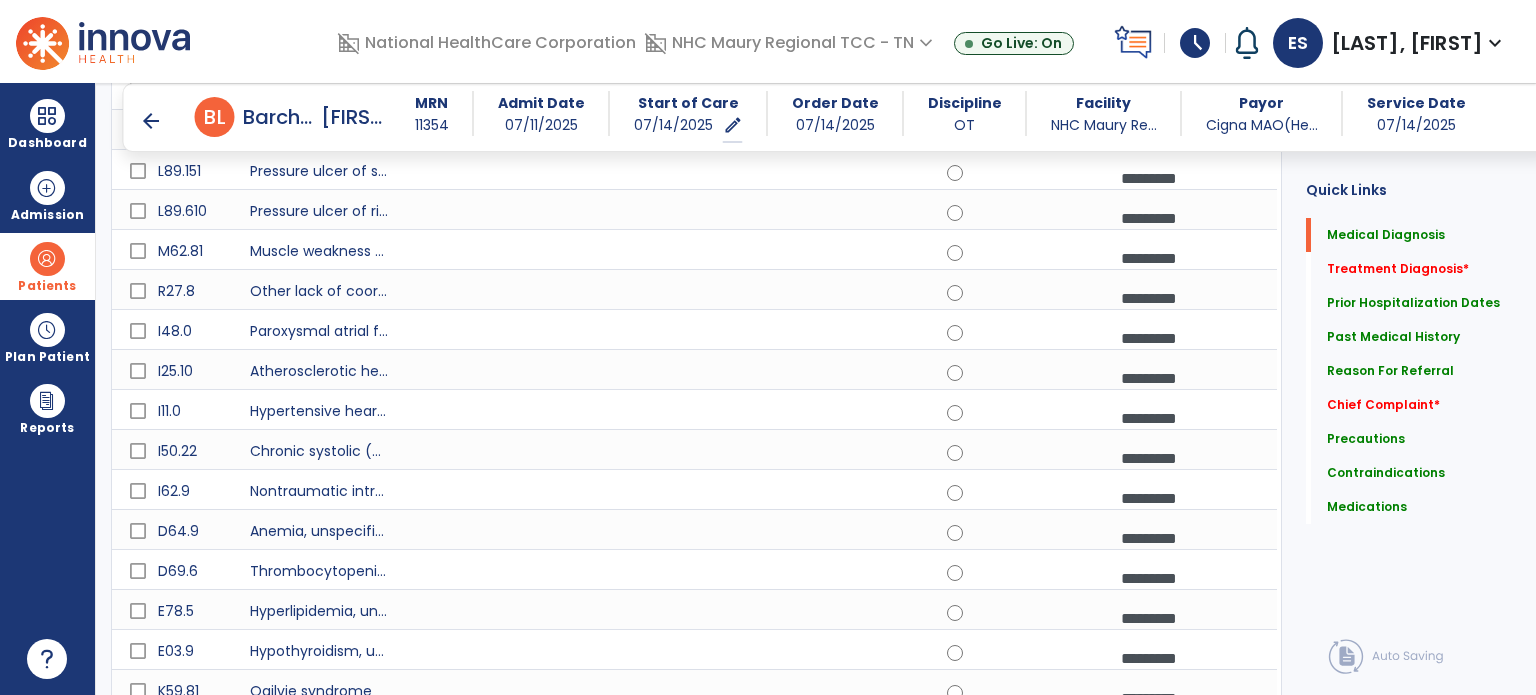 scroll, scrollTop: 0, scrollLeft: 0, axis: both 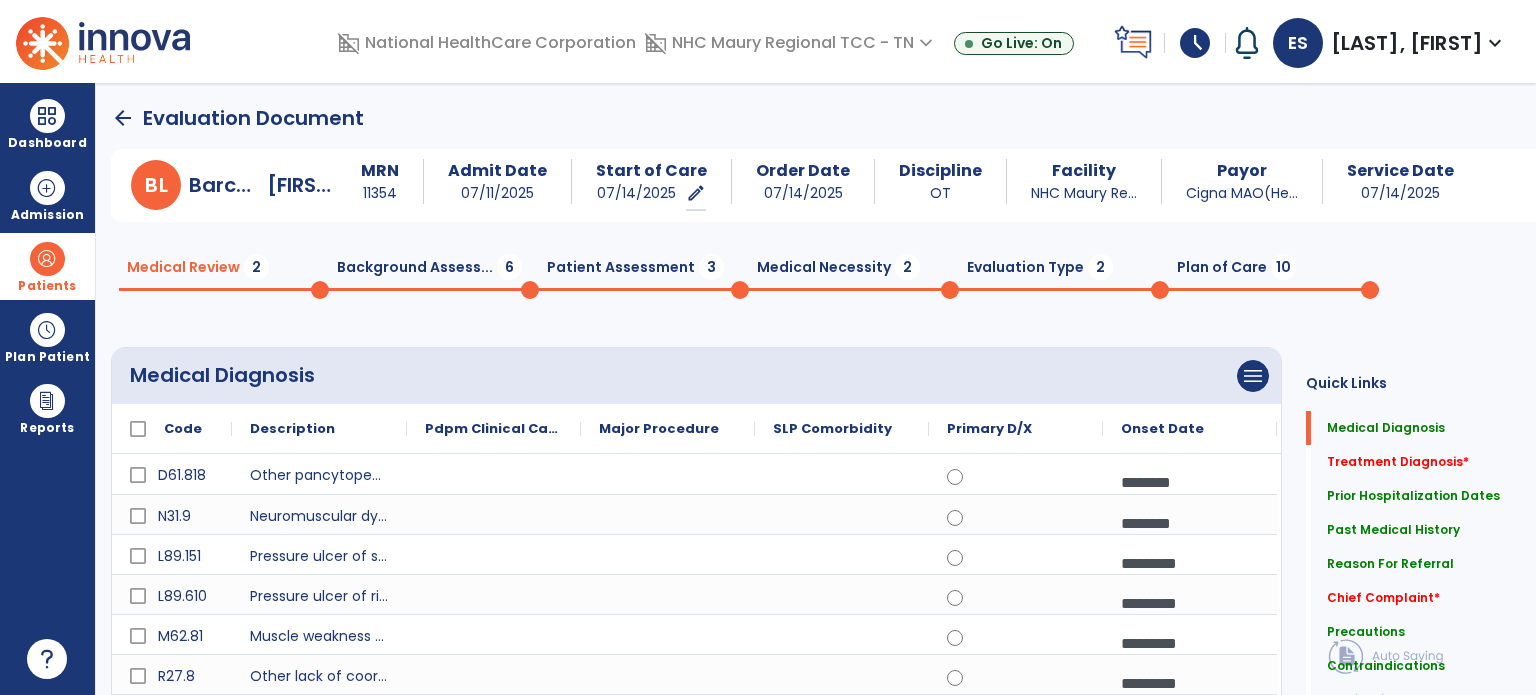 click on "Background Assess...  6" 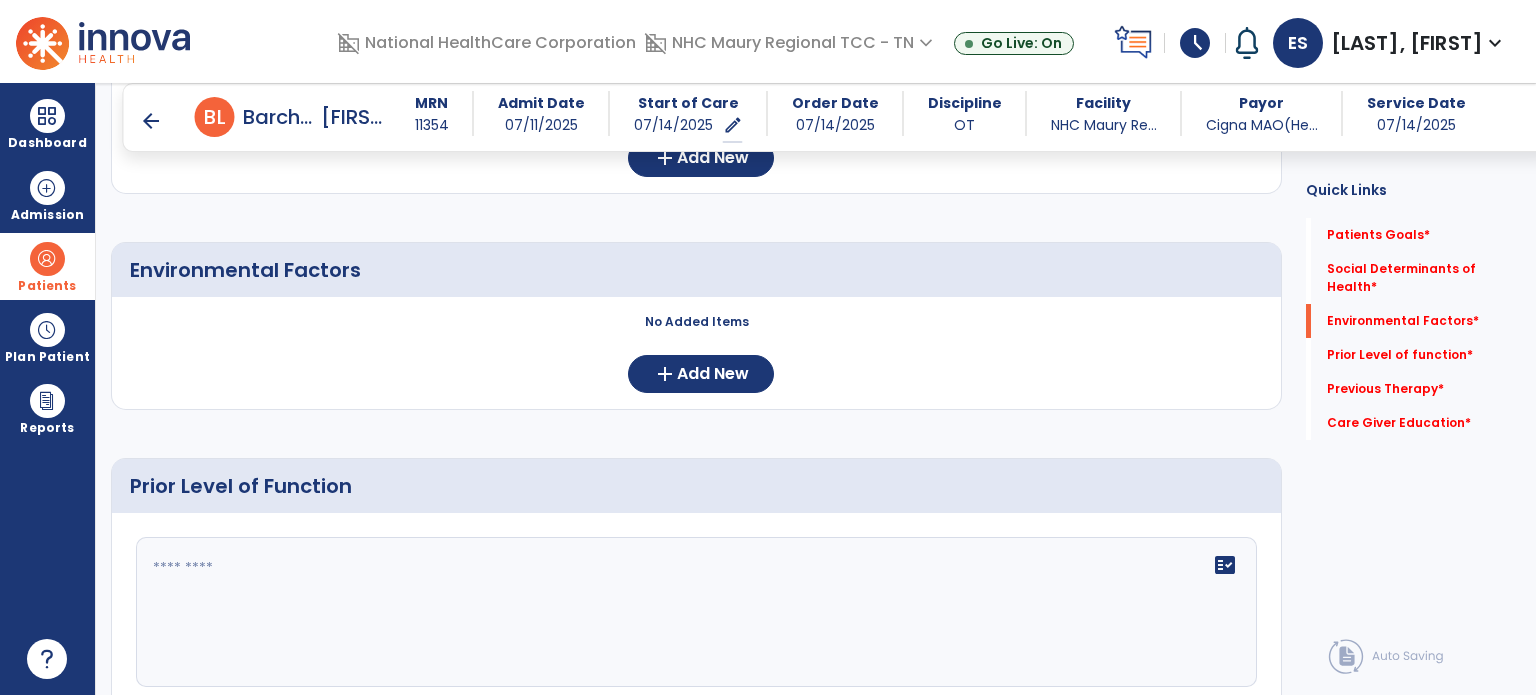 scroll, scrollTop: 608, scrollLeft: 0, axis: vertical 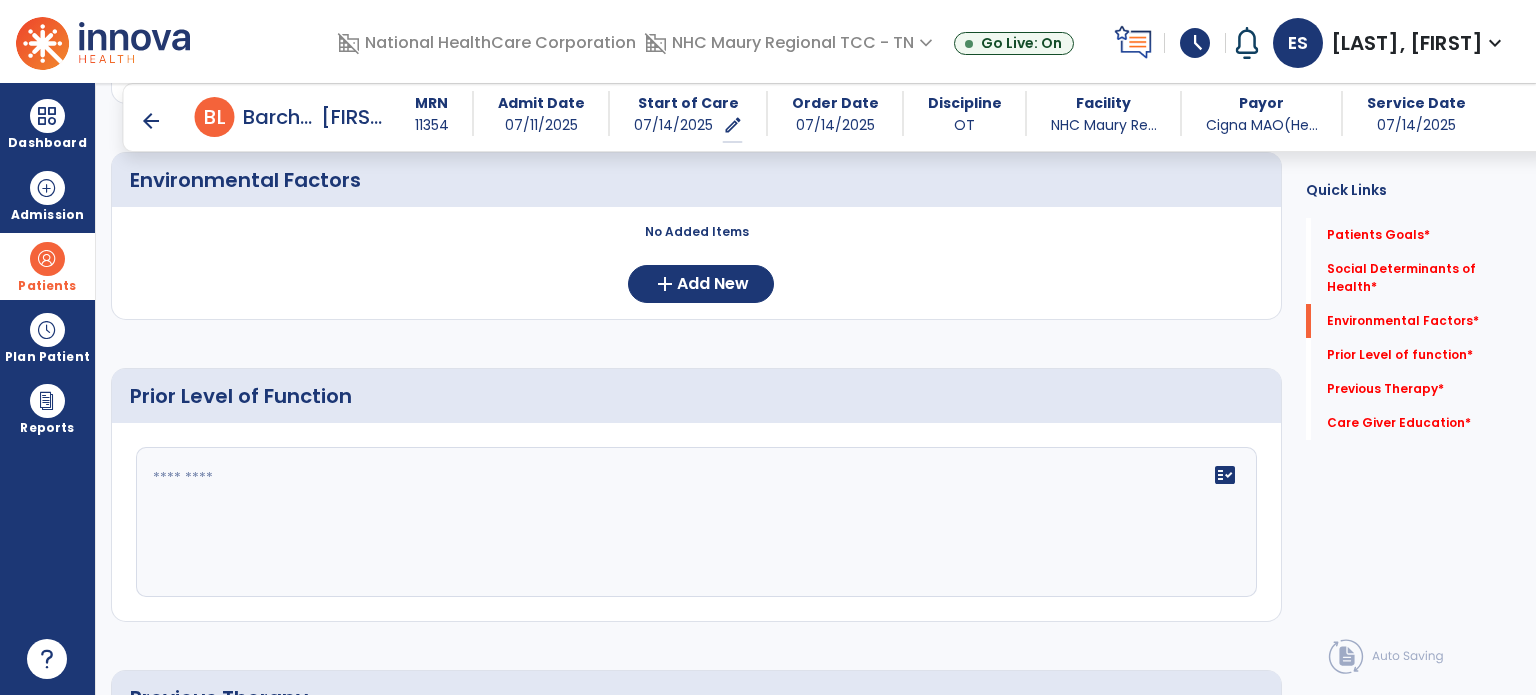 click 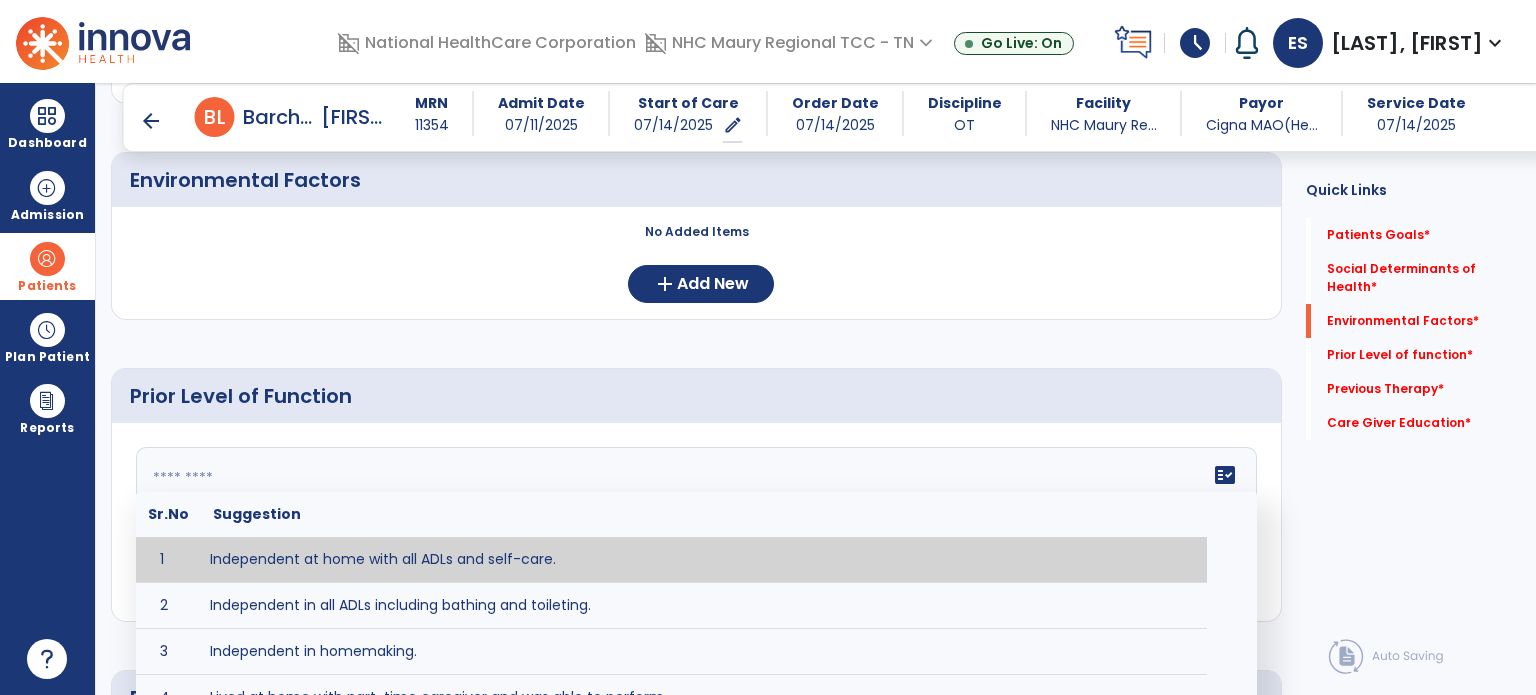 paste on "**********" 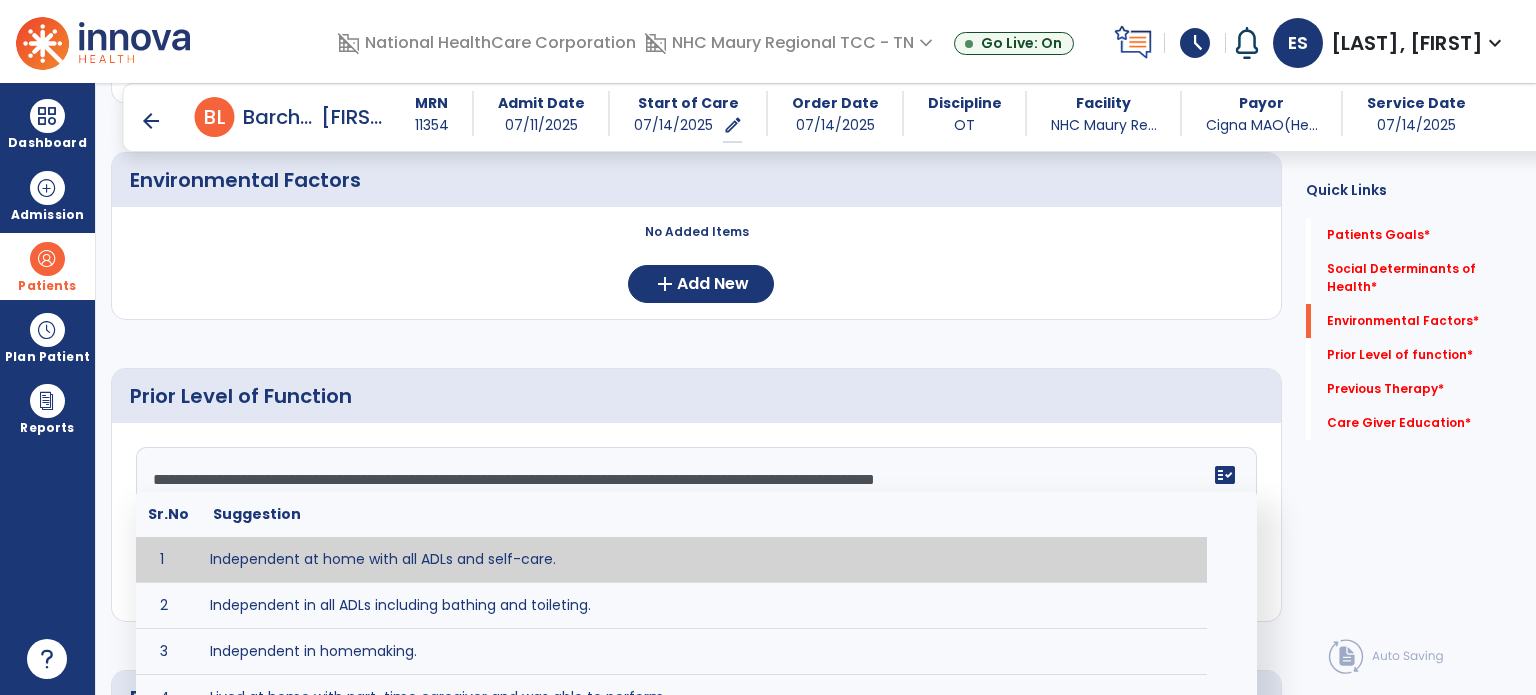scroll, scrollTop: 15, scrollLeft: 0, axis: vertical 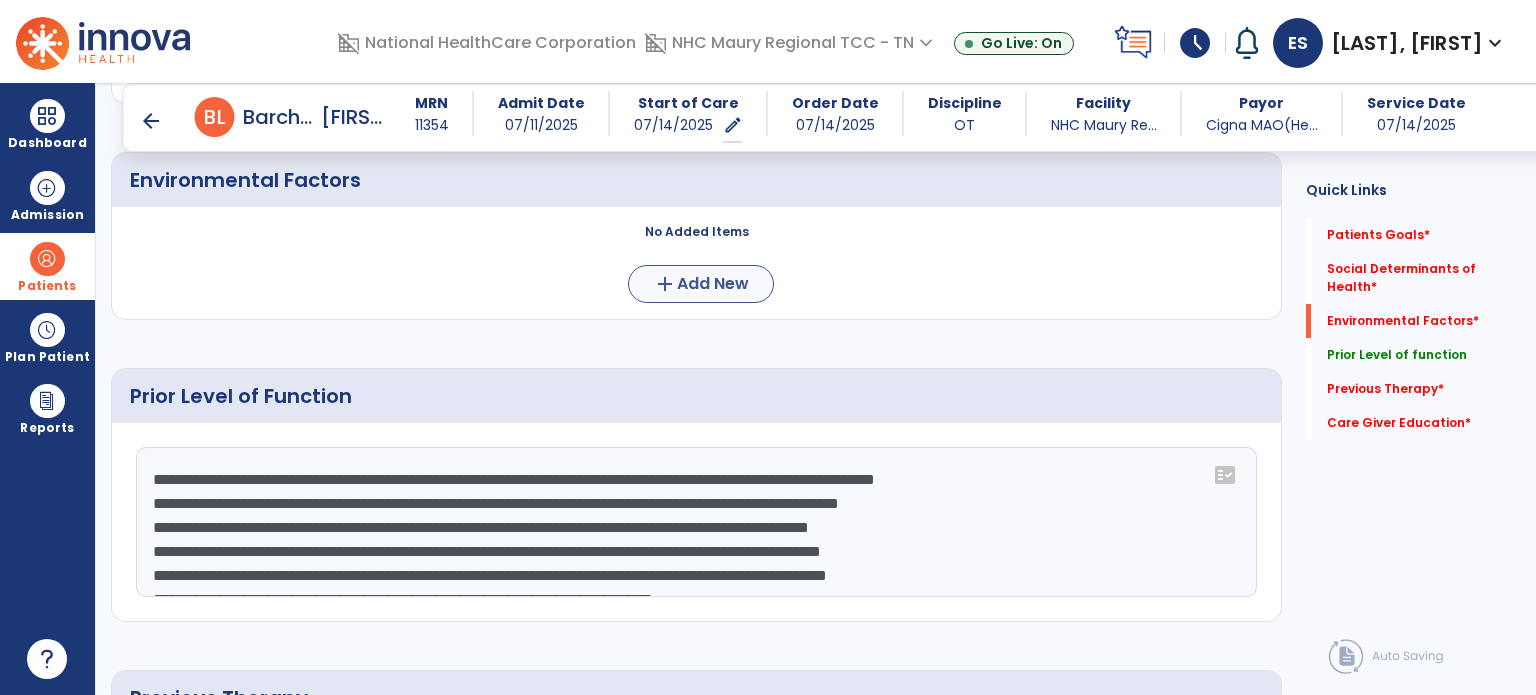 type on "**********" 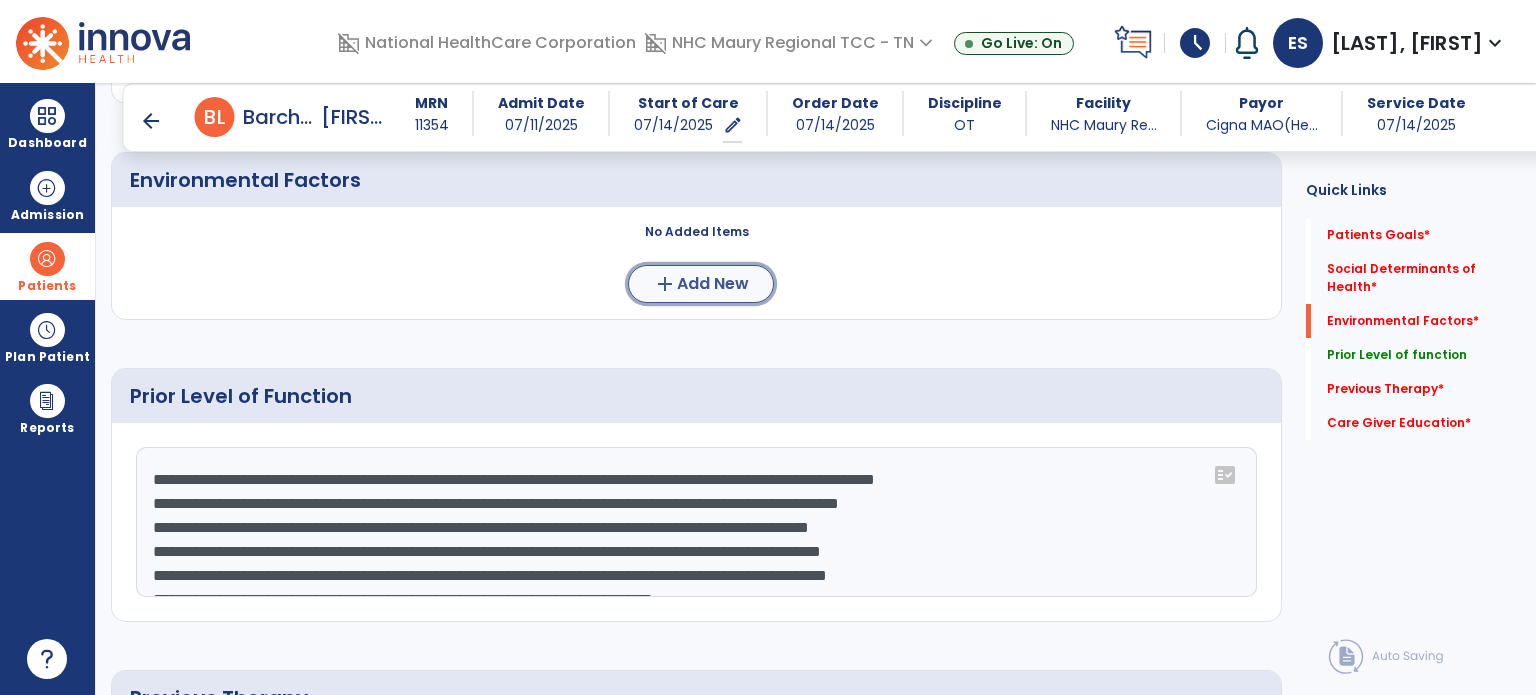 click on "Add New" 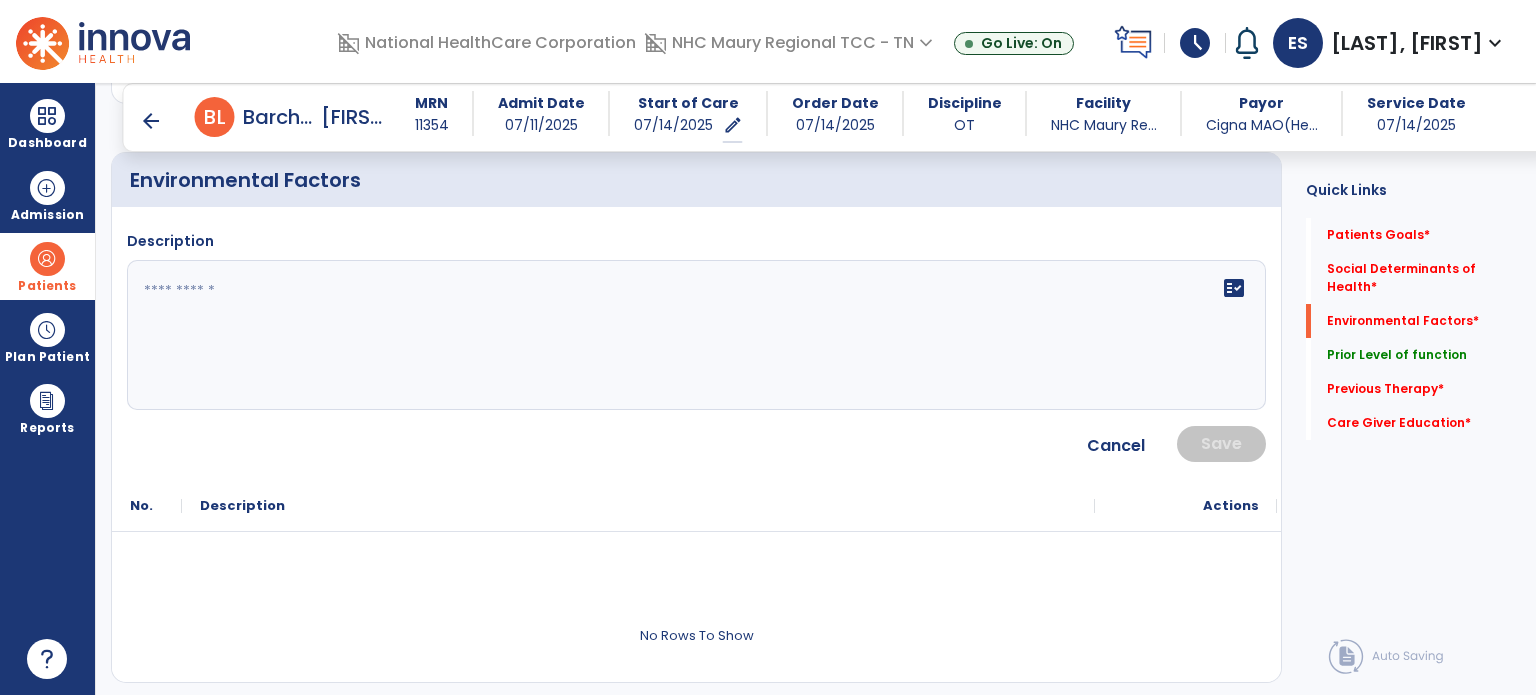 click 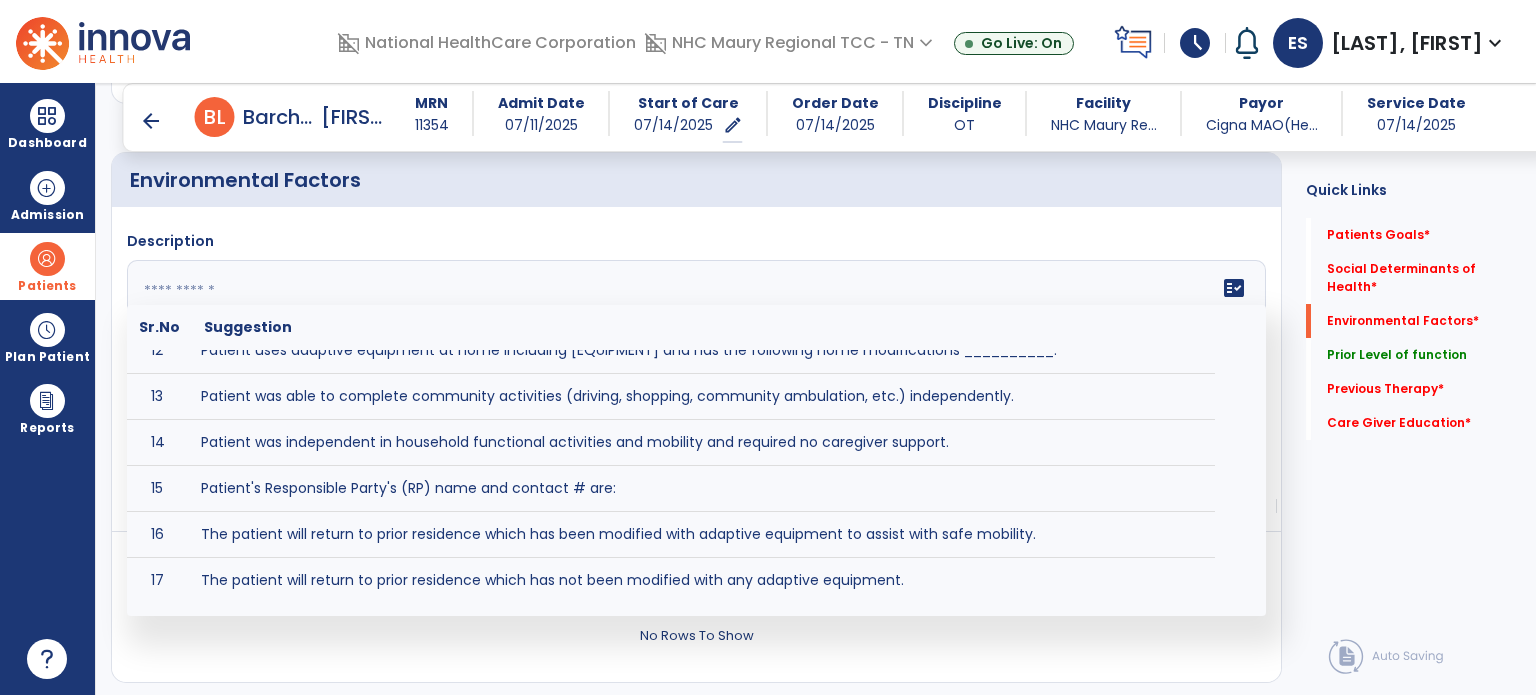 scroll, scrollTop: 460, scrollLeft: 0, axis: vertical 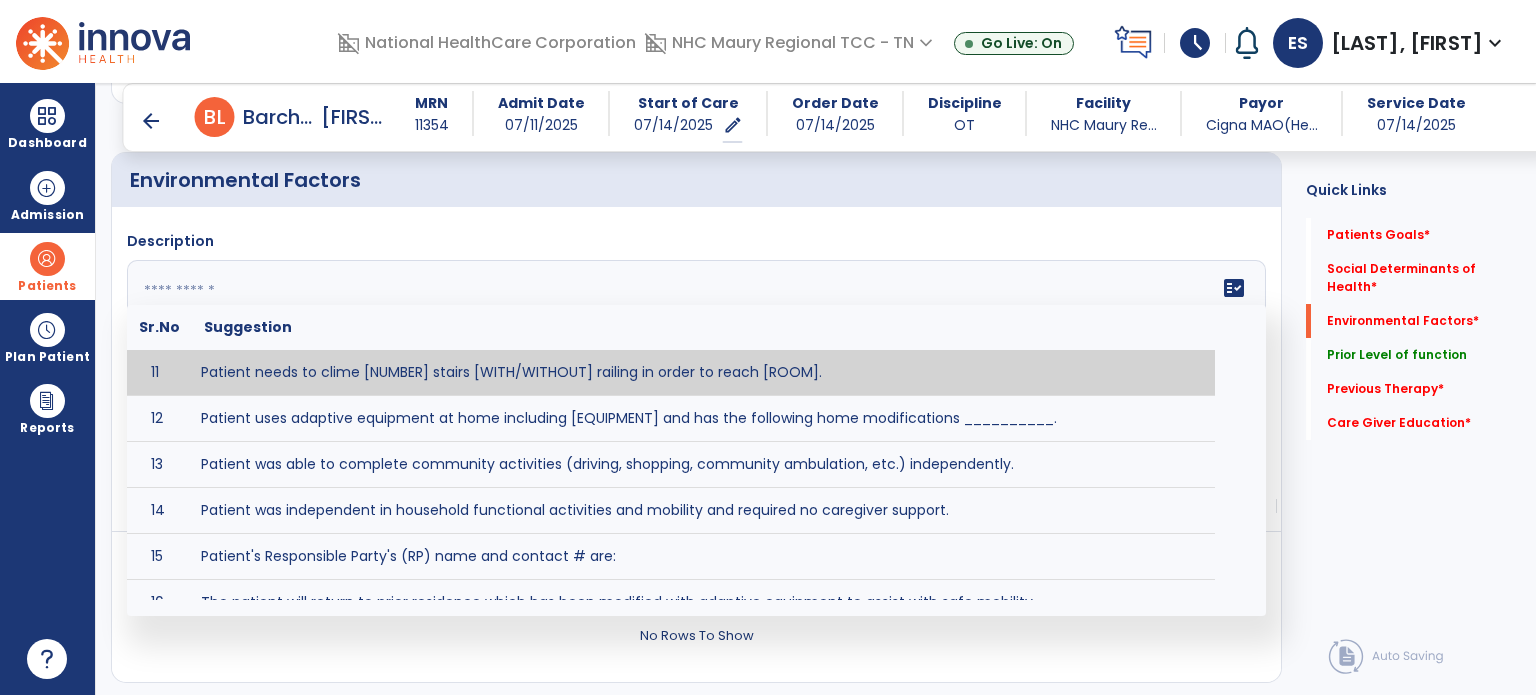 click on "arrow_back" at bounding box center [151, 121] 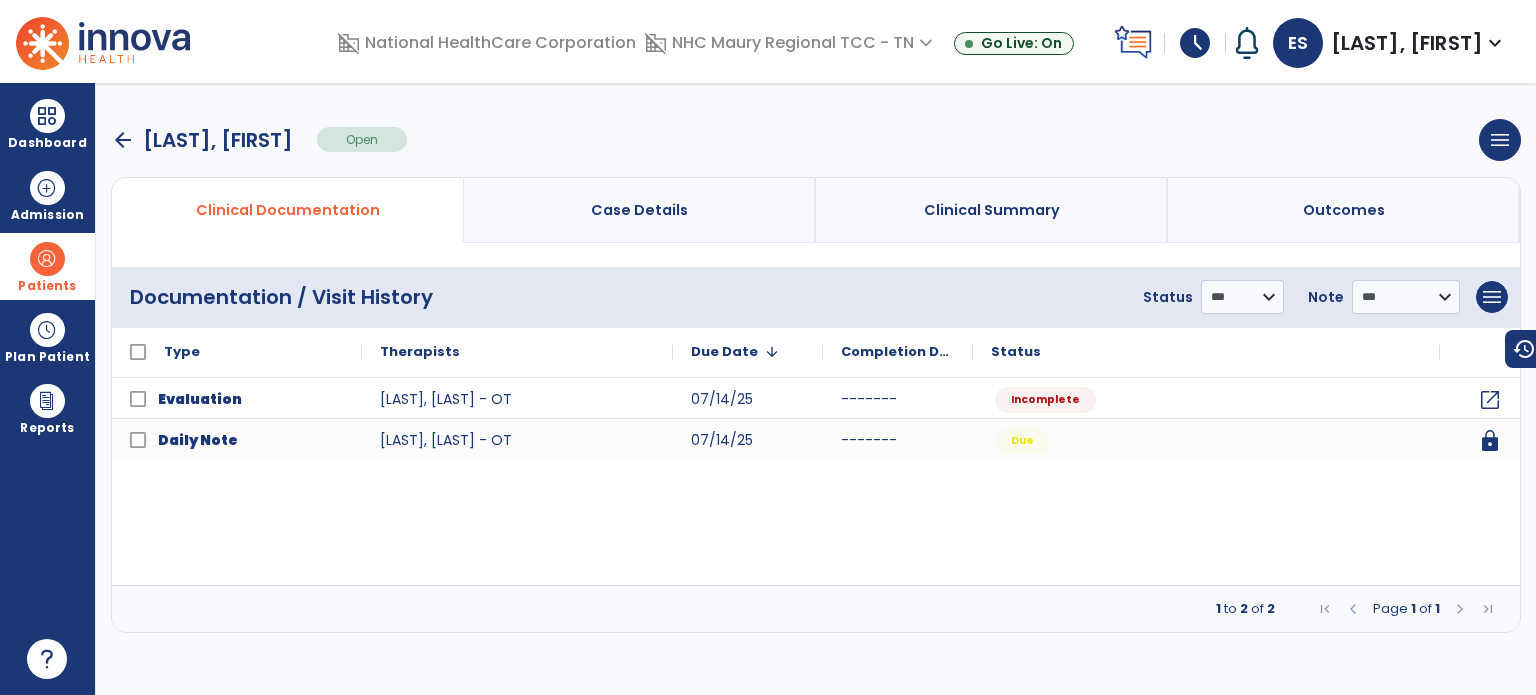 scroll, scrollTop: 0, scrollLeft: 0, axis: both 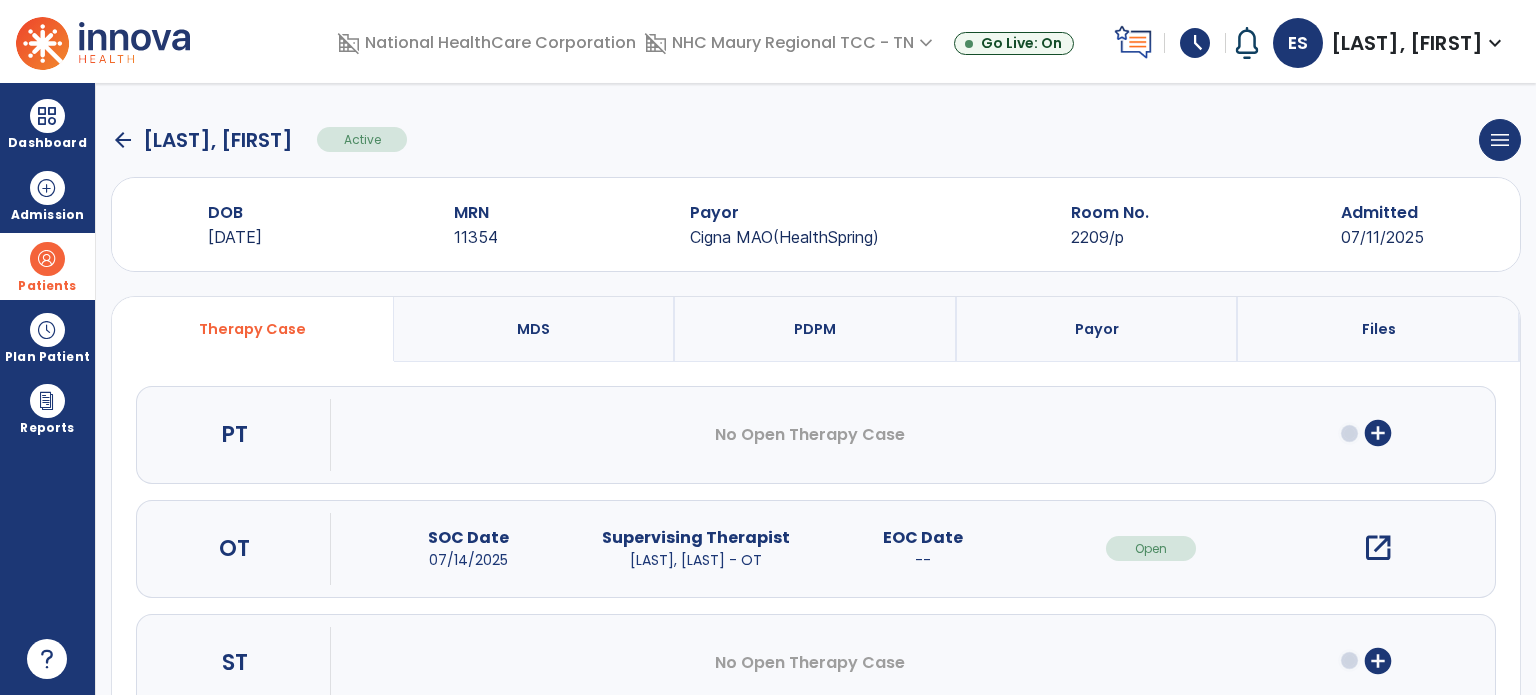 click on "open_in_new" at bounding box center (1378, 548) 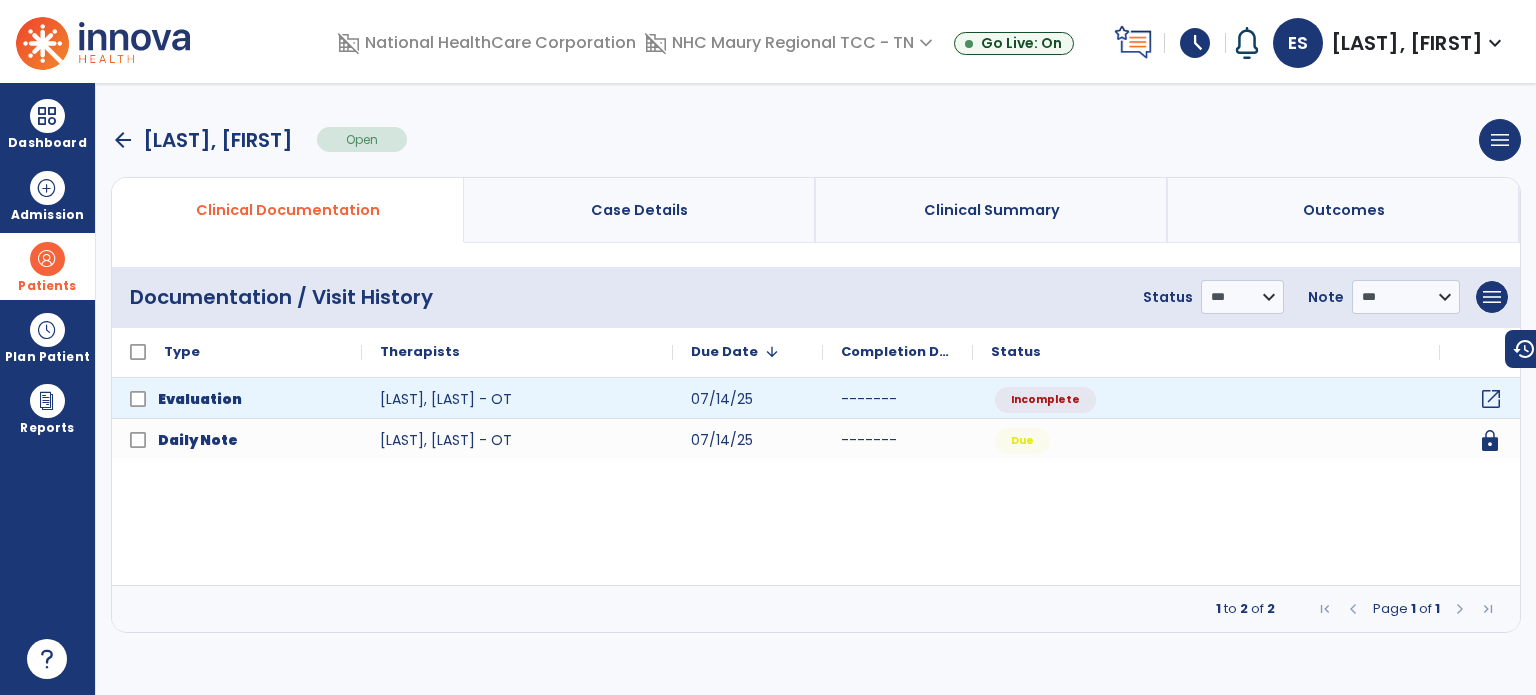 click on "open_in_new" 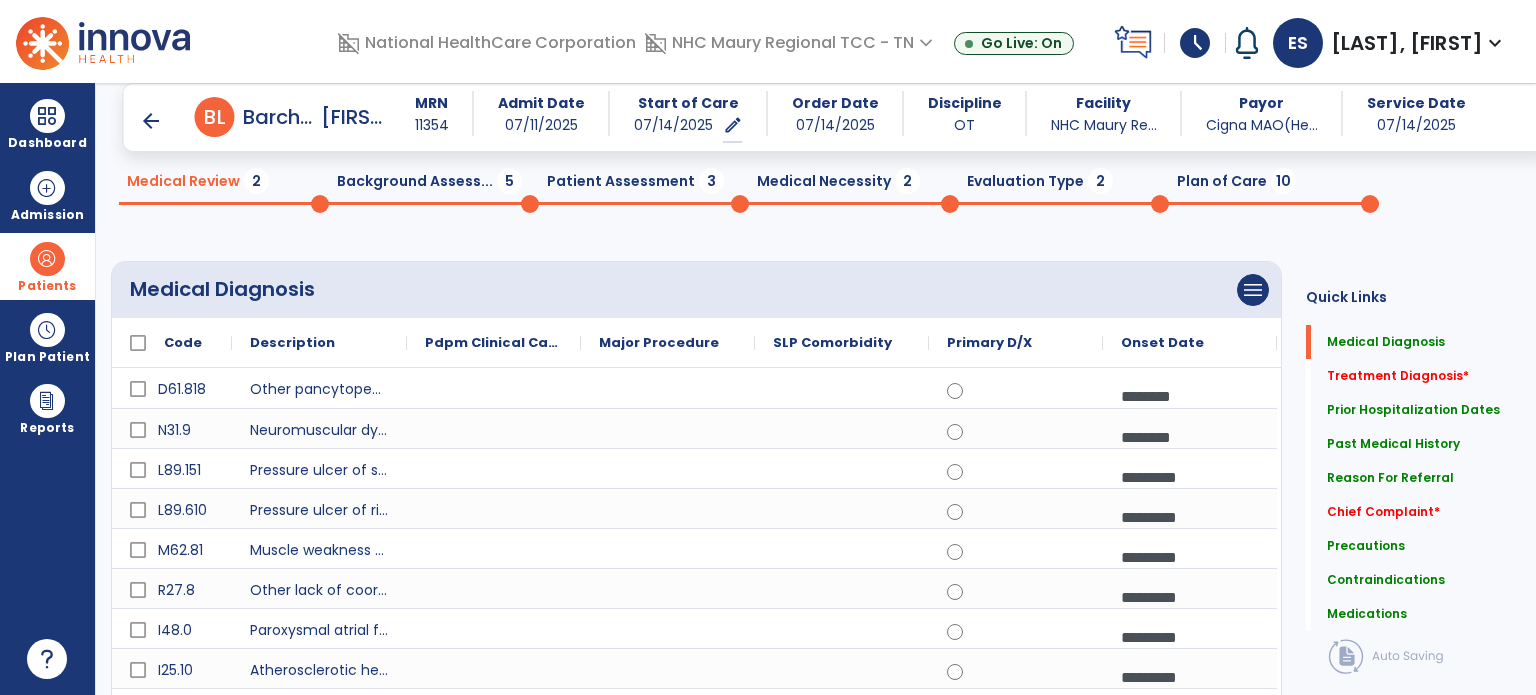 scroll, scrollTop: 58, scrollLeft: 0, axis: vertical 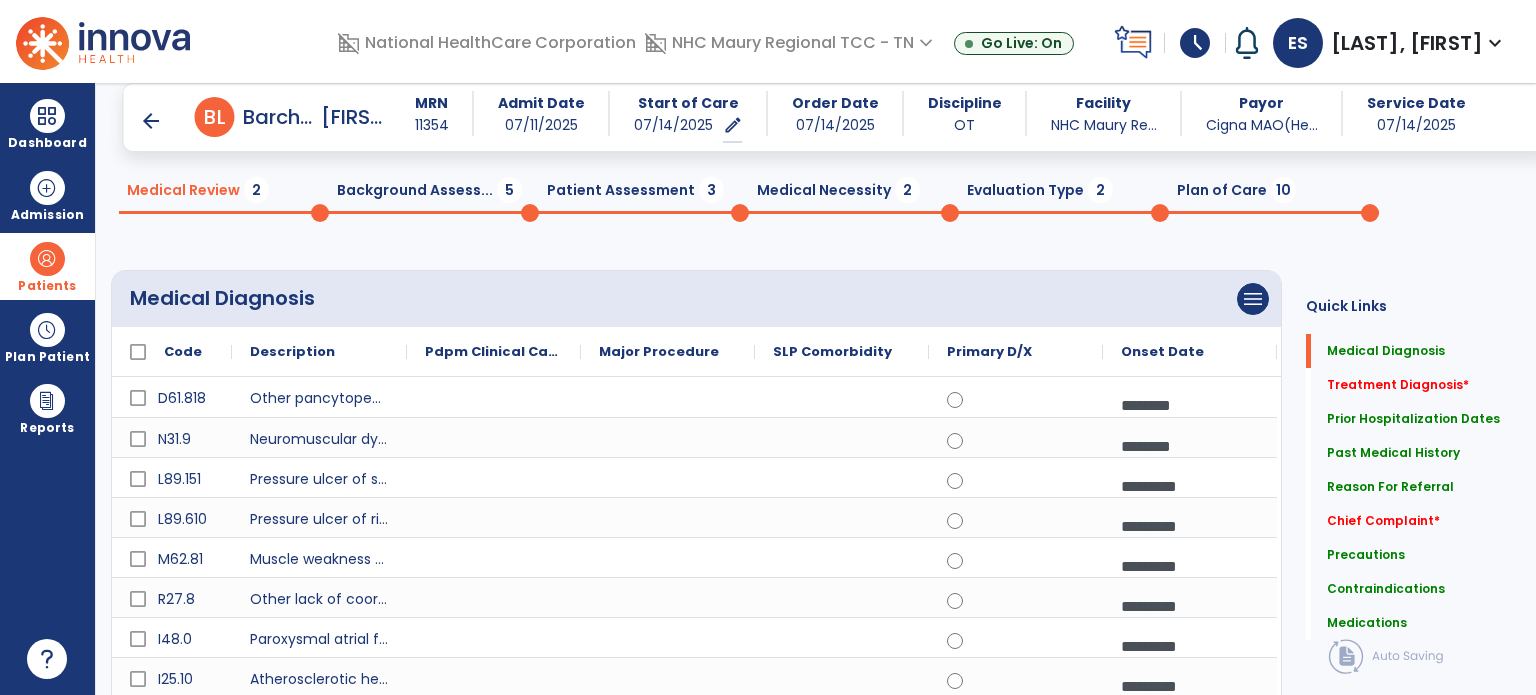 click on "Medical Review  2  Background Assess...  5  Patient Assessment  3  Medical Necessity  2  Evaluation Type  2  Plan of Care  10" 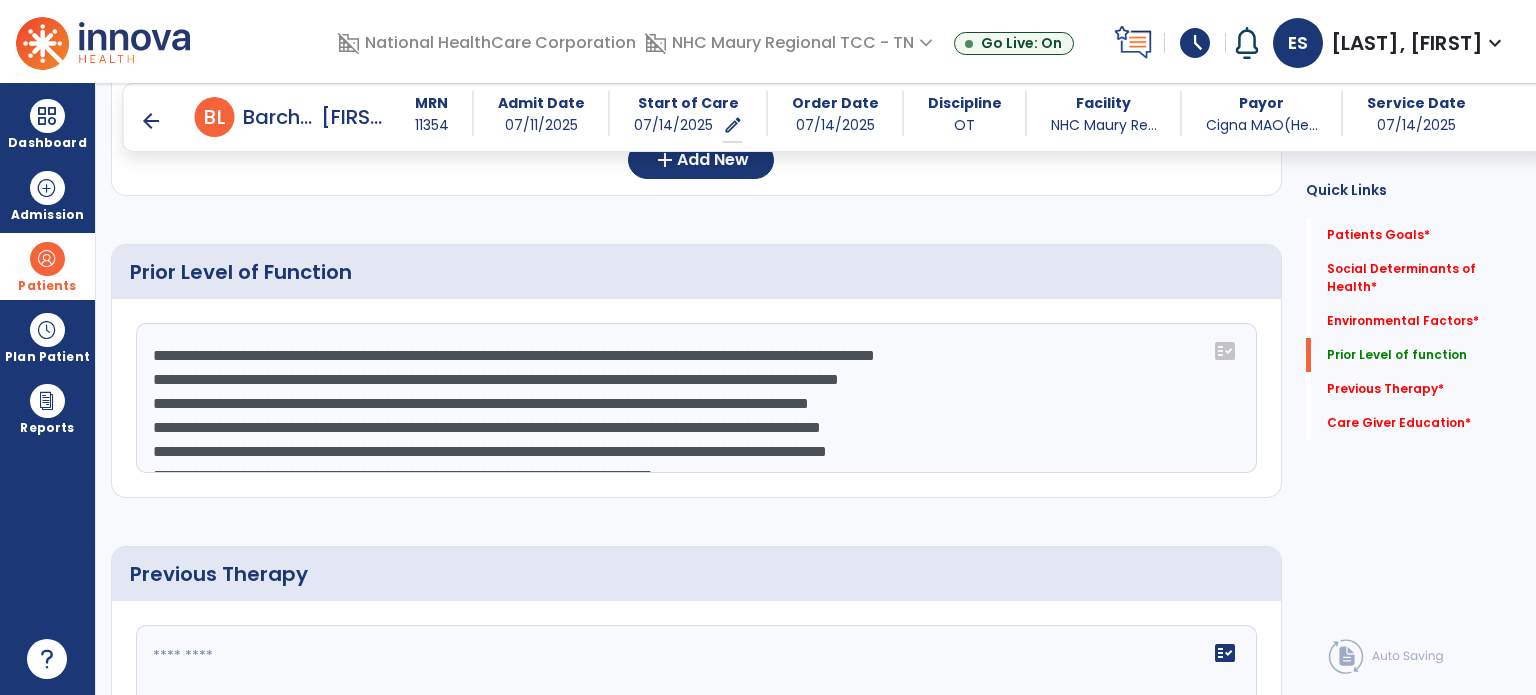scroll, scrollTop: 731, scrollLeft: 0, axis: vertical 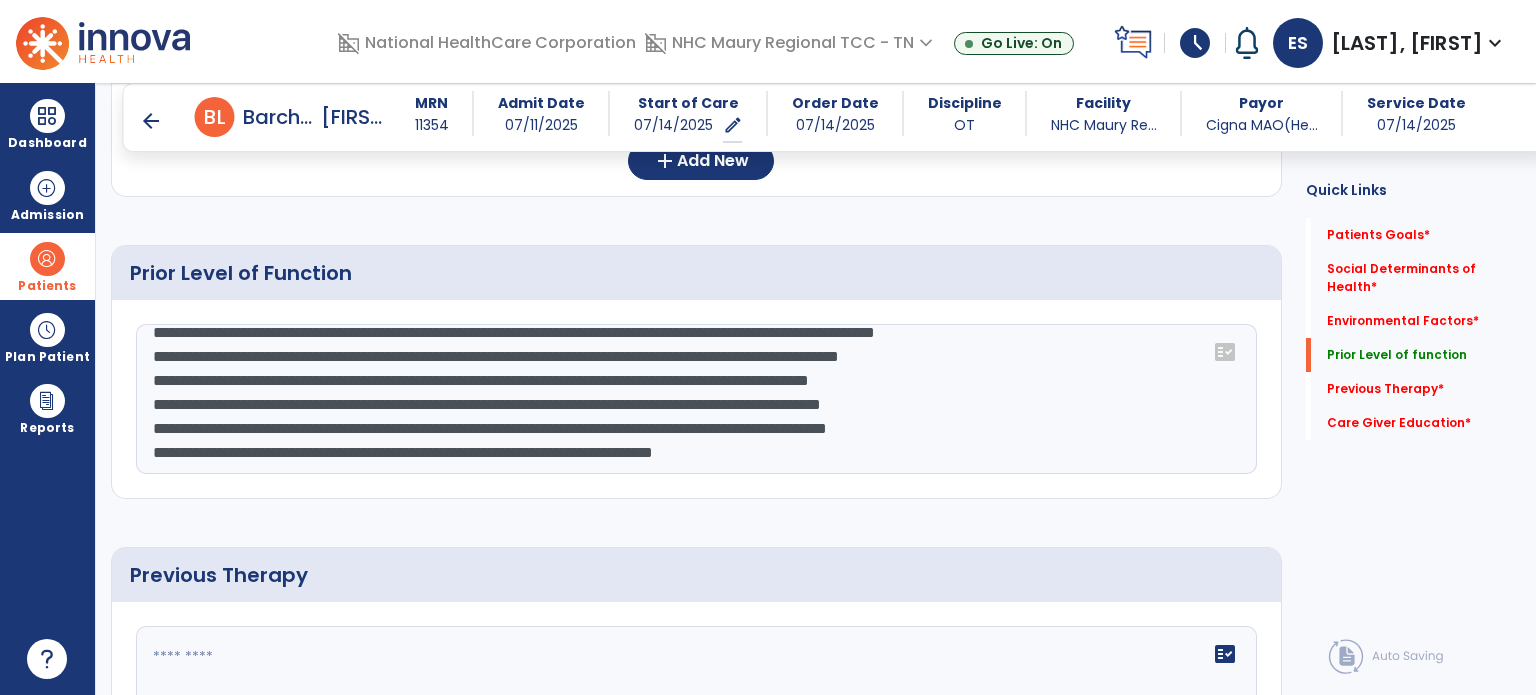 click on "**********" 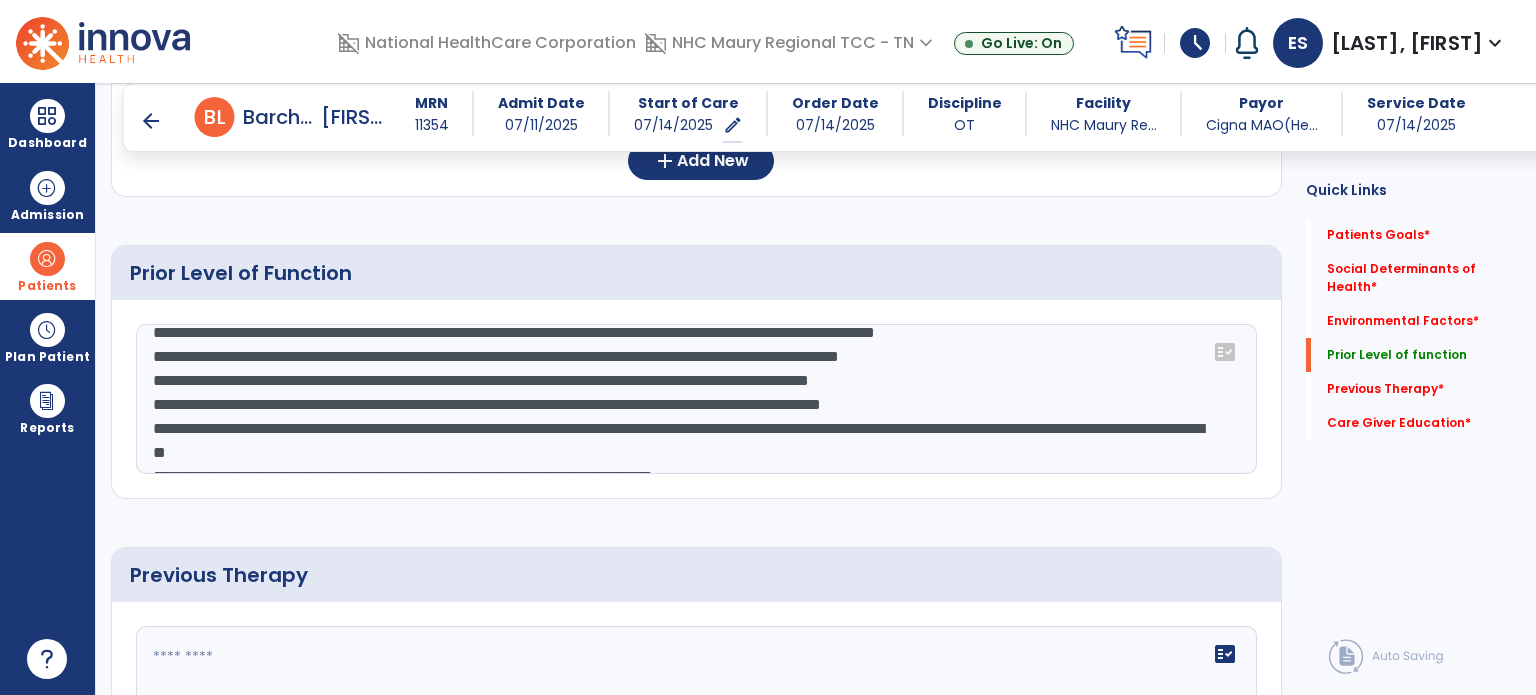 scroll, scrollTop: 48, scrollLeft: 0, axis: vertical 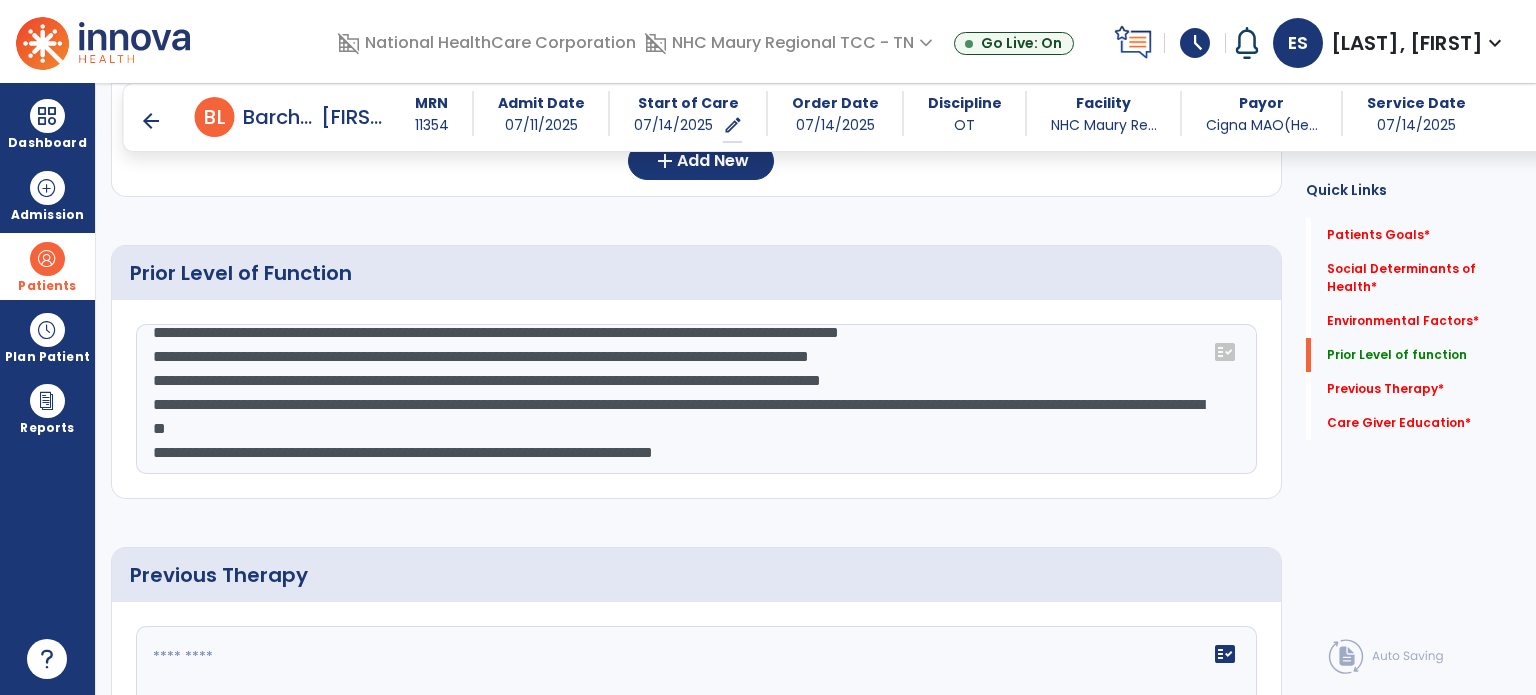 click on "**********" 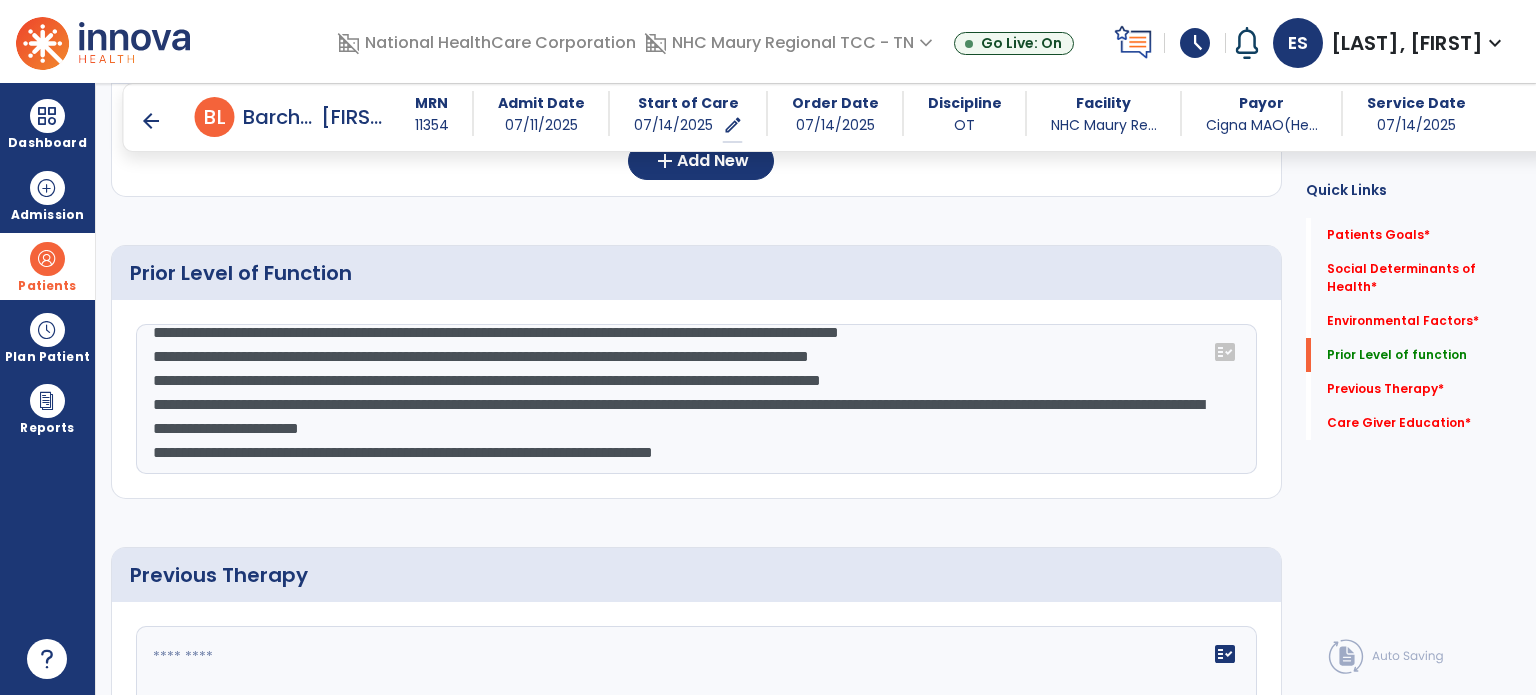 scroll, scrollTop: 0, scrollLeft: 0, axis: both 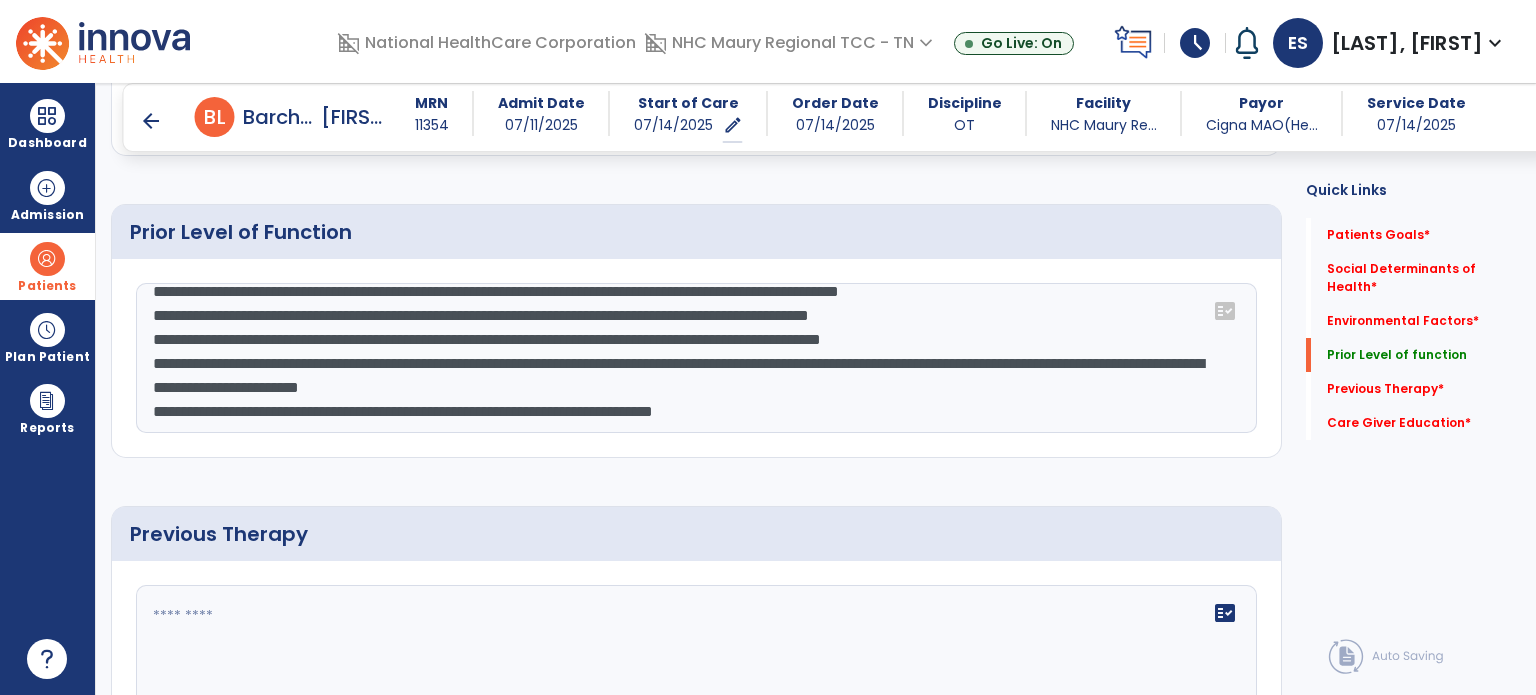click on "**********" 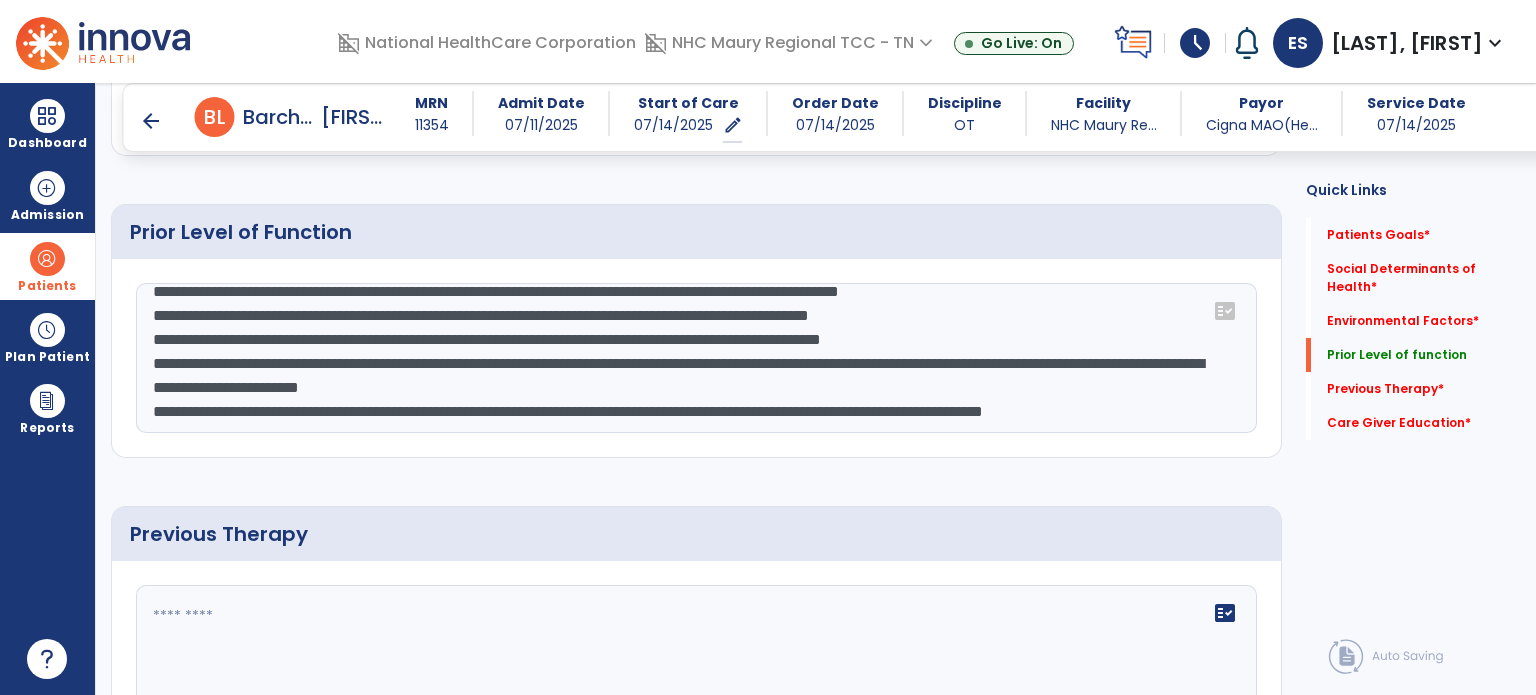 scroll, scrollTop: 72, scrollLeft: 0, axis: vertical 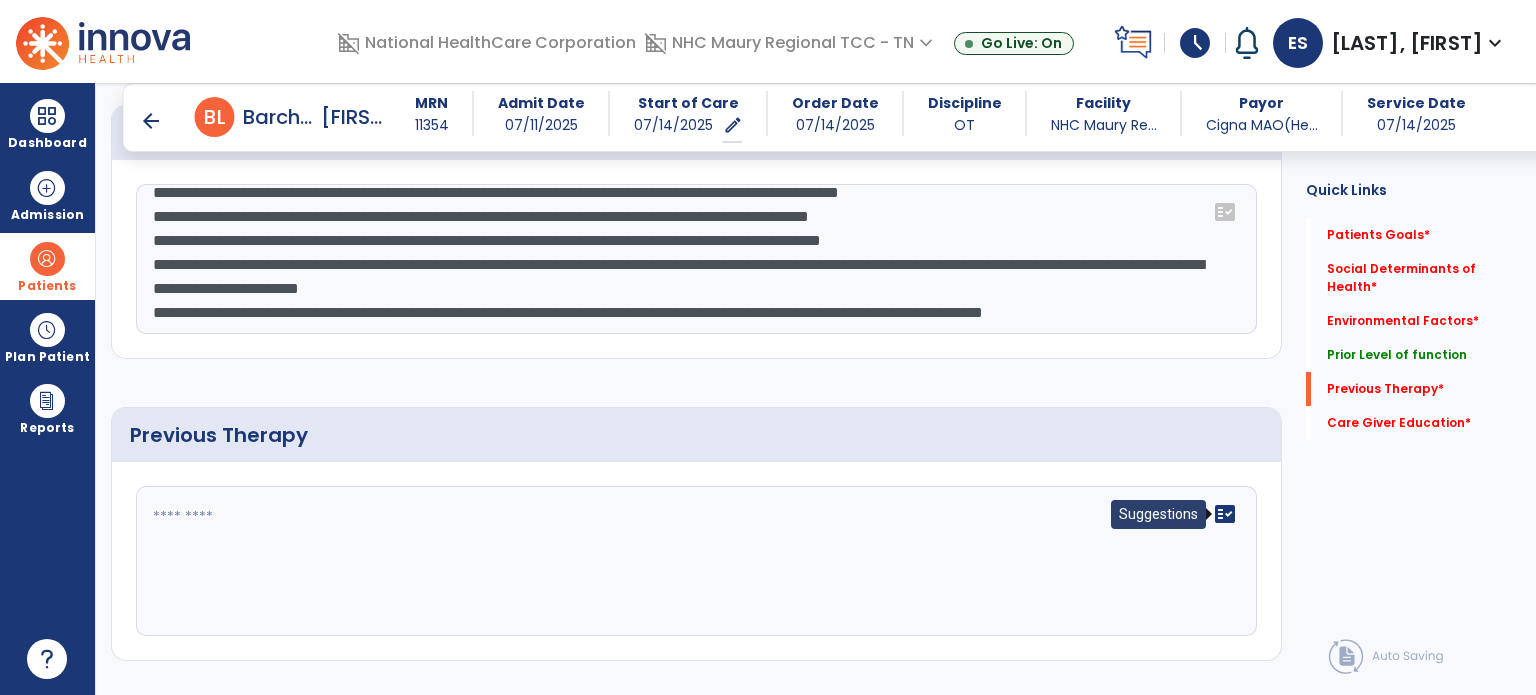 type on "**********" 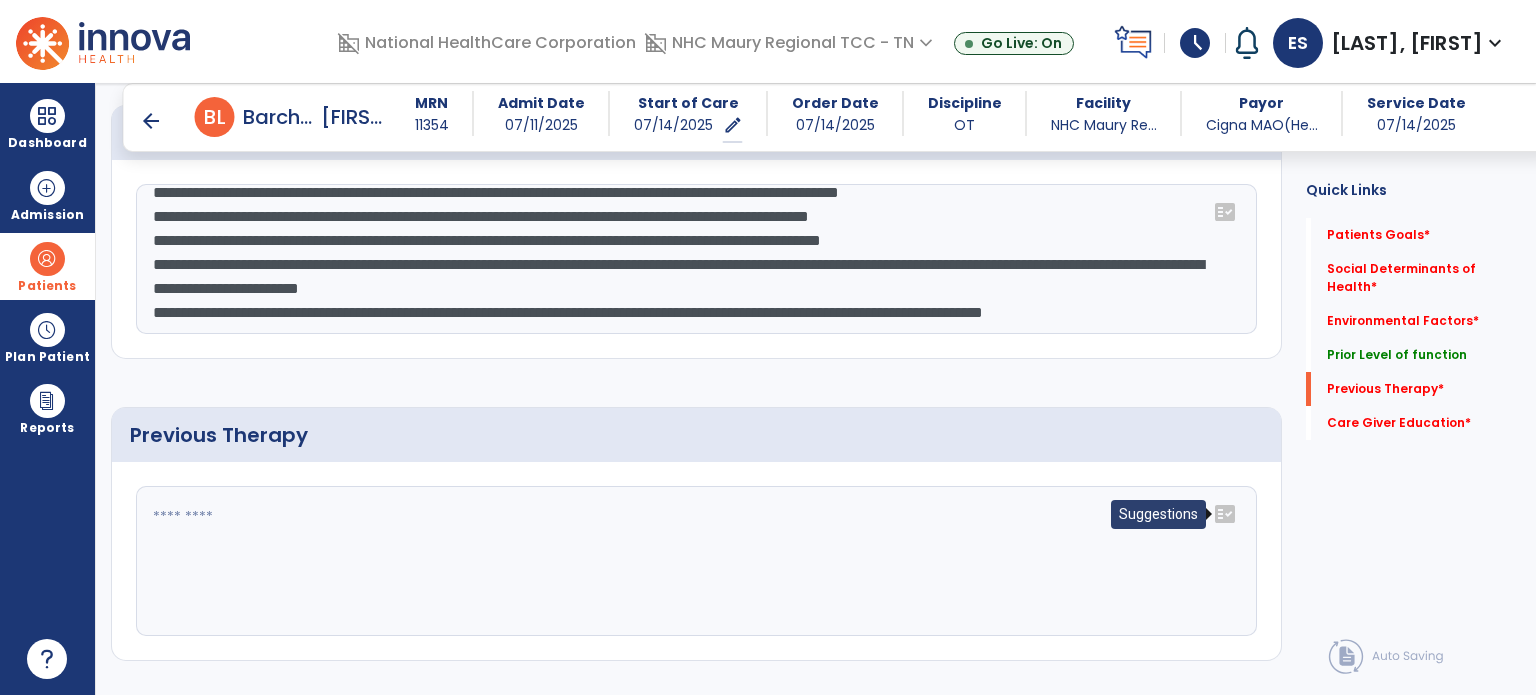 click on "fact_check" 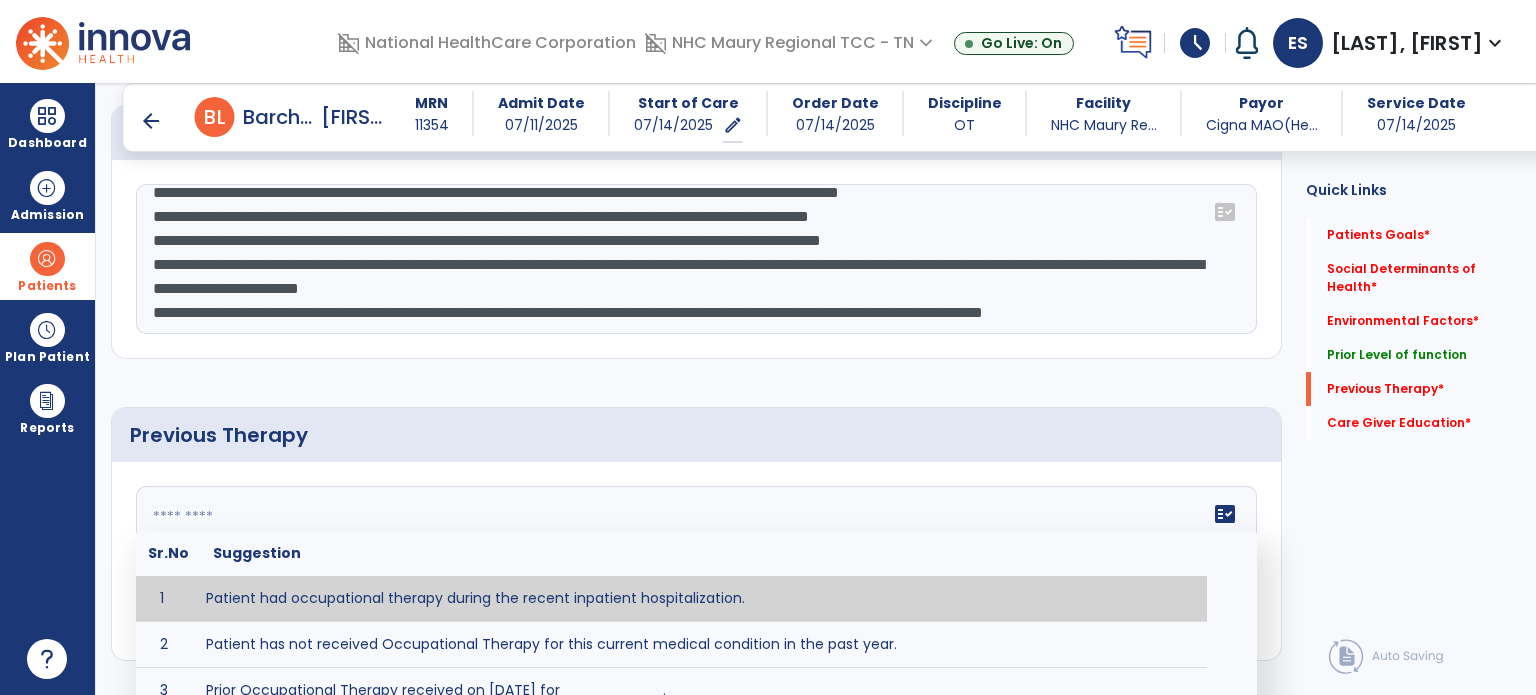 type on "**********" 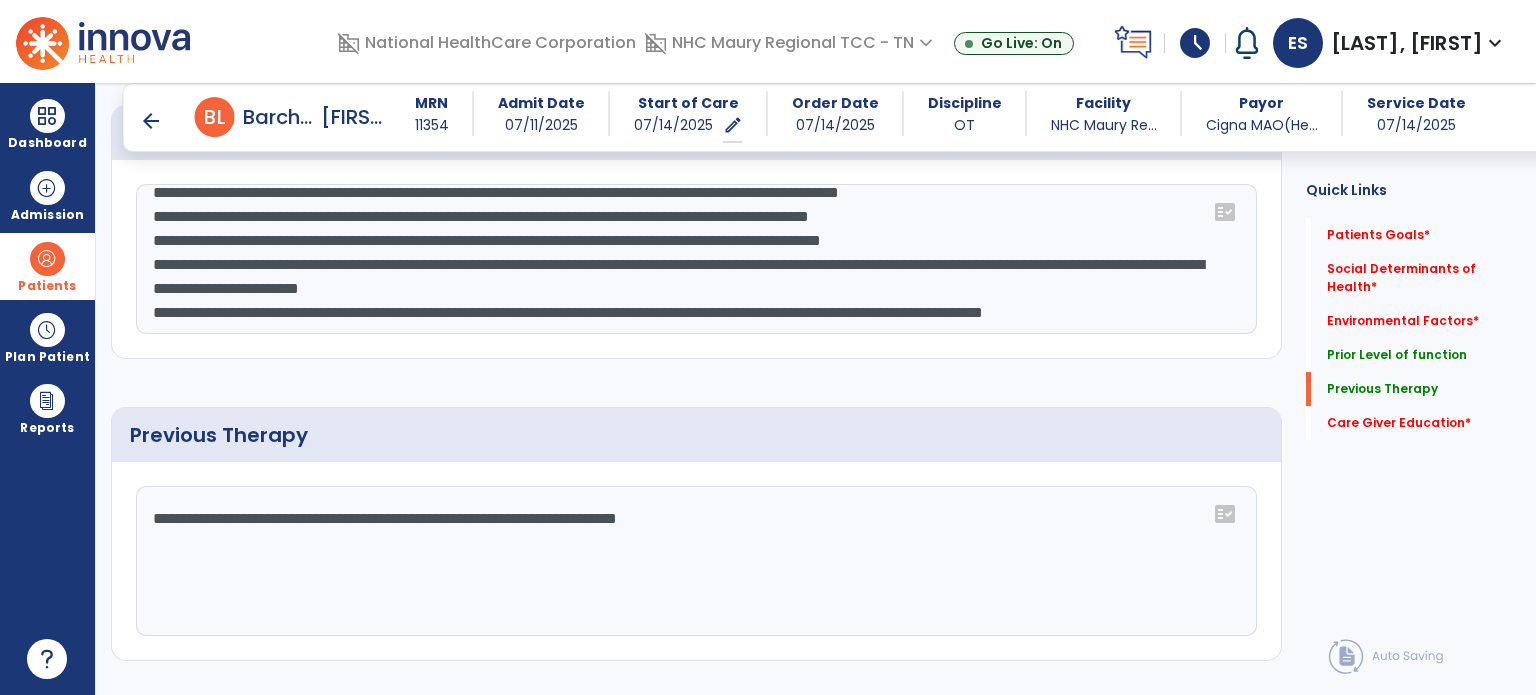 scroll, scrollTop: 0, scrollLeft: 0, axis: both 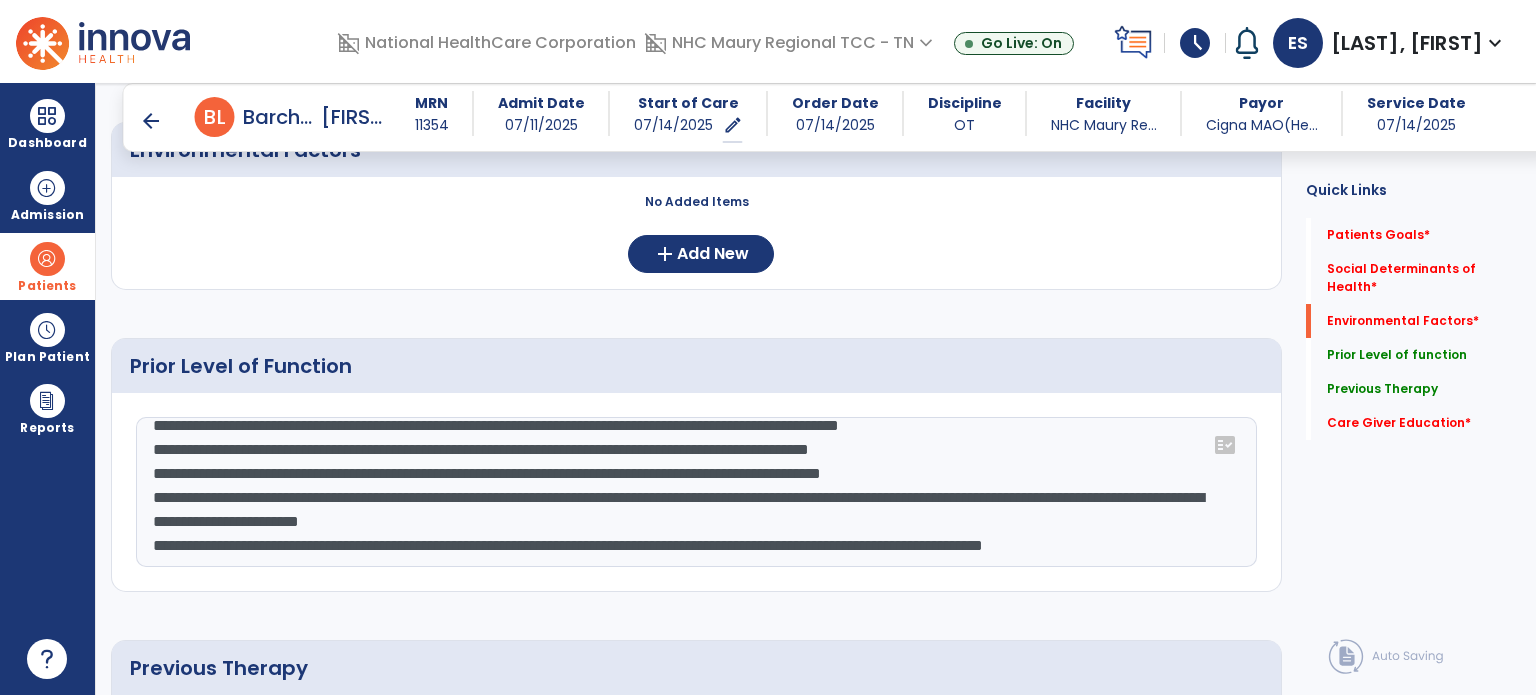 drag, startPoint x: 340, startPoint y: 446, endPoint x: 764, endPoint y: 561, distance: 439.3188 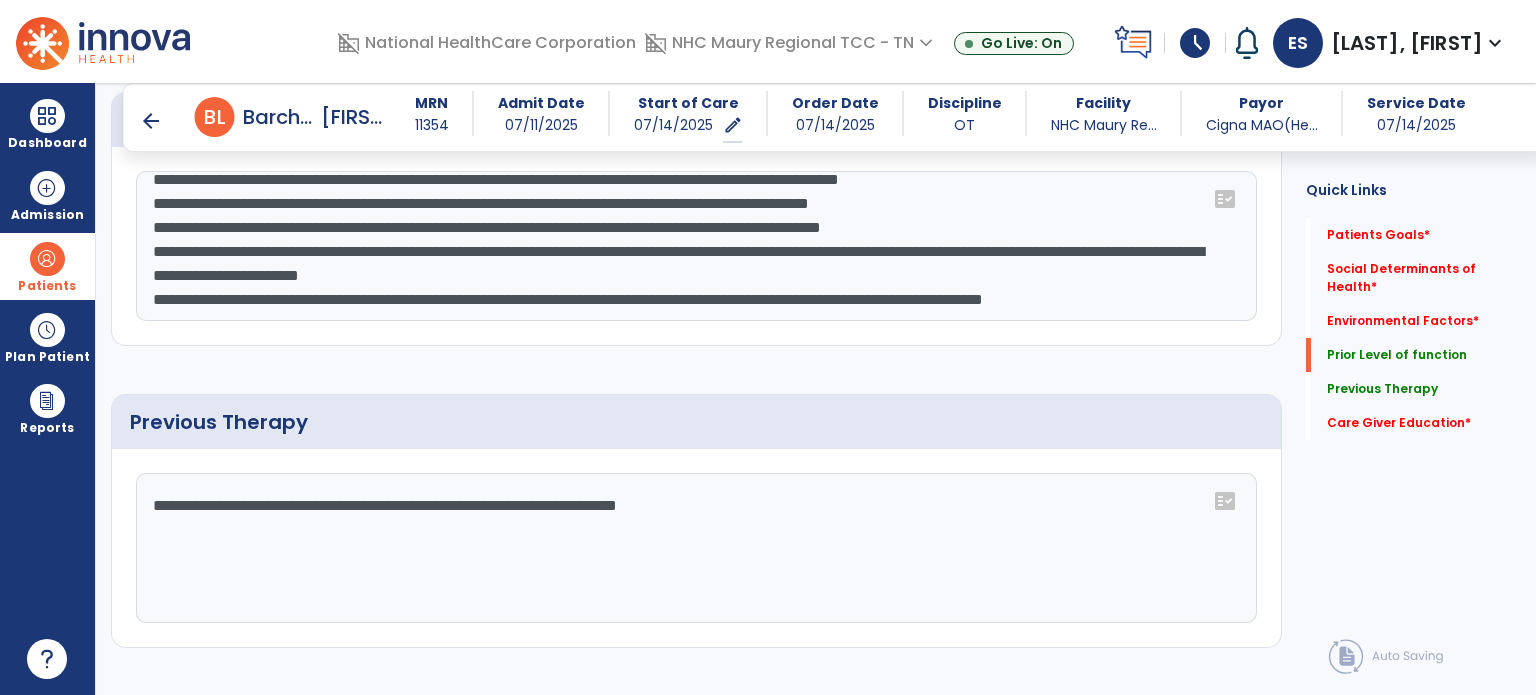 scroll, scrollTop: 994, scrollLeft: 0, axis: vertical 